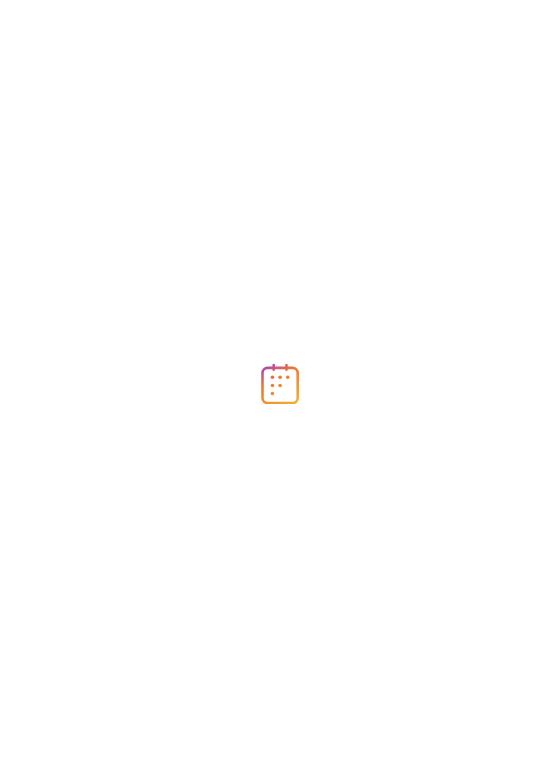 scroll, scrollTop: 0, scrollLeft: 0, axis: both 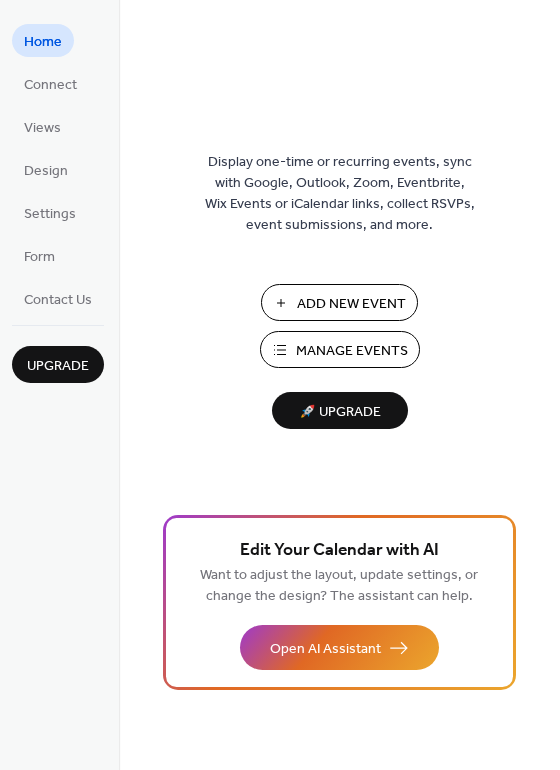 click on "Add New Event" at bounding box center [351, 304] 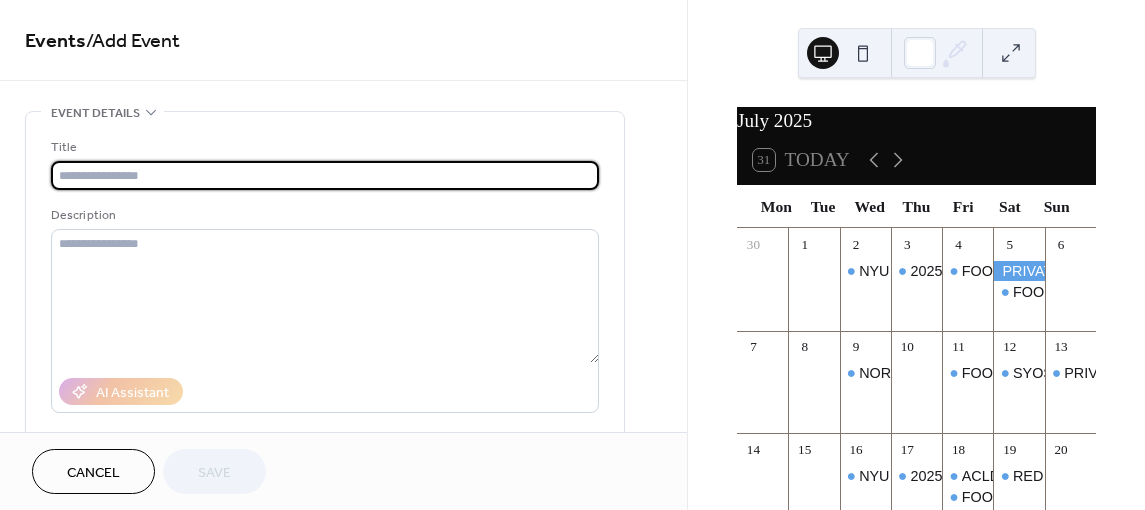 scroll, scrollTop: 0, scrollLeft: 0, axis: both 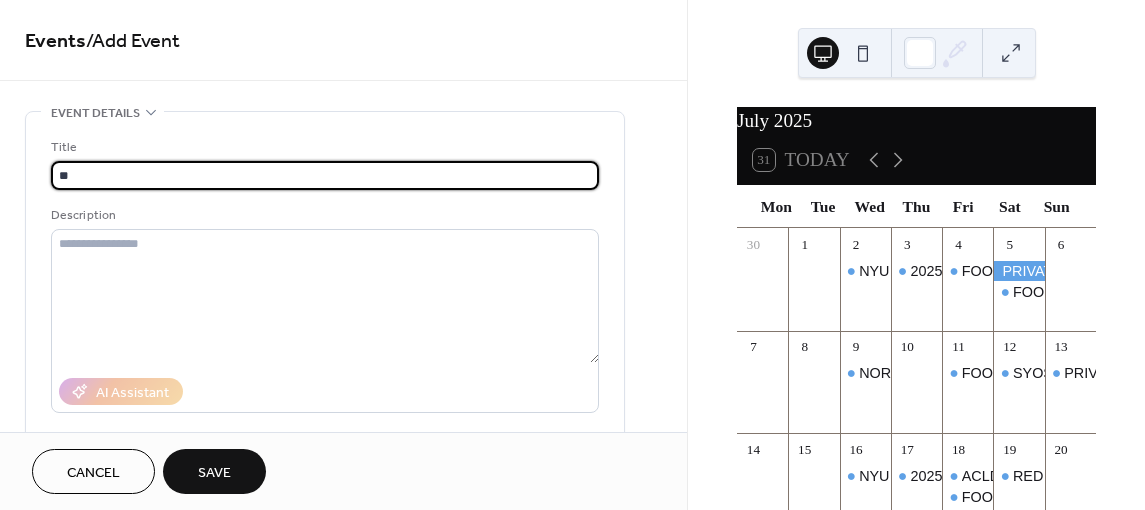 type on "**********" 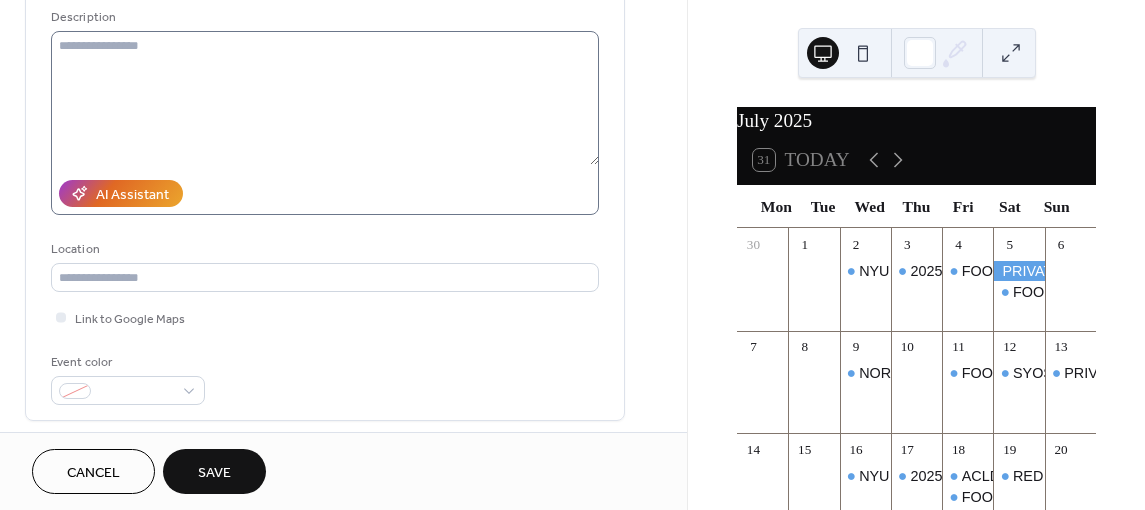 scroll, scrollTop: 200, scrollLeft: 0, axis: vertical 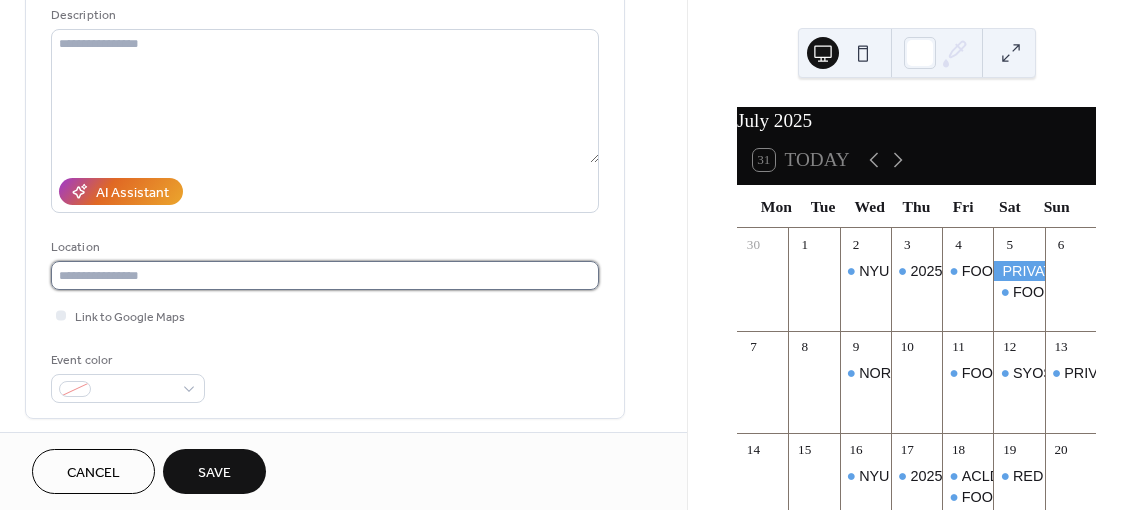 click at bounding box center (325, 275) 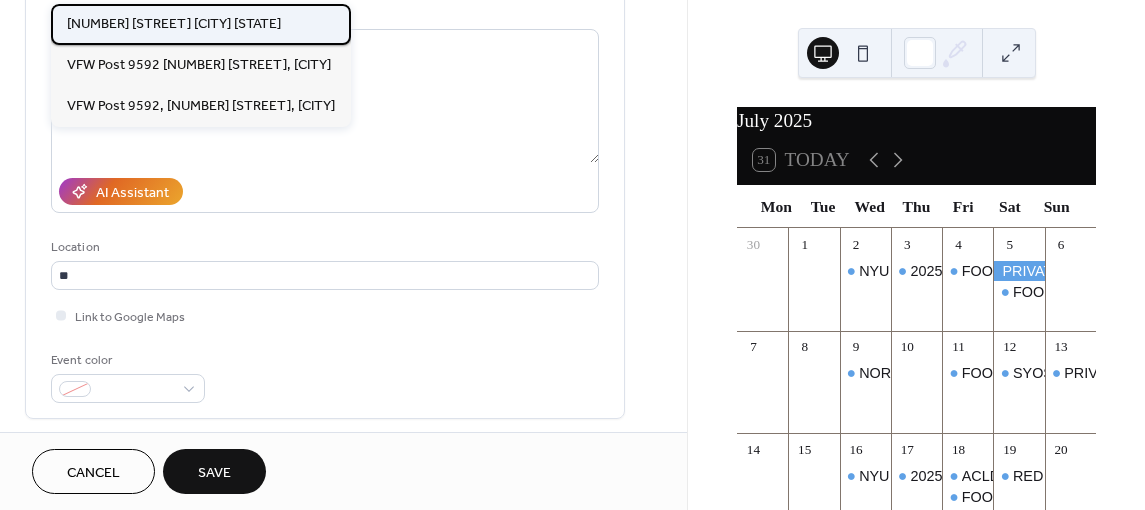 click on "[NUMBER] [STREET] [CITY] [STATE]" at bounding box center (174, 24) 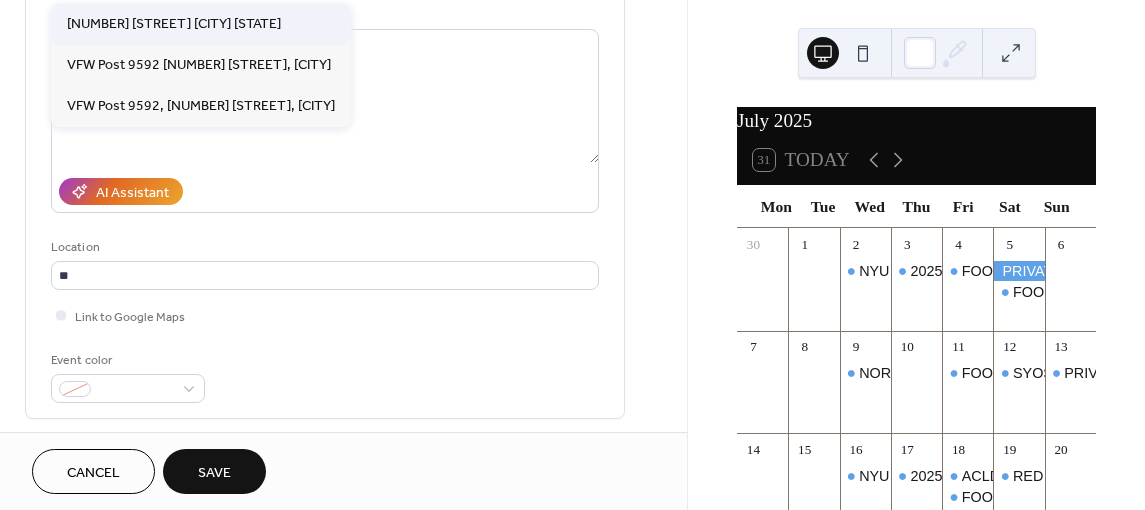 type on "**********" 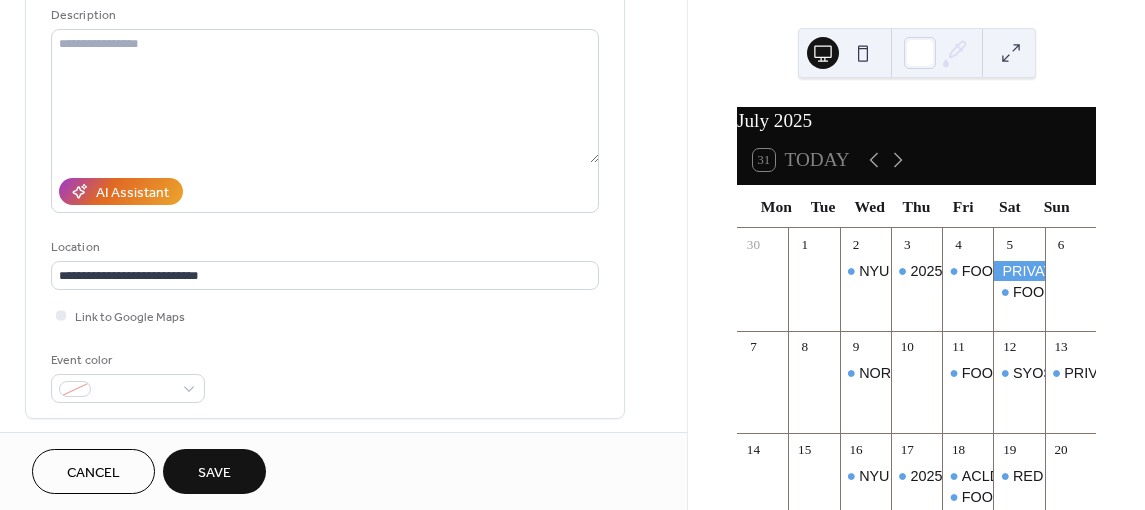 scroll, scrollTop: 400, scrollLeft: 0, axis: vertical 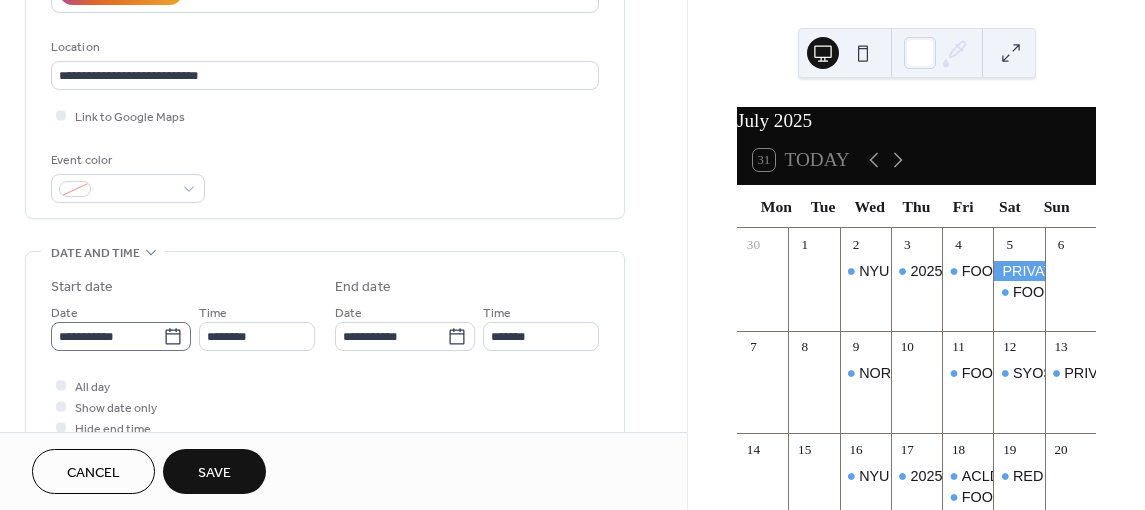 click 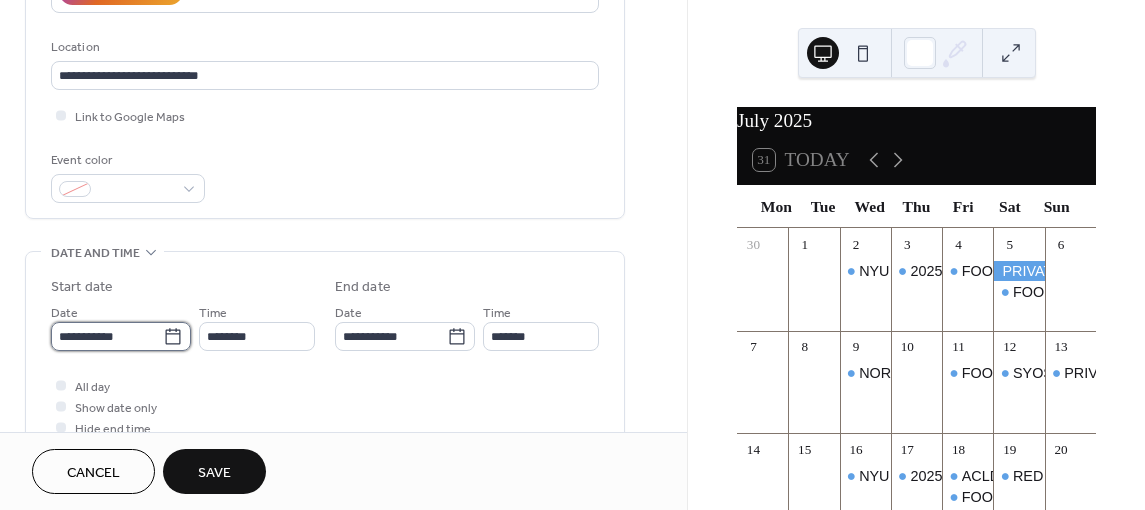 click on "**********" at bounding box center (107, 336) 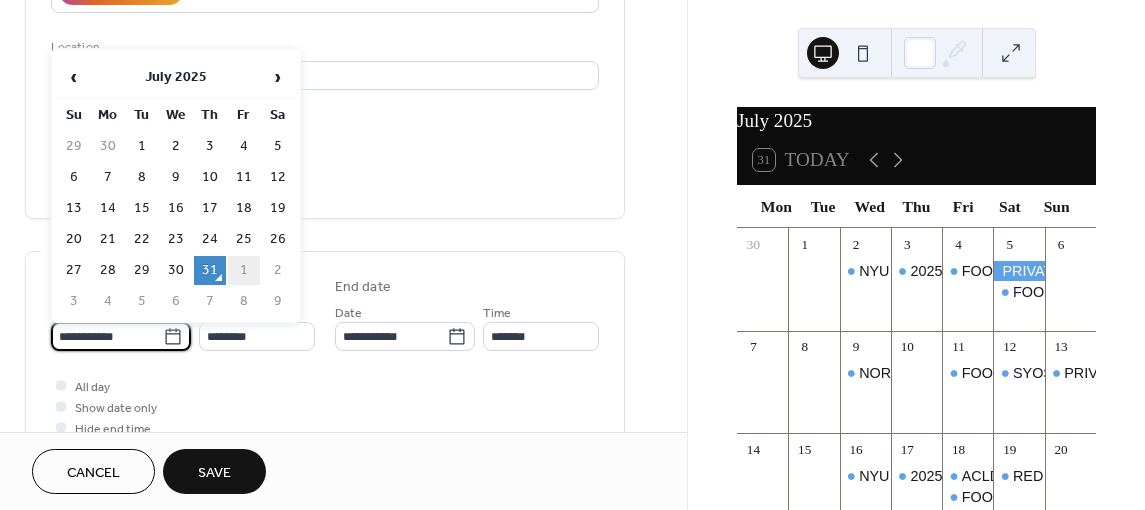 click on "1" at bounding box center (244, 270) 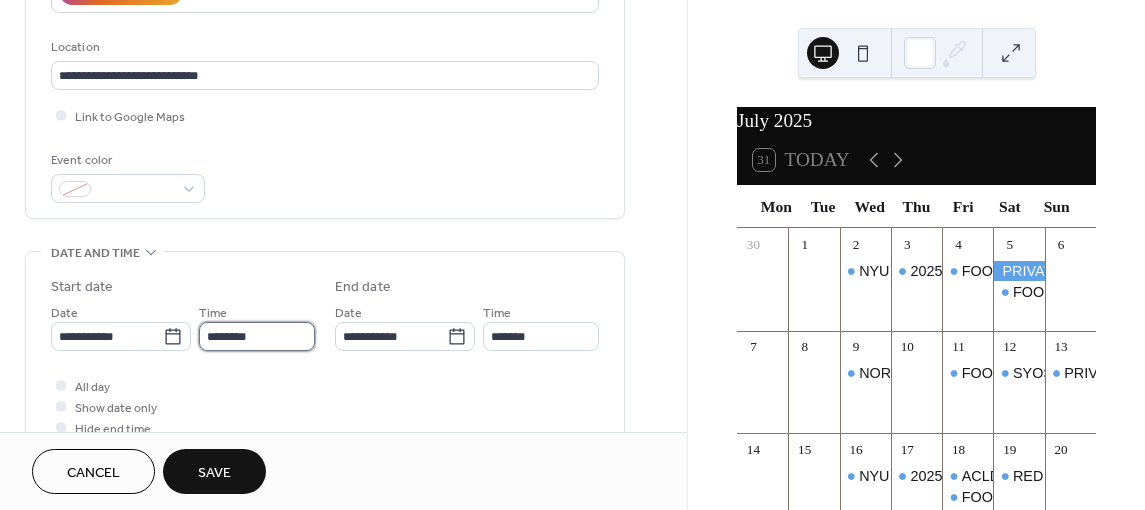 click on "********" at bounding box center [257, 336] 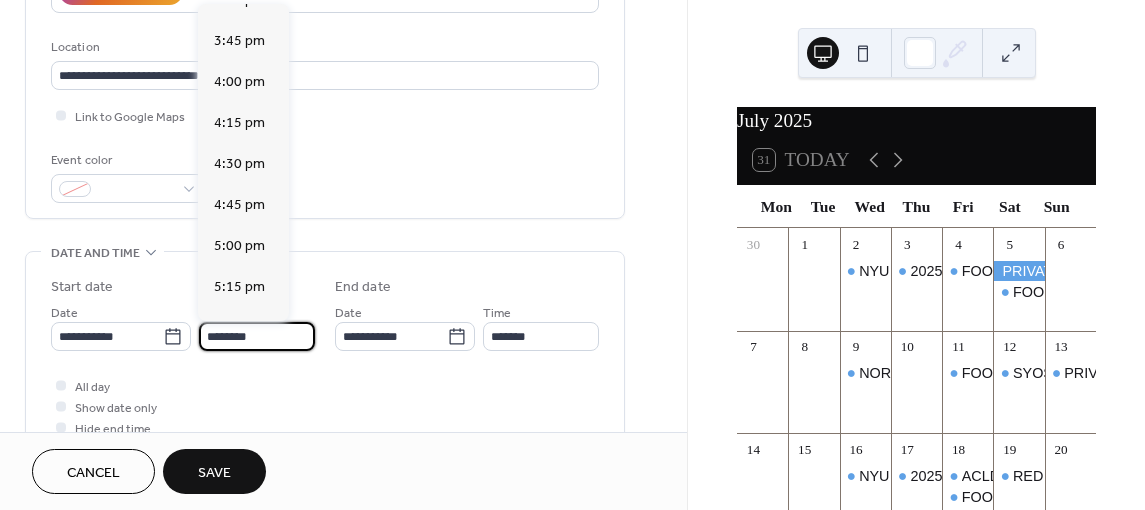 scroll, scrollTop: 2568, scrollLeft: 0, axis: vertical 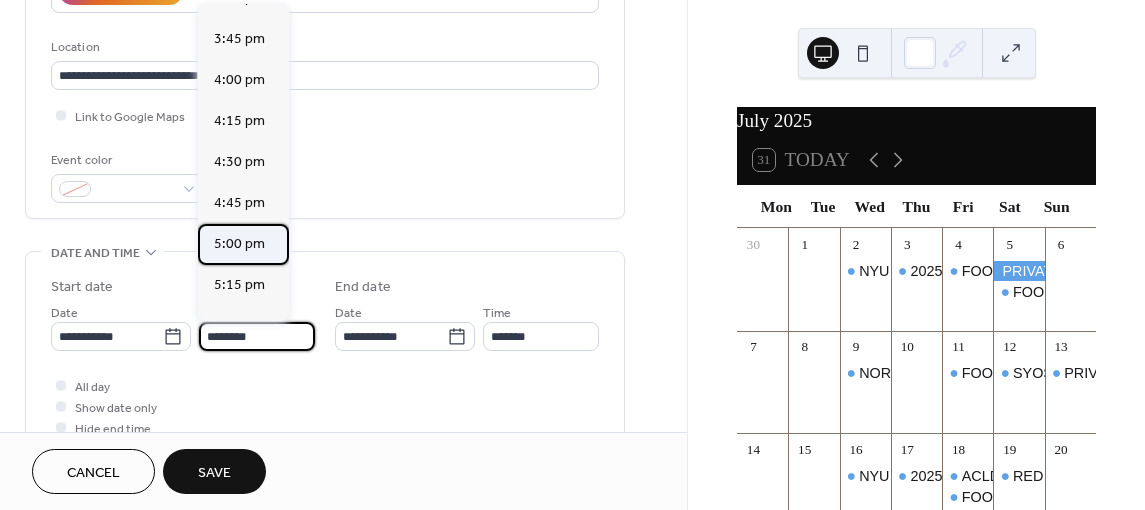 click on "5:00 pm" at bounding box center (239, 244) 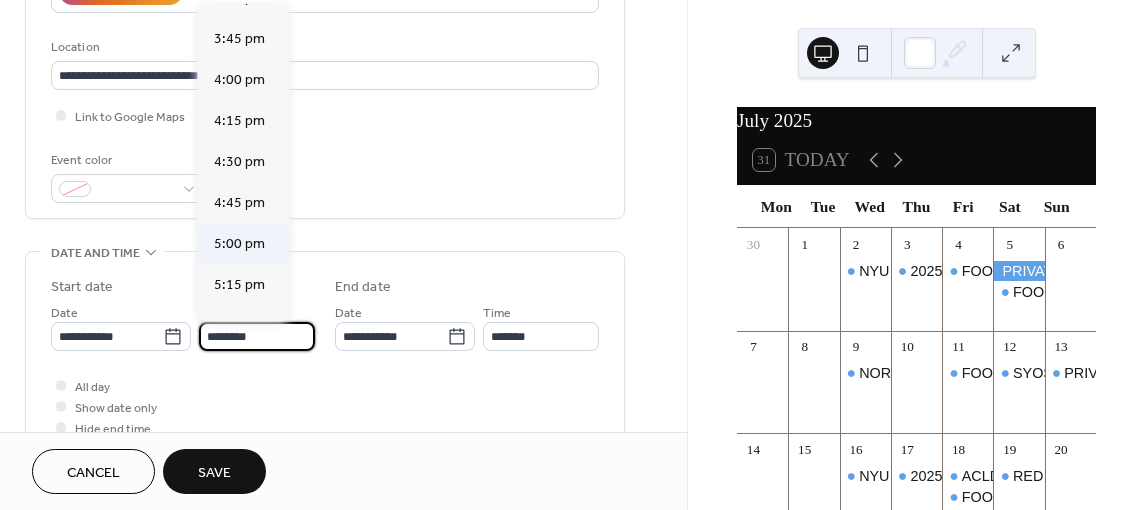 type on "*******" 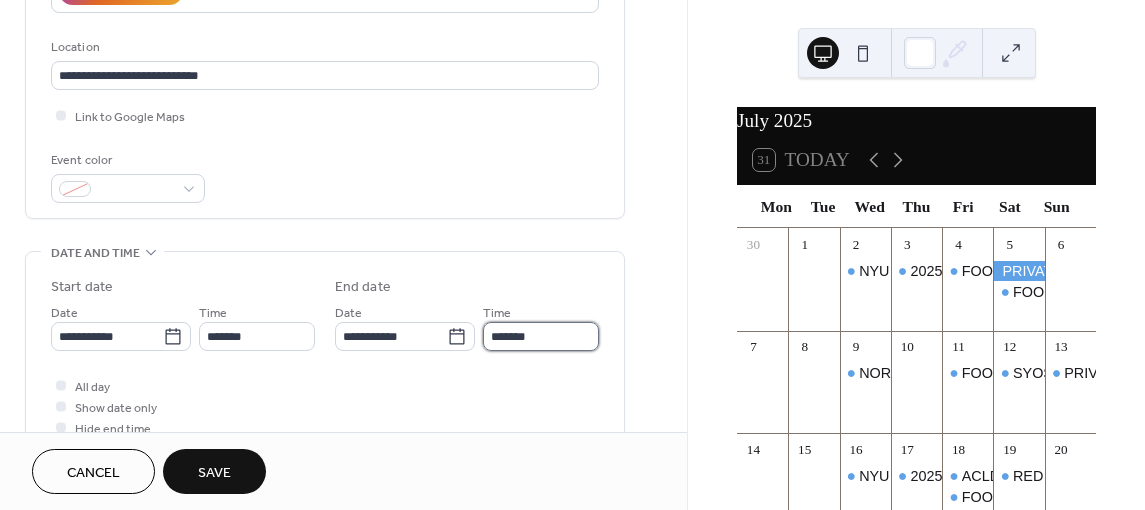 click on "*******" at bounding box center [541, 336] 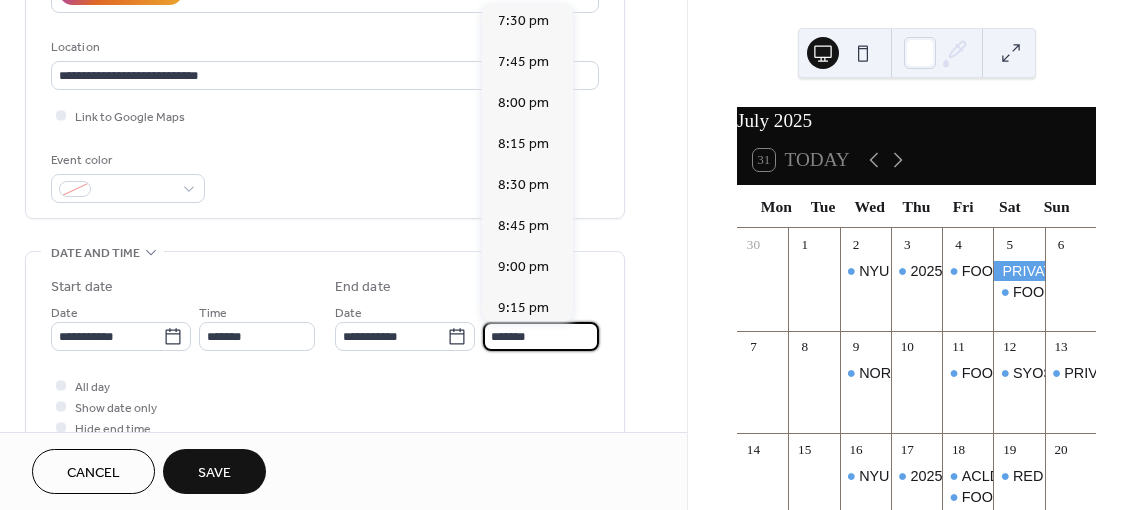 scroll, scrollTop: 400, scrollLeft: 0, axis: vertical 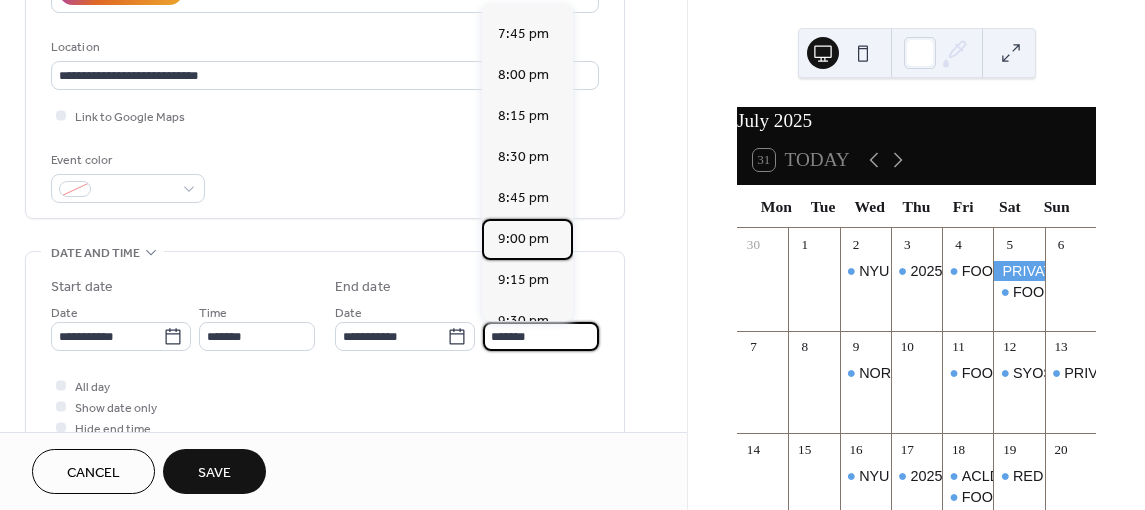 click on "9:00 pm" at bounding box center [523, 239] 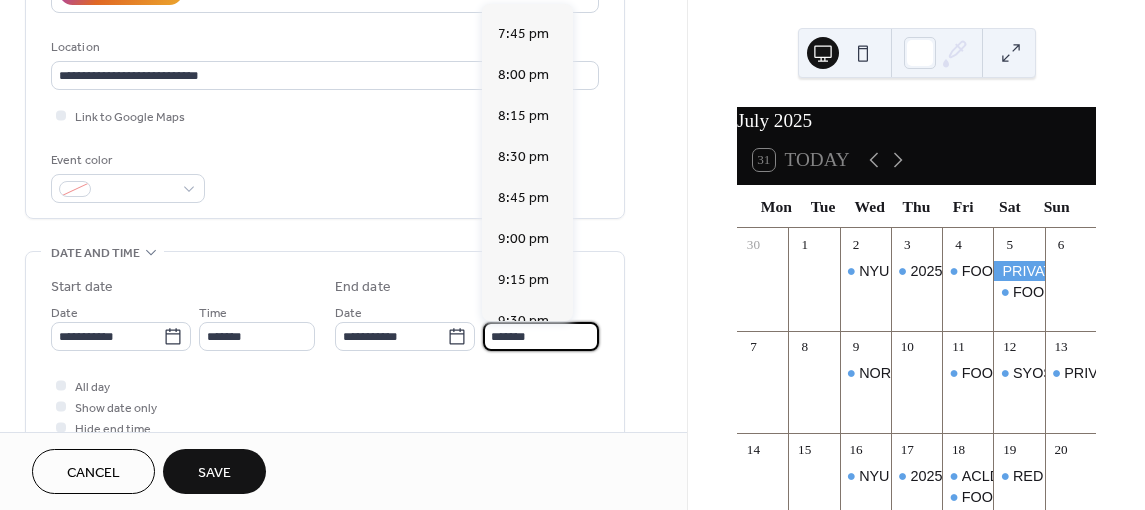 type on "*******" 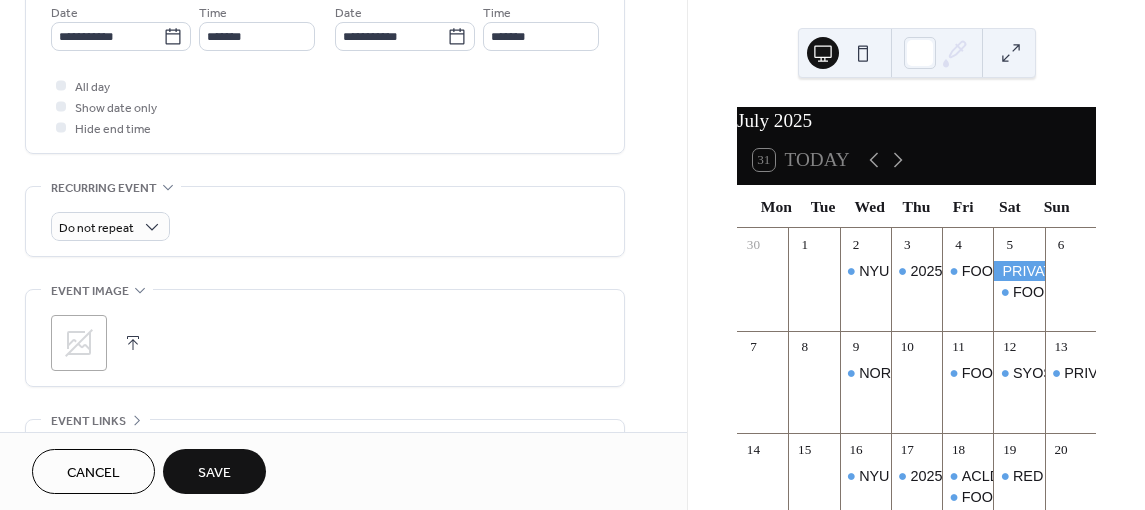 scroll, scrollTop: 891, scrollLeft: 0, axis: vertical 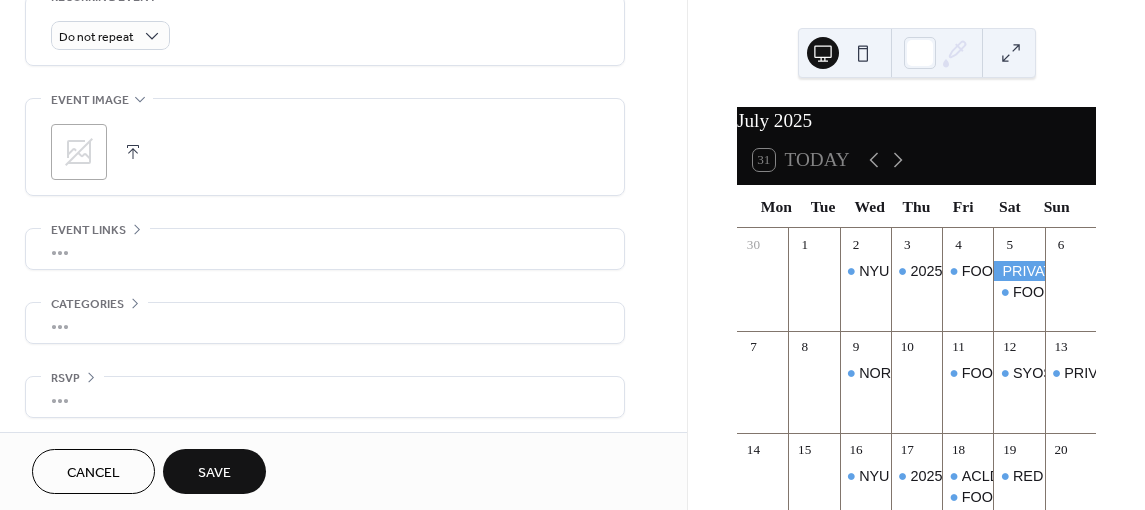click on "•••" at bounding box center [325, 323] 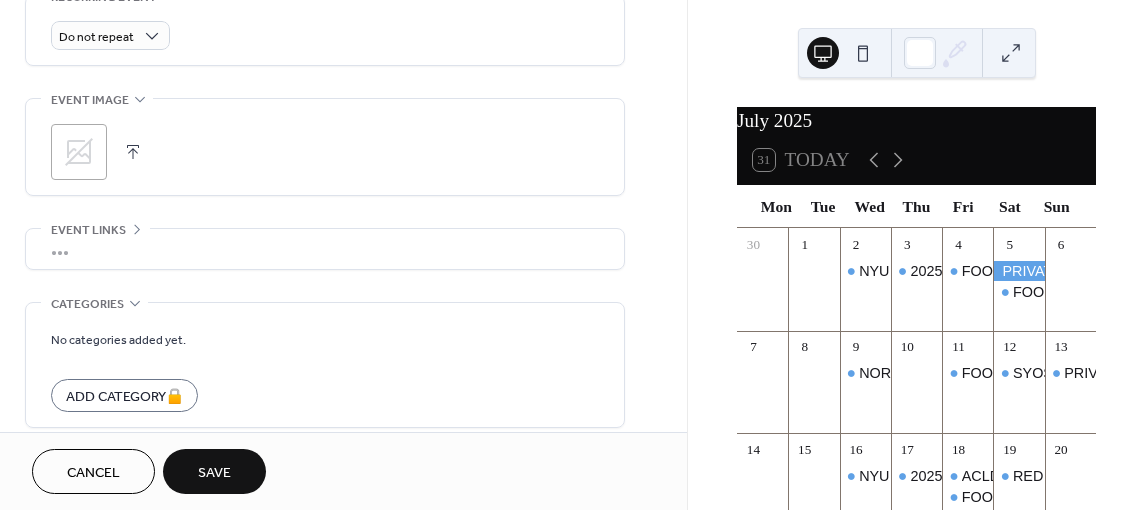 scroll, scrollTop: 891, scrollLeft: 0, axis: vertical 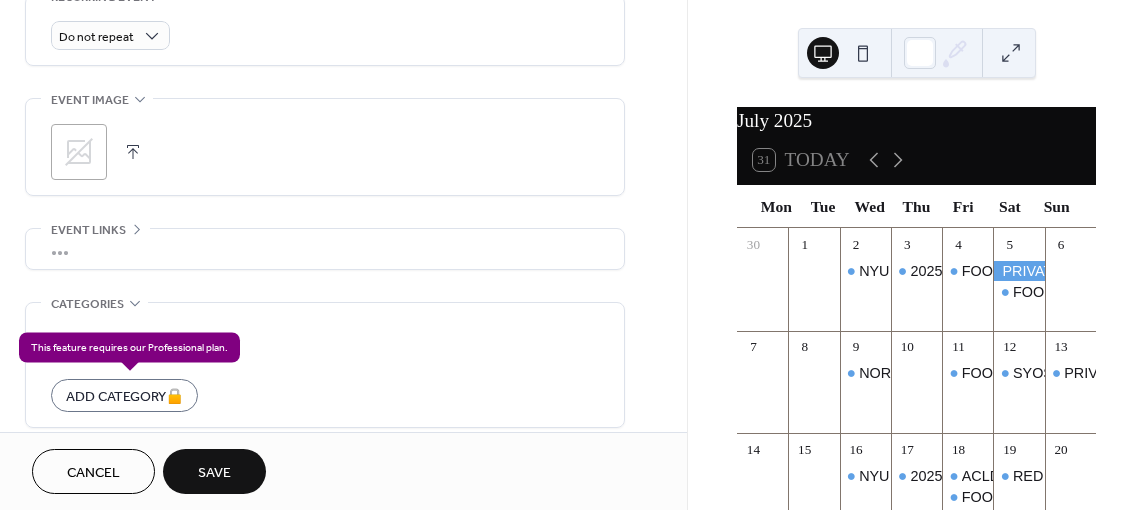 click on "Add Category  🔒" at bounding box center [124, 395] 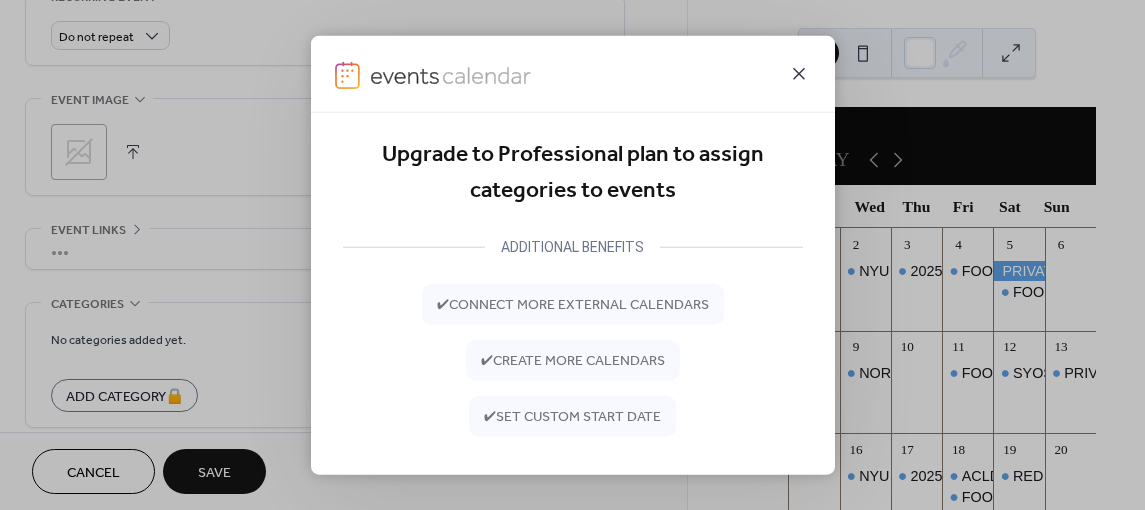 click 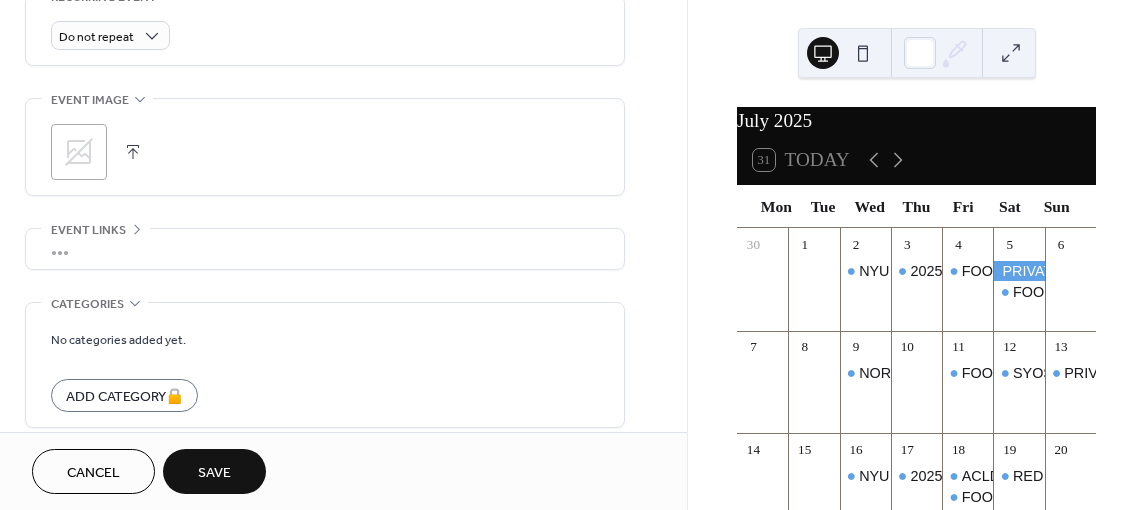 click on "Save" at bounding box center (214, 473) 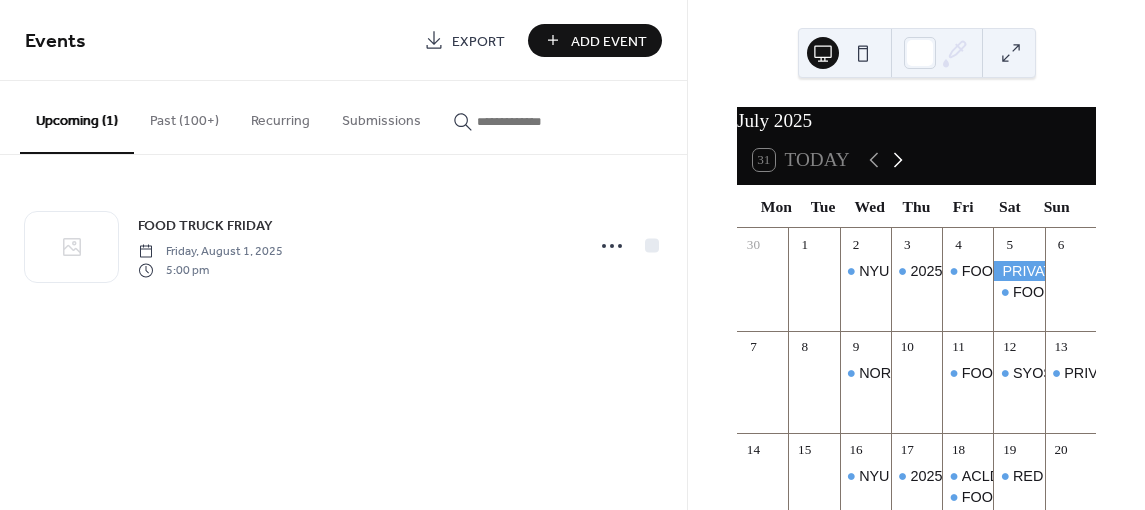 click 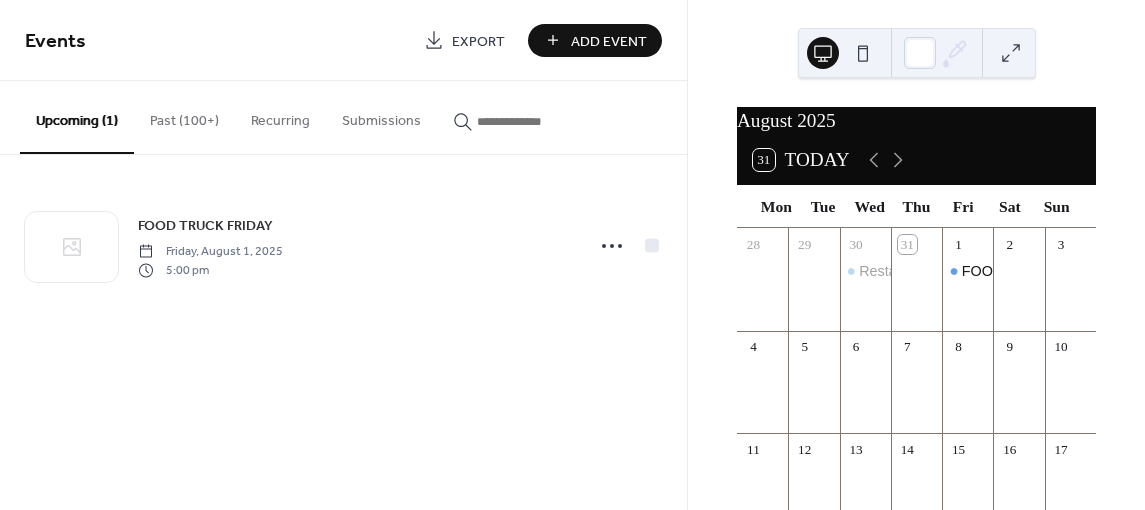 click on "Add Event" at bounding box center [609, 41] 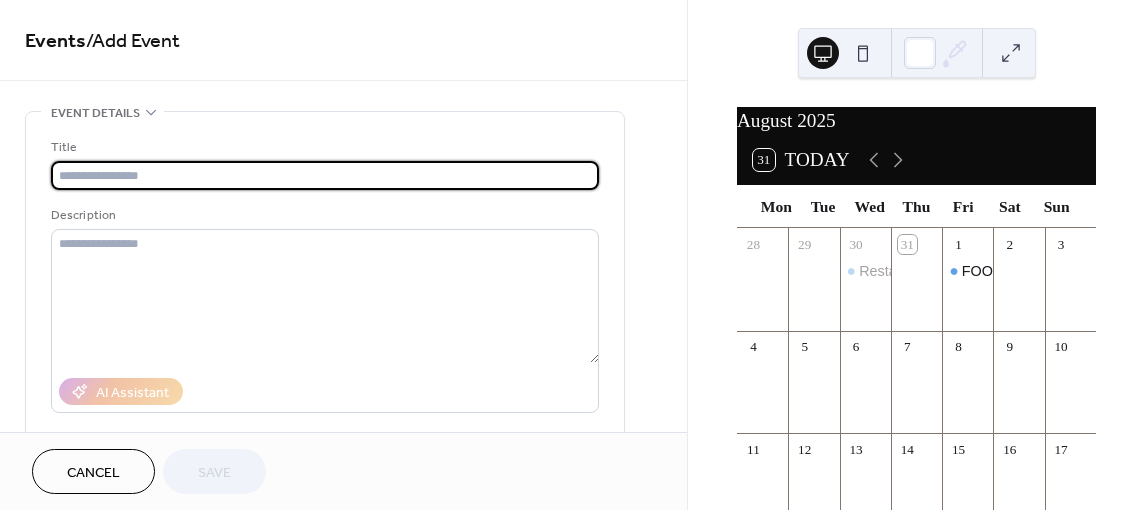 click at bounding box center [325, 175] 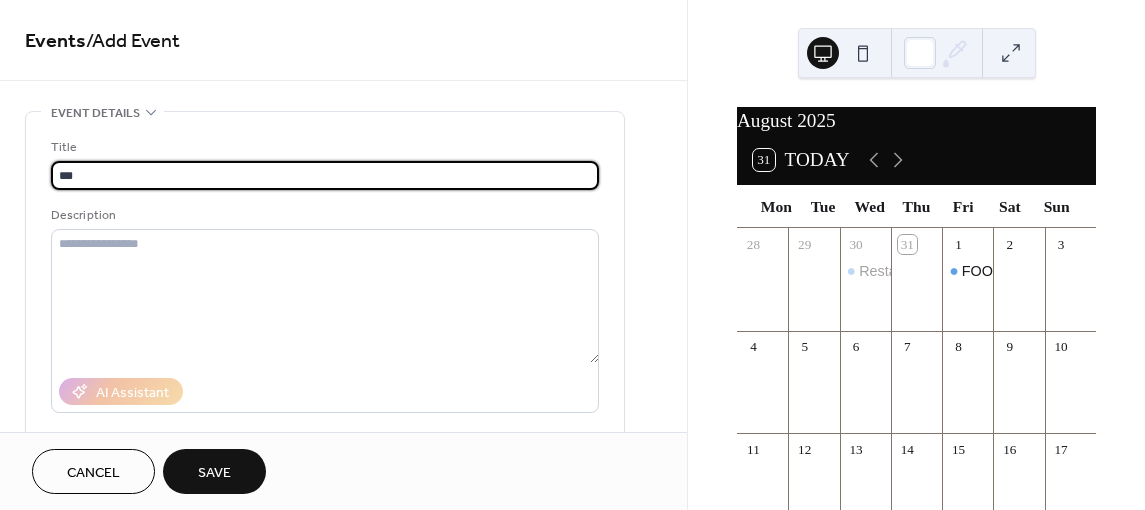 type on "**********" 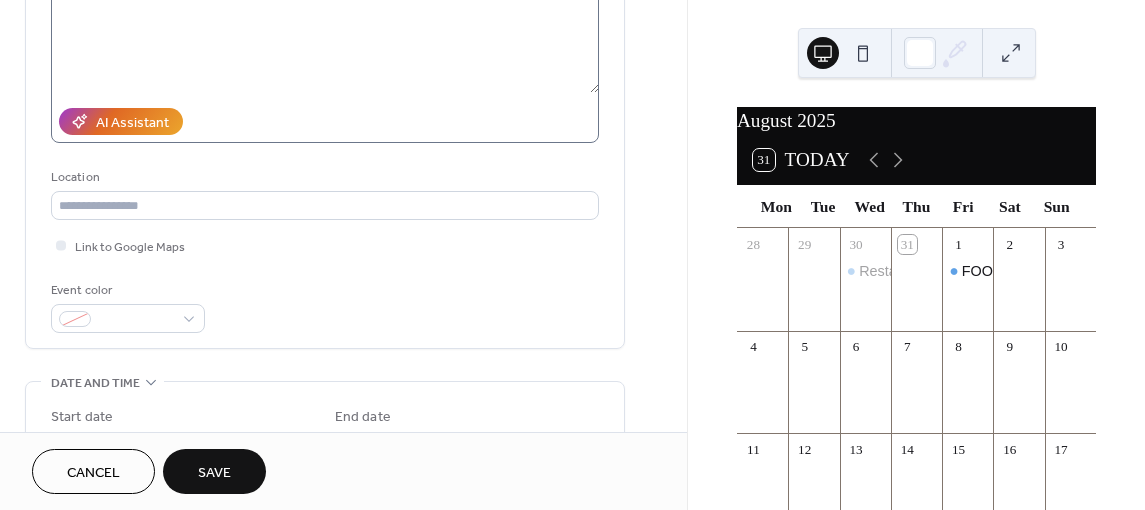 scroll, scrollTop: 300, scrollLeft: 0, axis: vertical 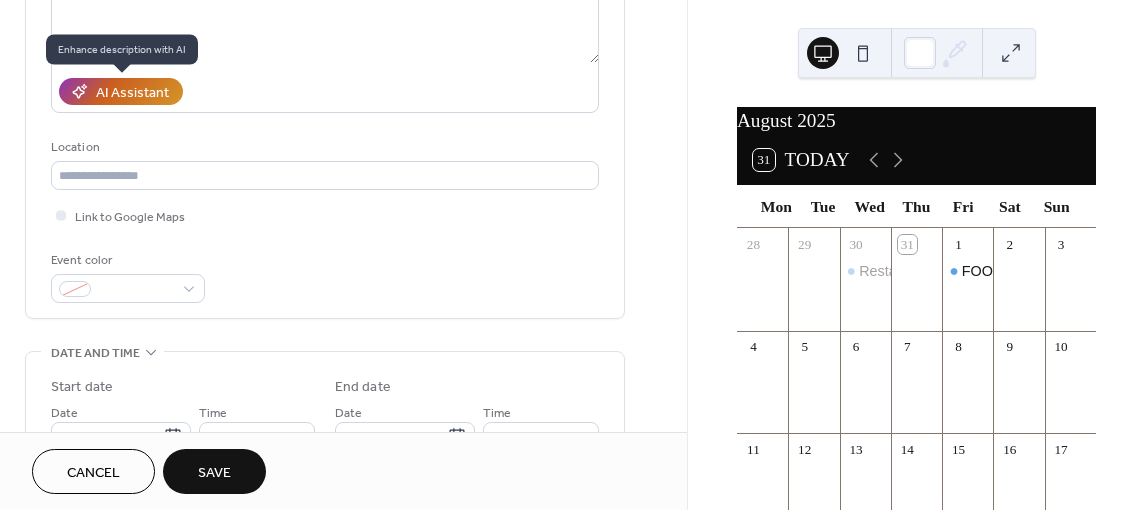 click on "AI Assistant" at bounding box center (132, 93) 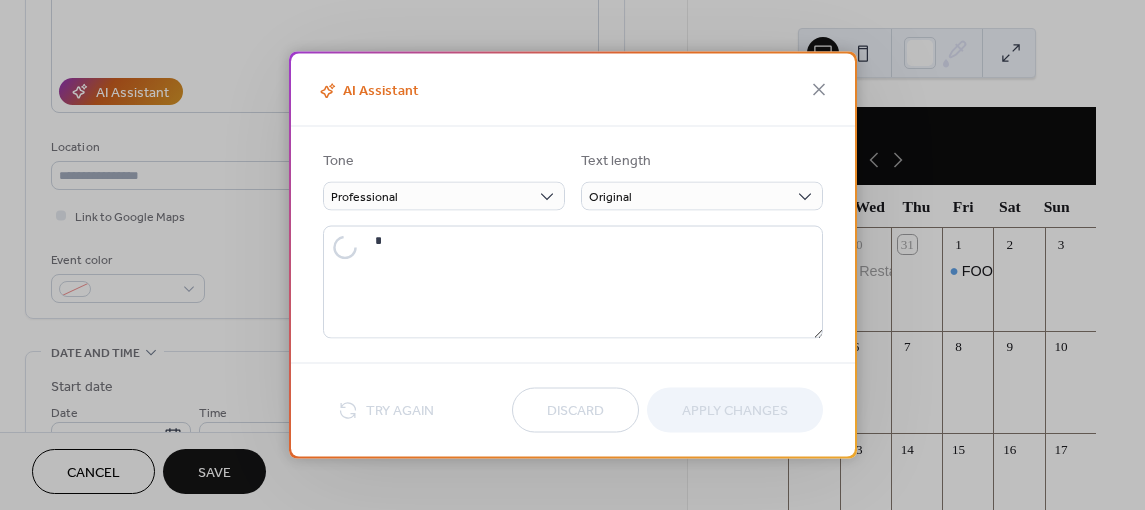 type on "**********" 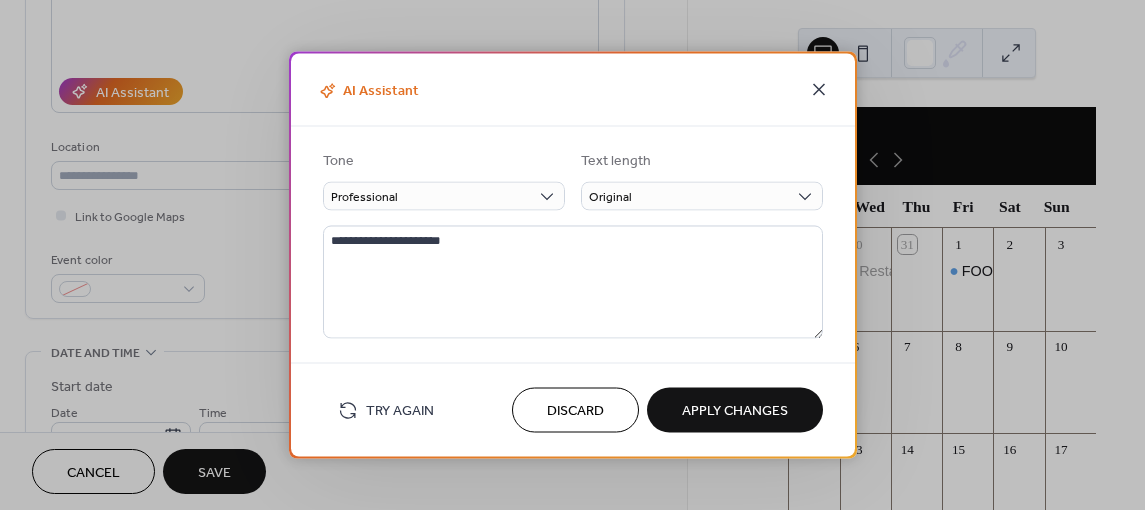 click 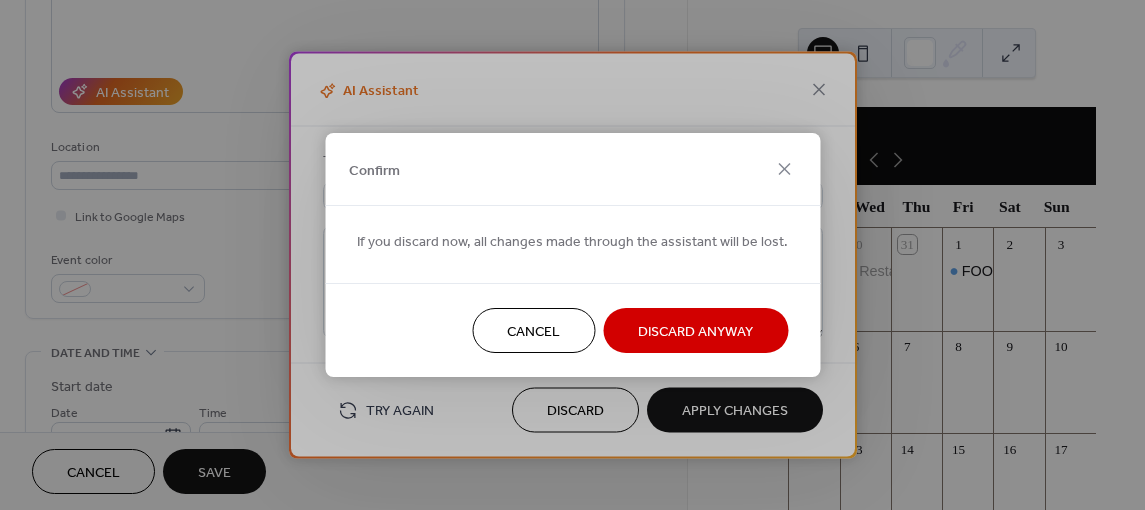 click on "Discard Anyway" at bounding box center [695, 332] 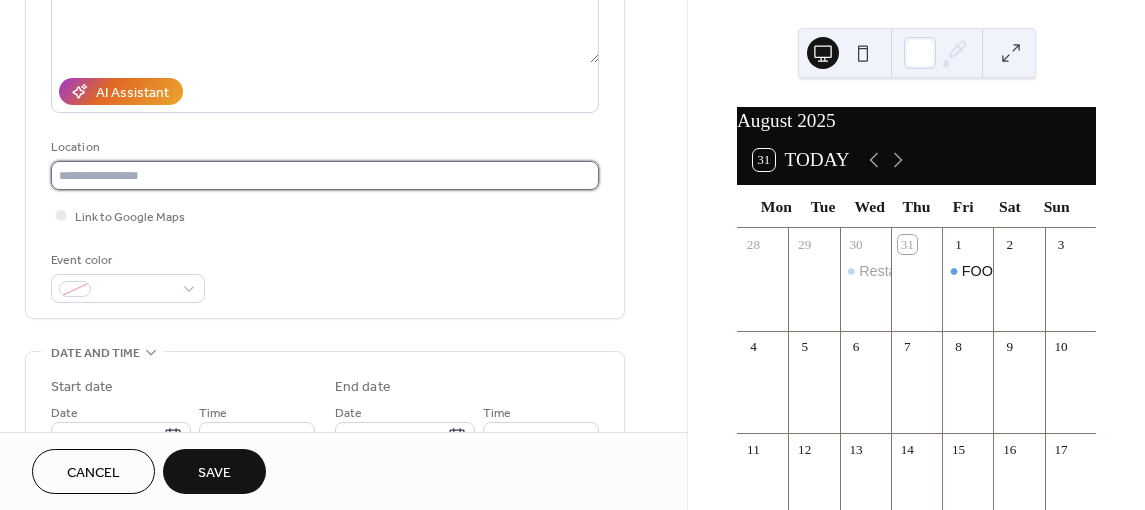 click at bounding box center (325, 175) 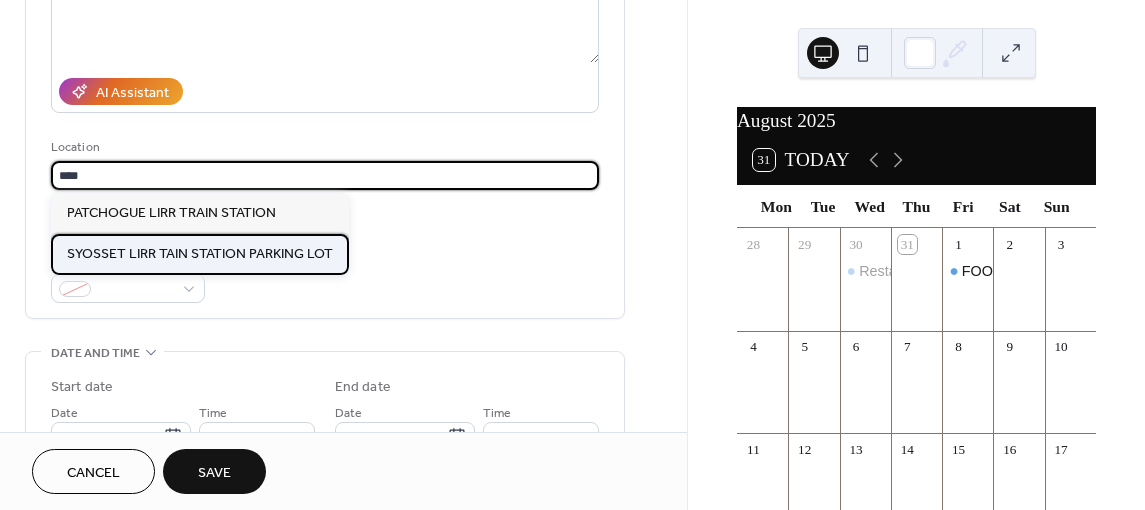click on "SYOSSET LIRR TAIN STATION PARKING LOT" at bounding box center [200, 254] 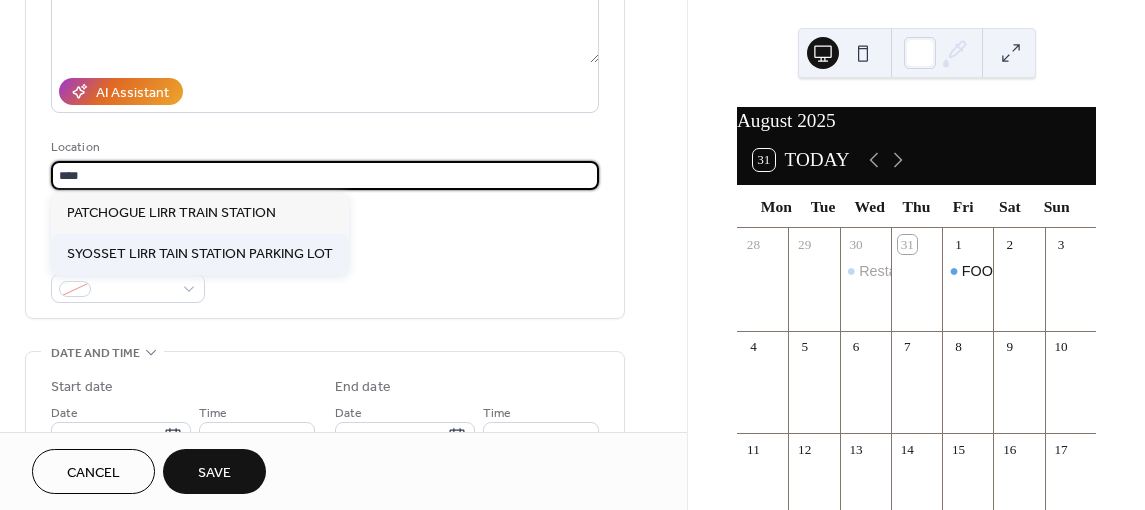 type on "**********" 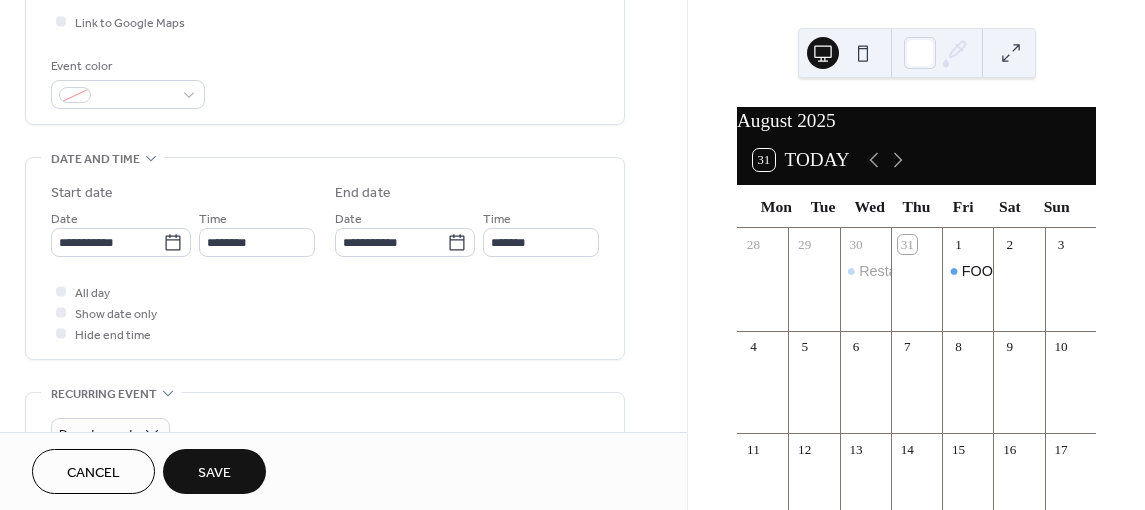 scroll, scrollTop: 500, scrollLeft: 0, axis: vertical 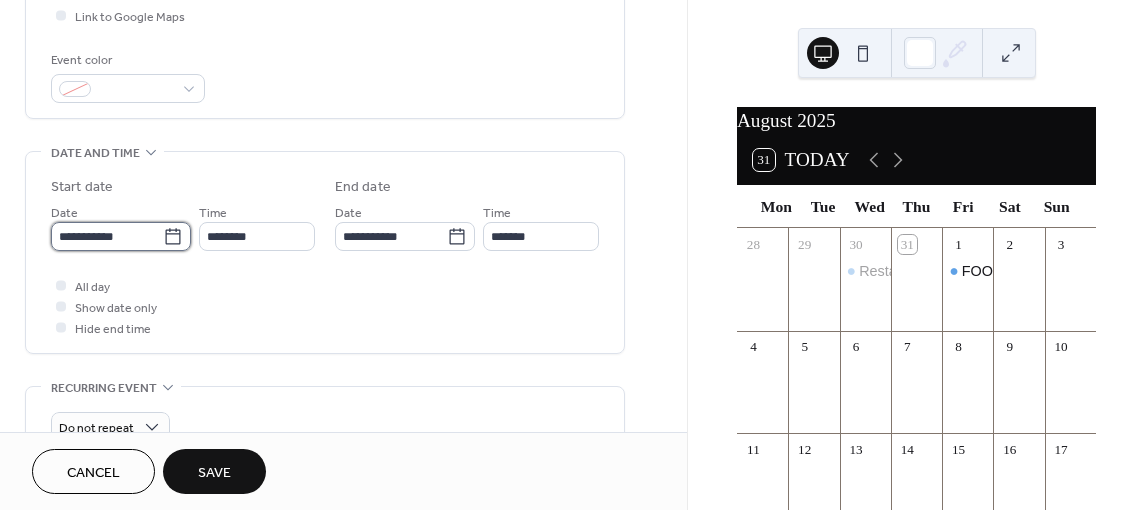 click on "**********" at bounding box center [107, 236] 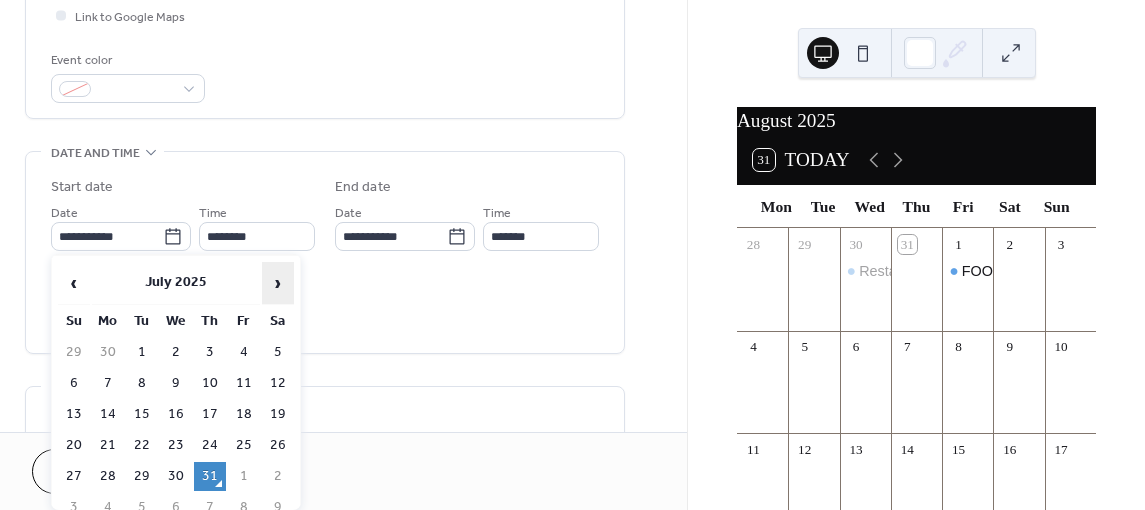 click on "›" at bounding box center [278, 283] 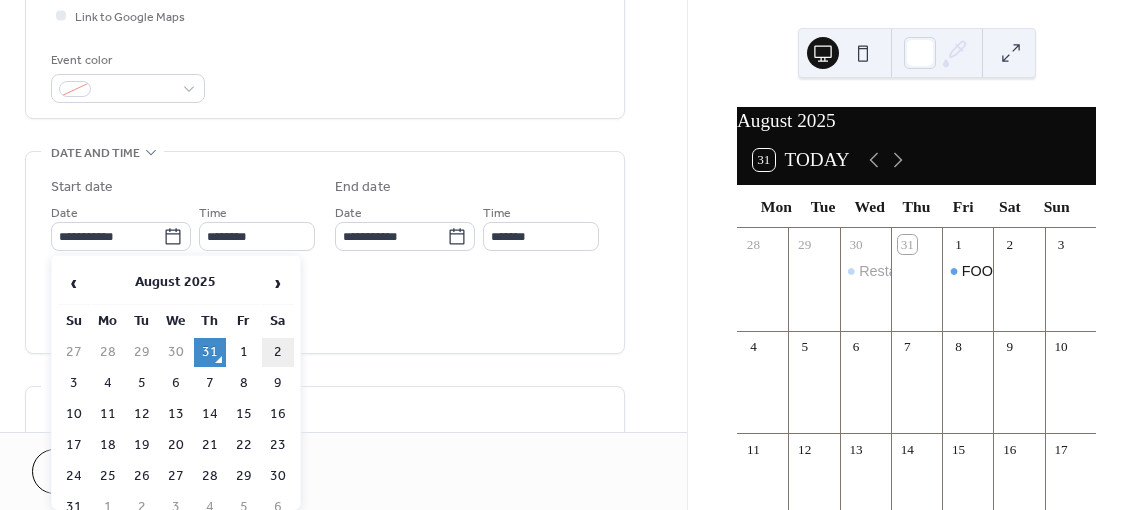 click on "2" at bounding box center (278, 352) 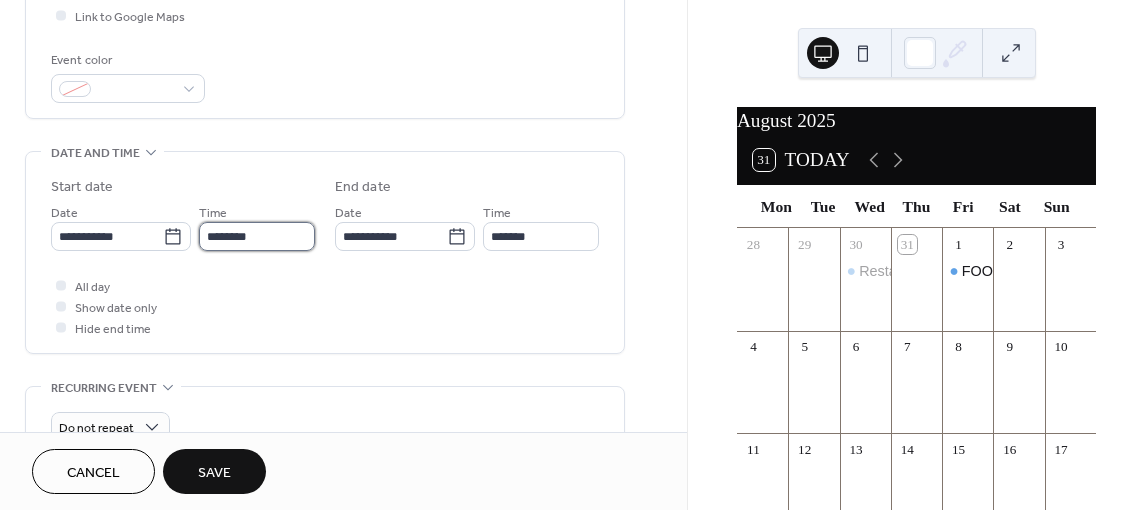 click on "********" at bounding box center (257, 236) 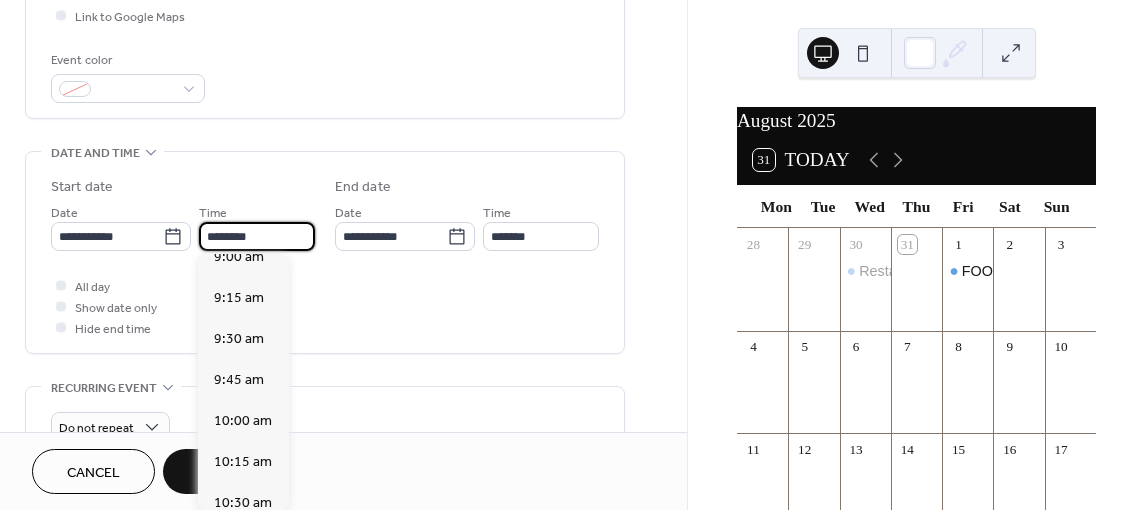 scroll, scrollTop: 1468, scrollLeft: 0, axis: vertical 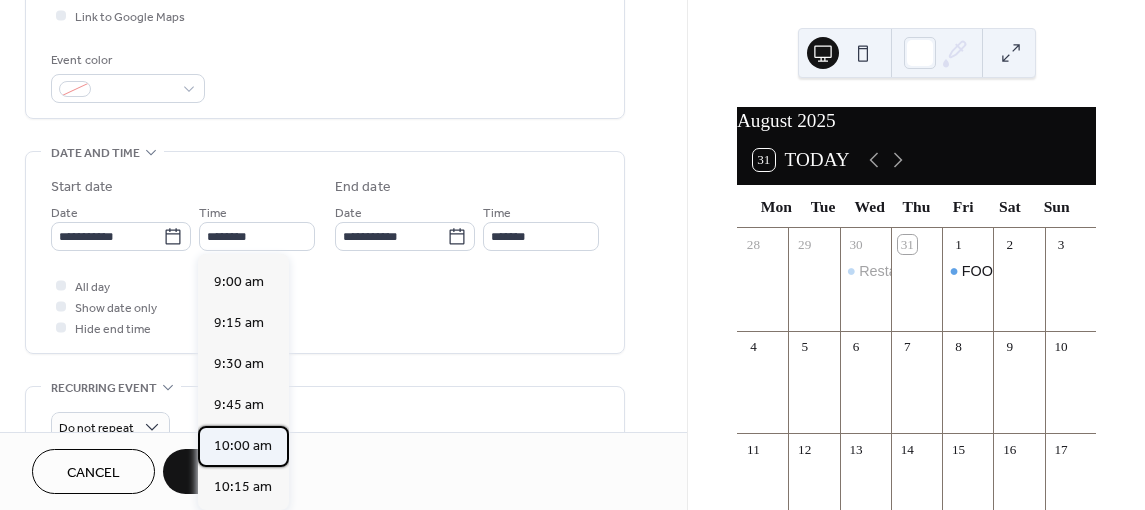 click on "10:00 am" at bounding box center (243, 445) 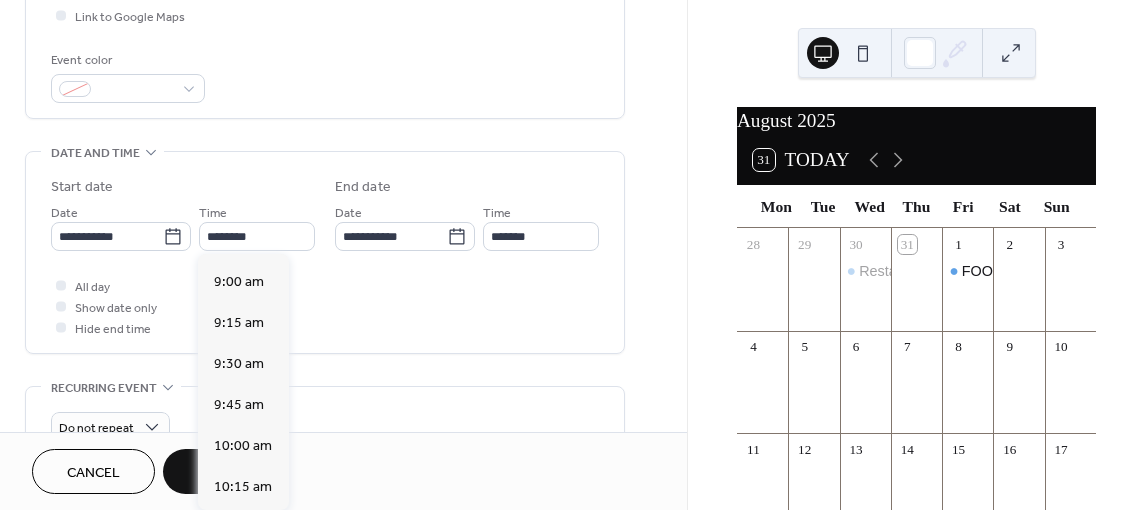 type on "********" 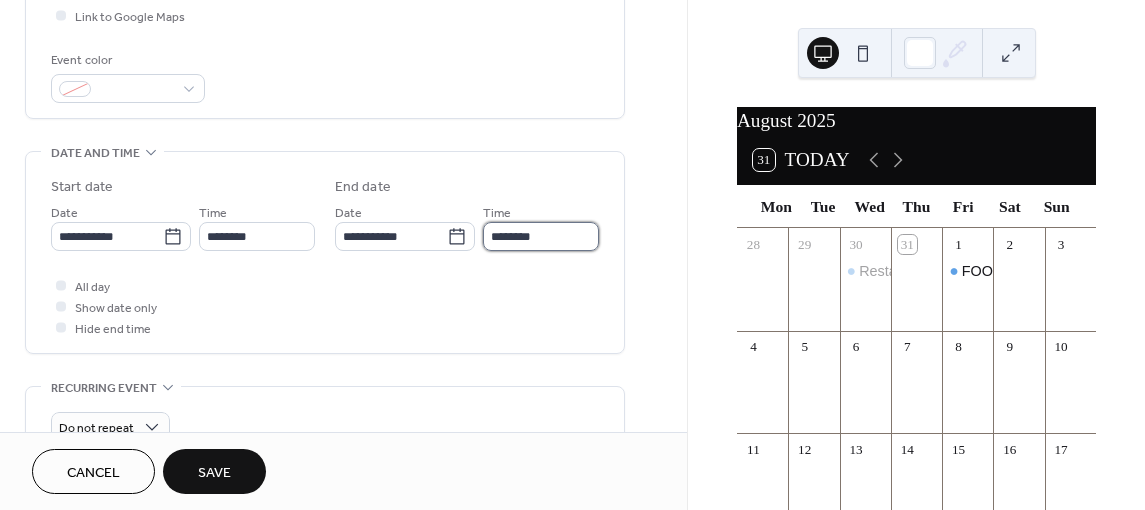 click on "********" at bounding box center [541, 236] 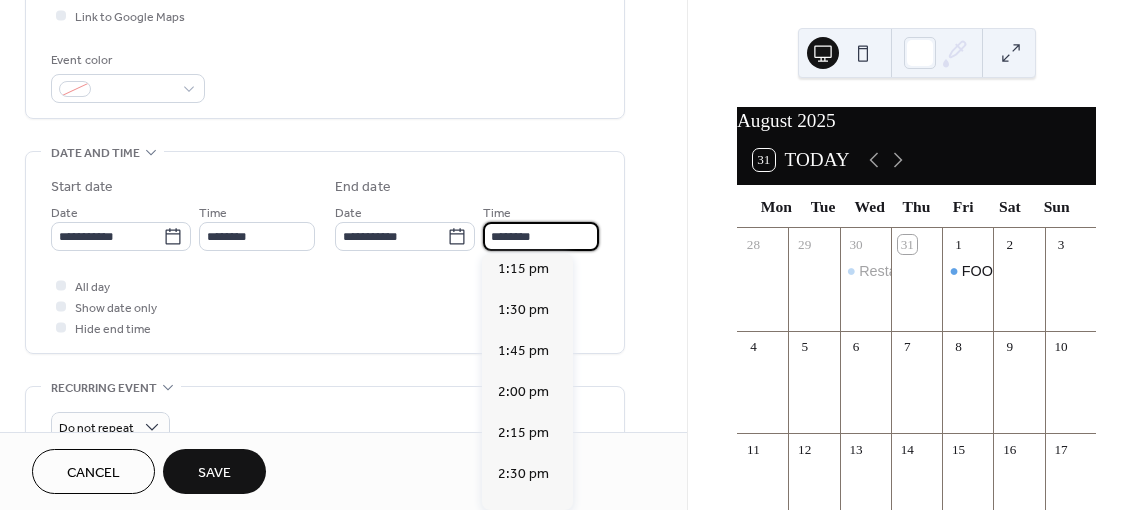 scroll, scrollTop: 500, scrollLeft: 0, axis: vertical 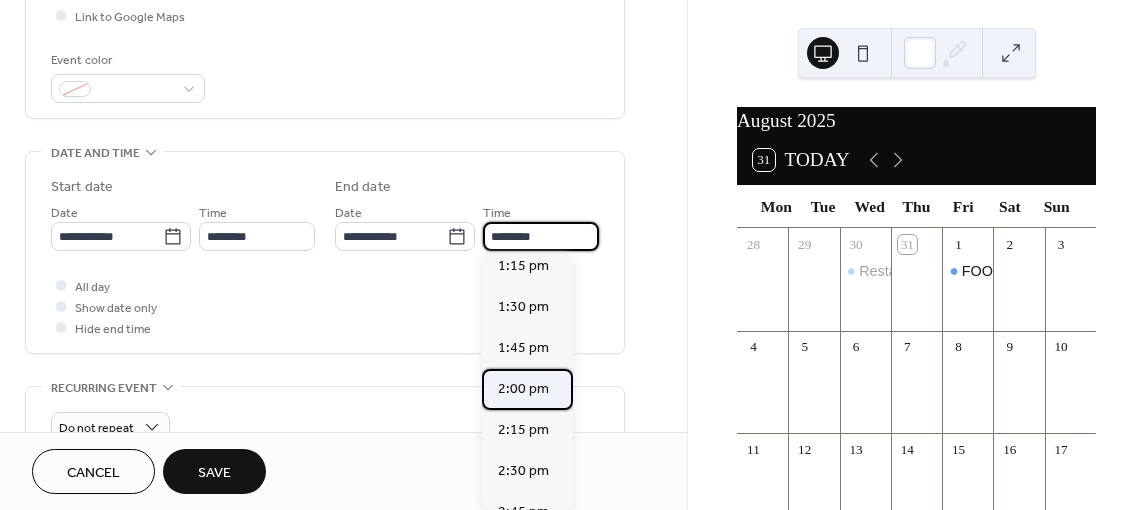 click on "2:00 pm" at bounding box center [523, 388] 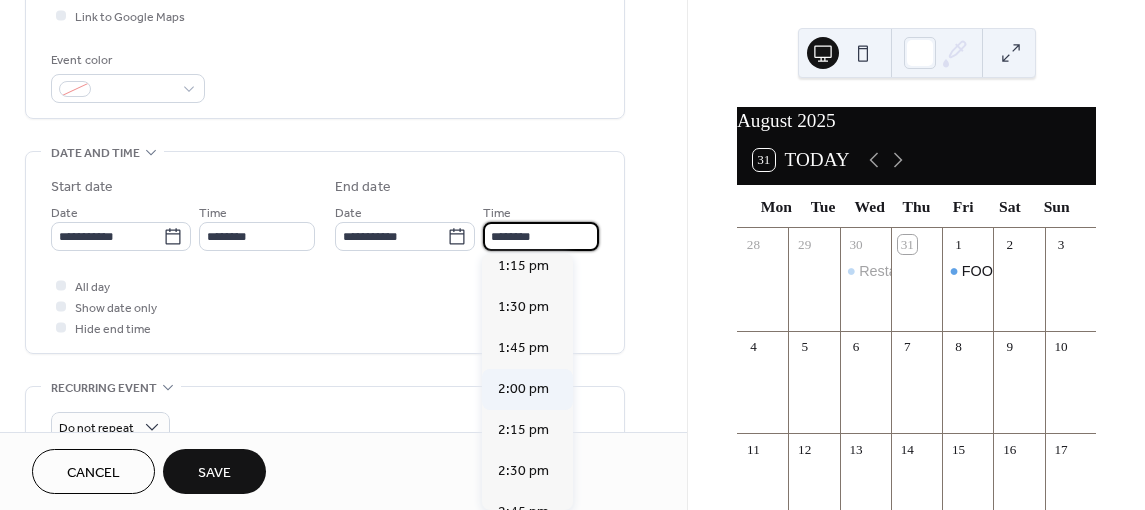 type on "*******" 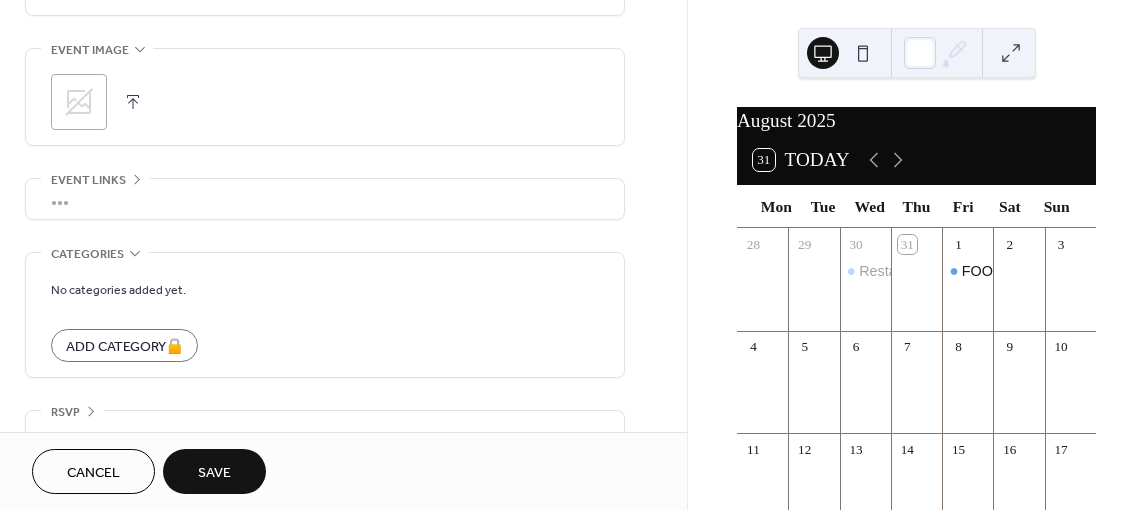 scroll, scrollTop: 975, scrollLeft: 0, axis: vertical 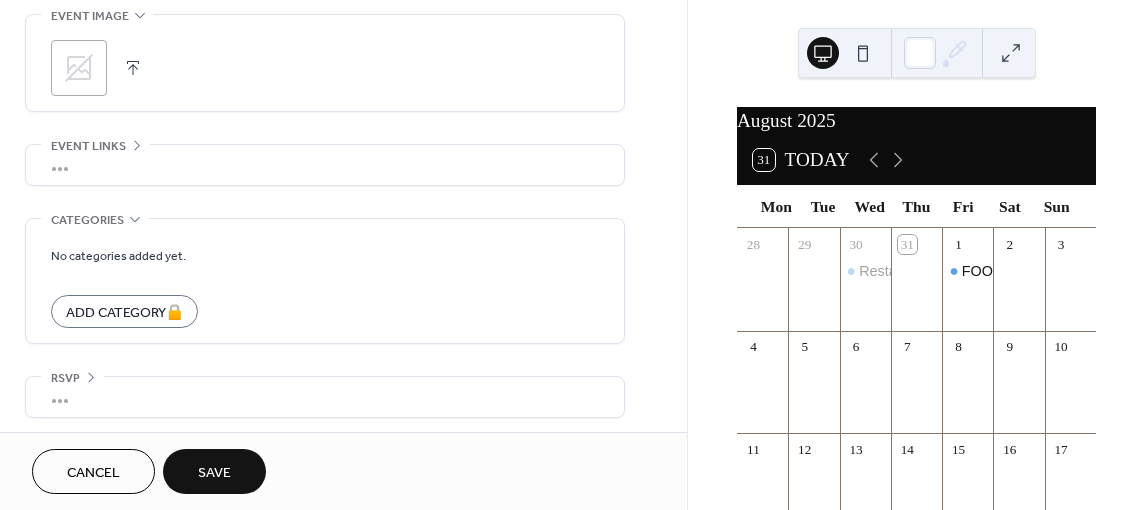 click on "Save" at bounding box center (214, 473) 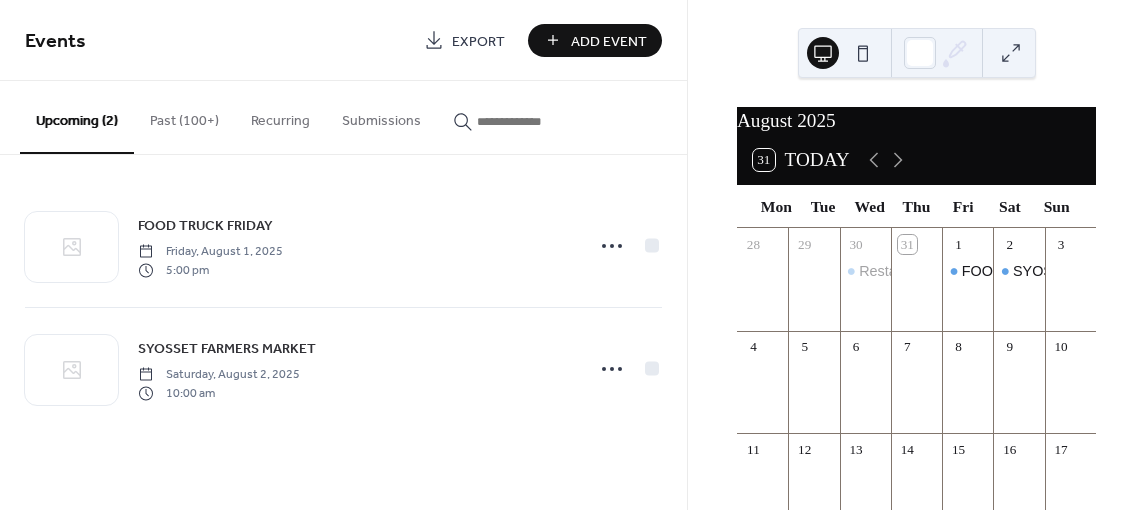 click on "Add Event" at bounding box center [609, 41] 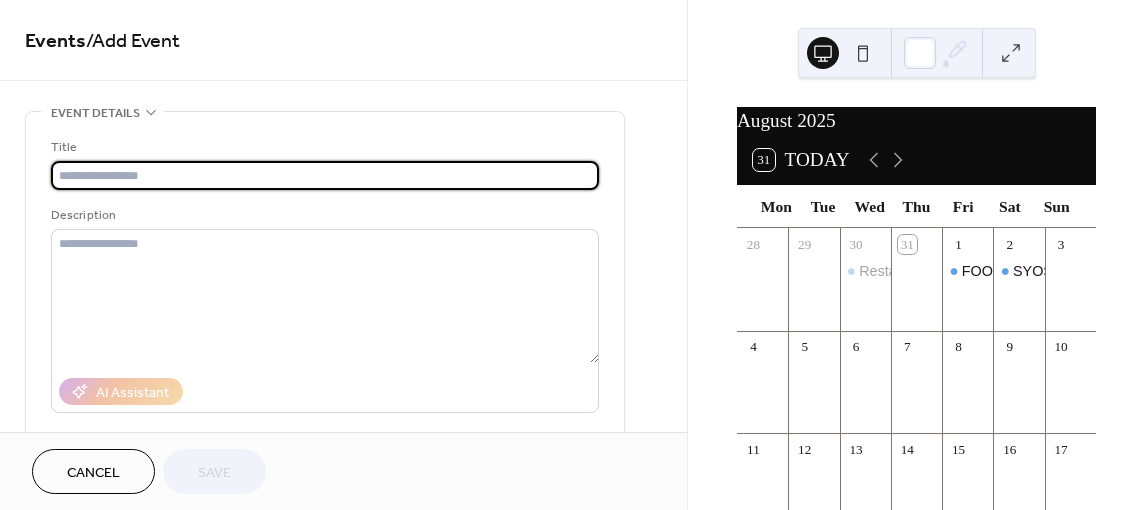 click at bounding box center [325, 175] 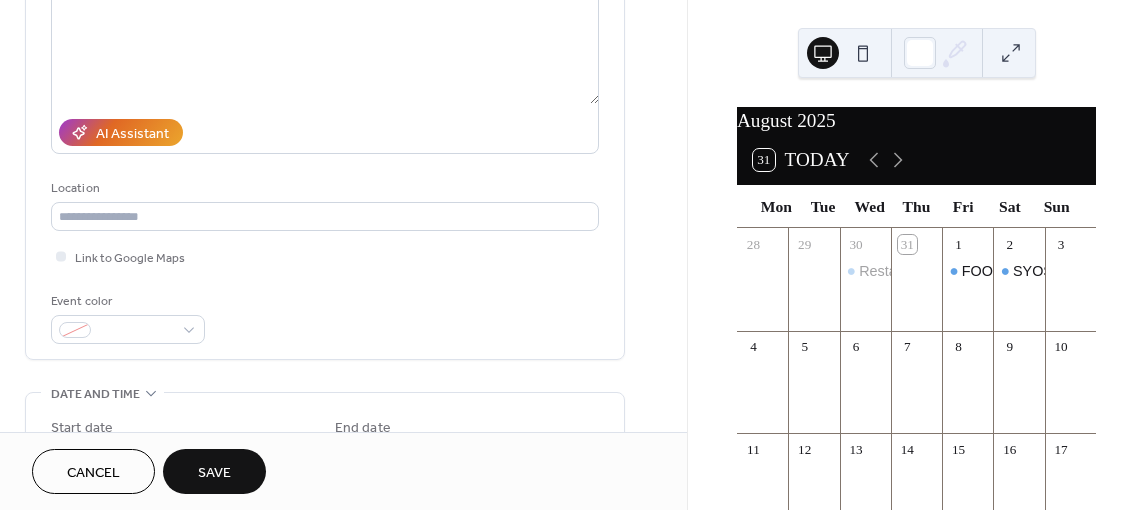 scroll, scrollTop: 300, scrollLeft: 0, axis: vertical 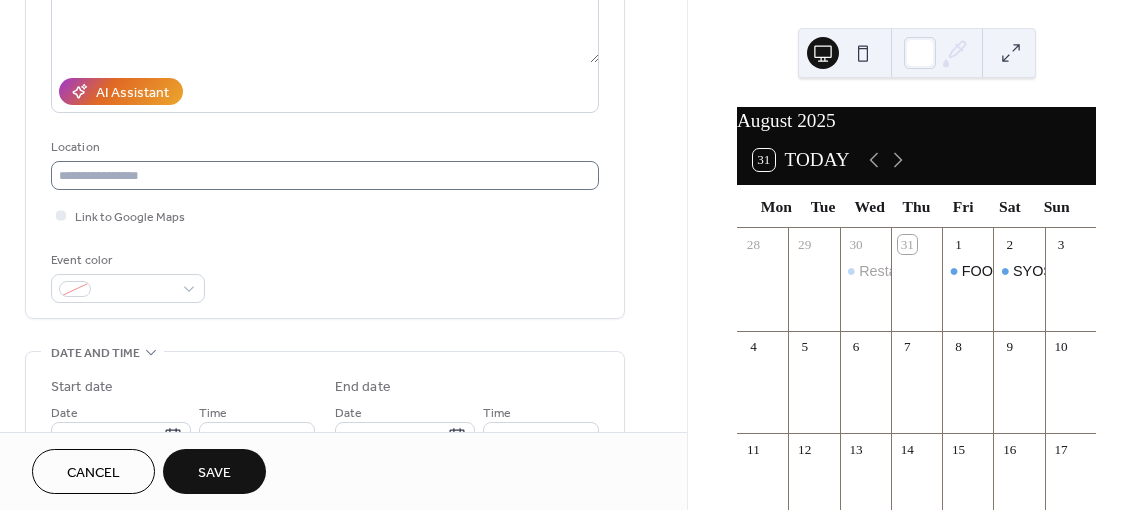 type on "**********" 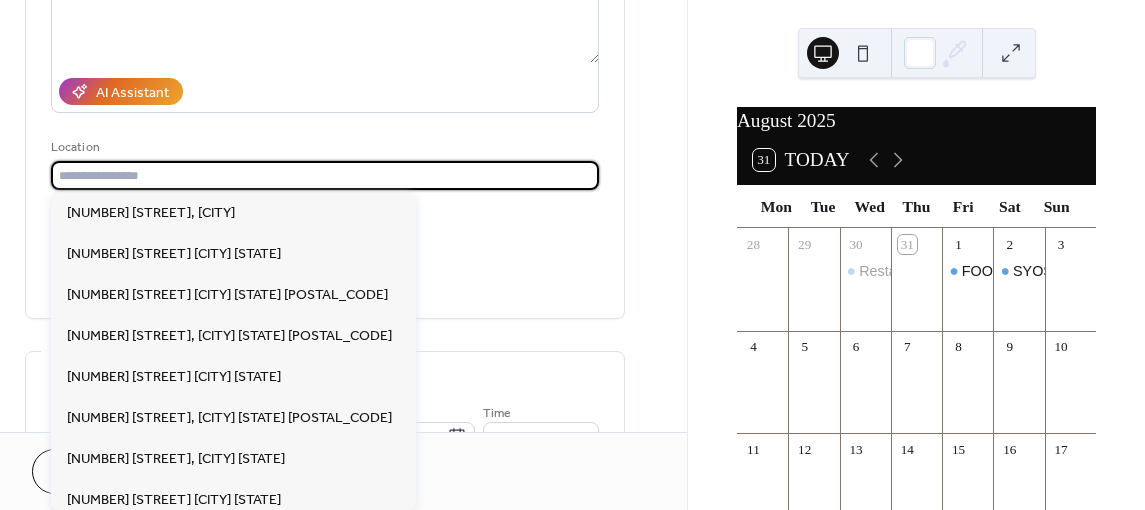 click at bounding box center [325, 175] 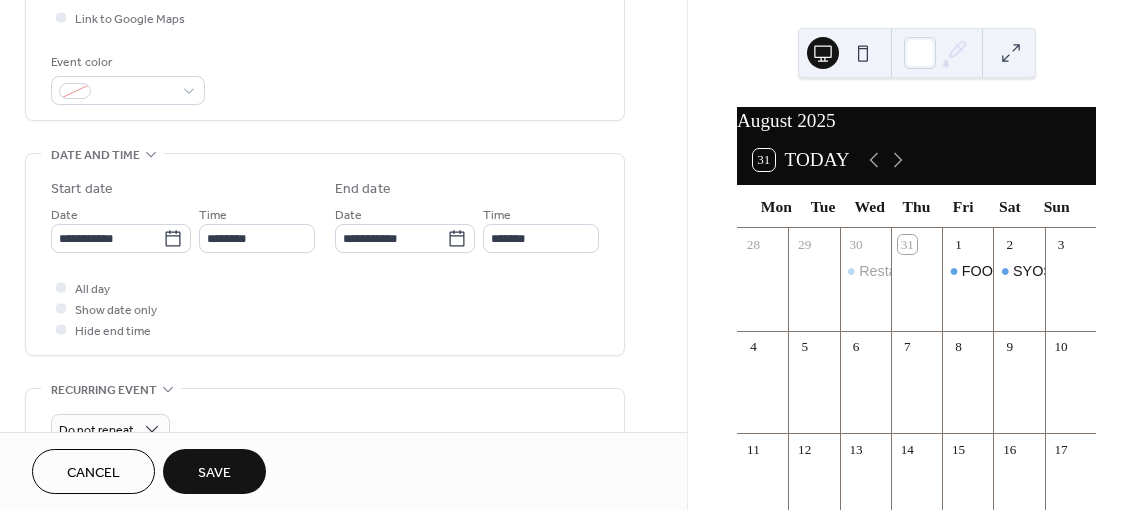 scroll, scrollTop: 500, scrollLeft: 0, axis: vertical 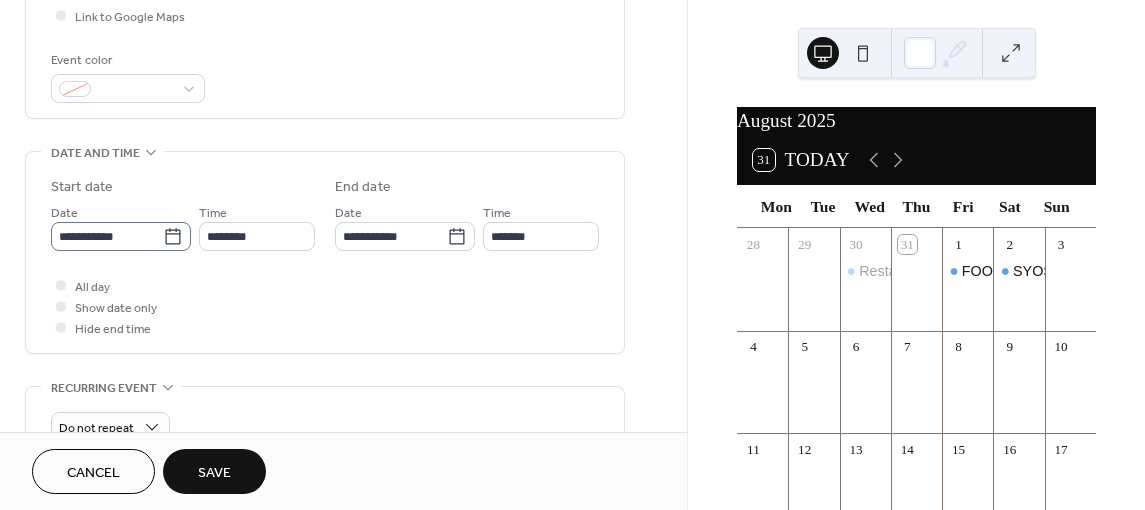 type on "**********" 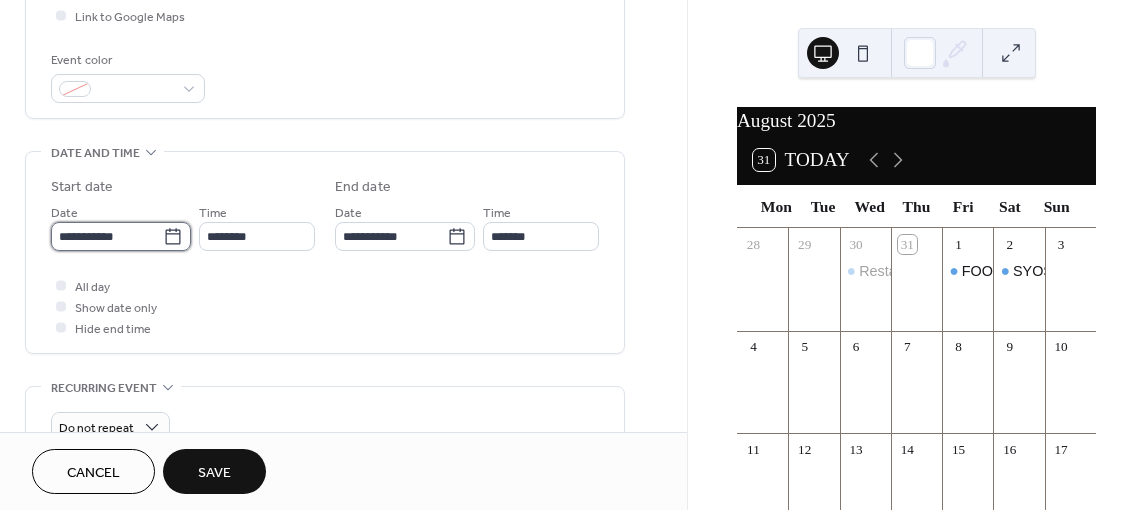 click on "**********" at bounding box center (107, 236) 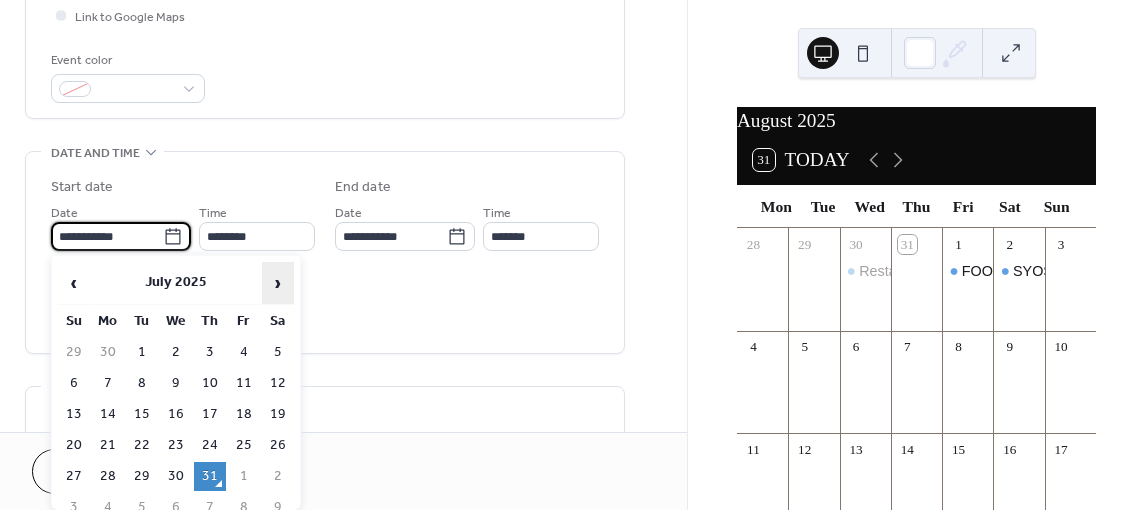 click on "›" at bounding box center [278, 283] 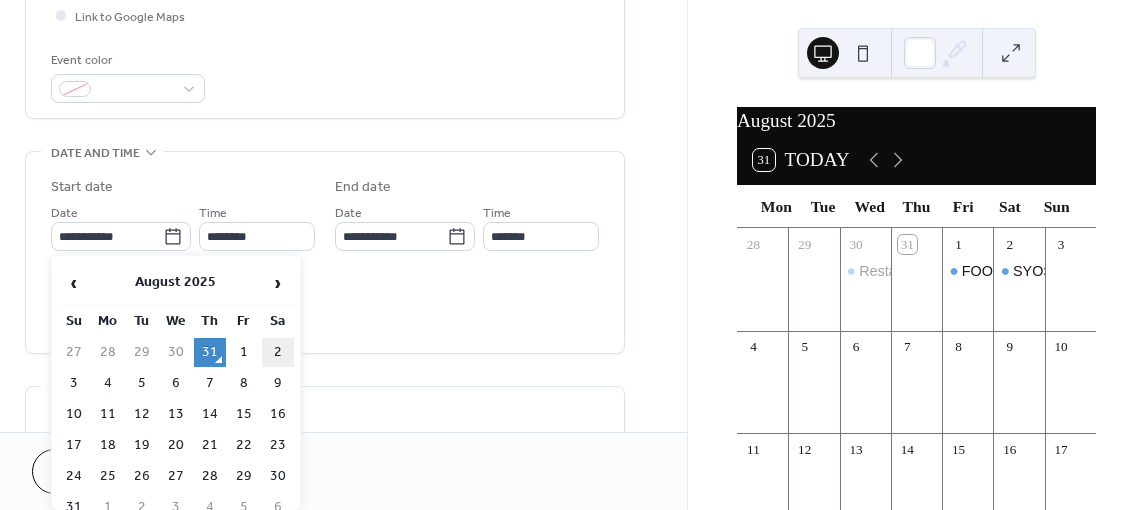 click on "2" at bounding box center (278, 352) 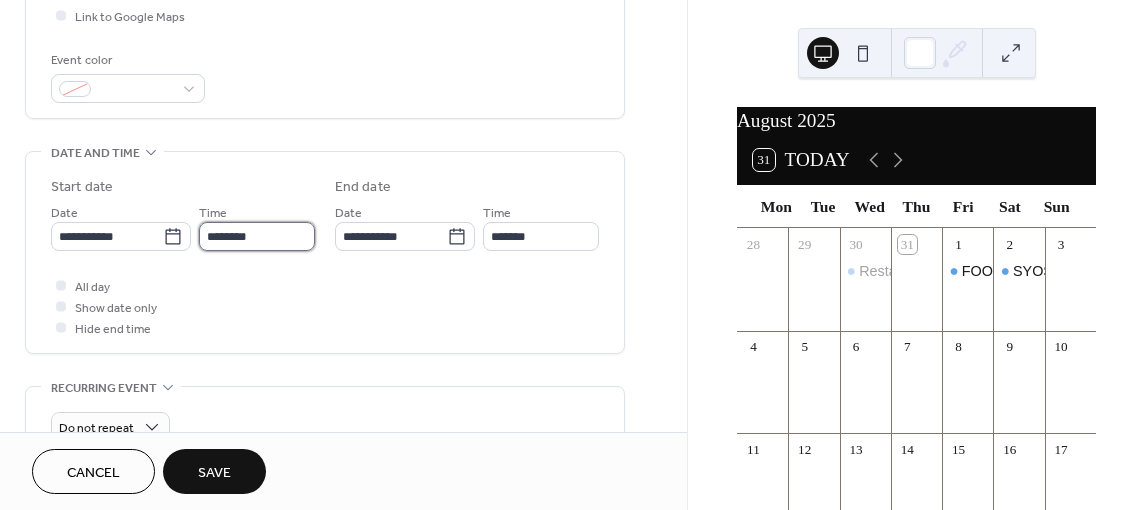 click on "********" at bounding box center [257, 236] 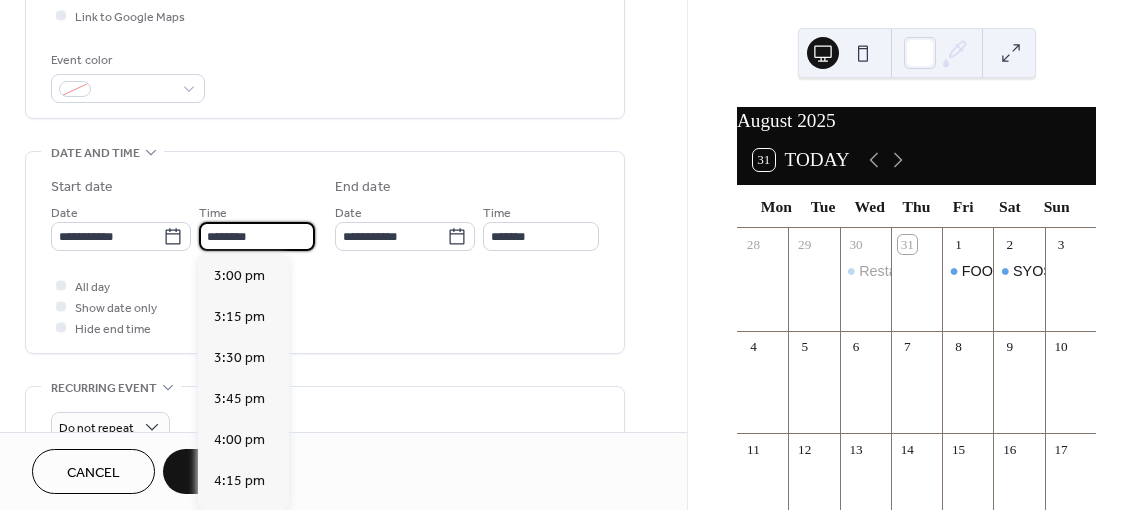 scroll, scrollTop: 2468, scrollLeft: 0, axis: vertical 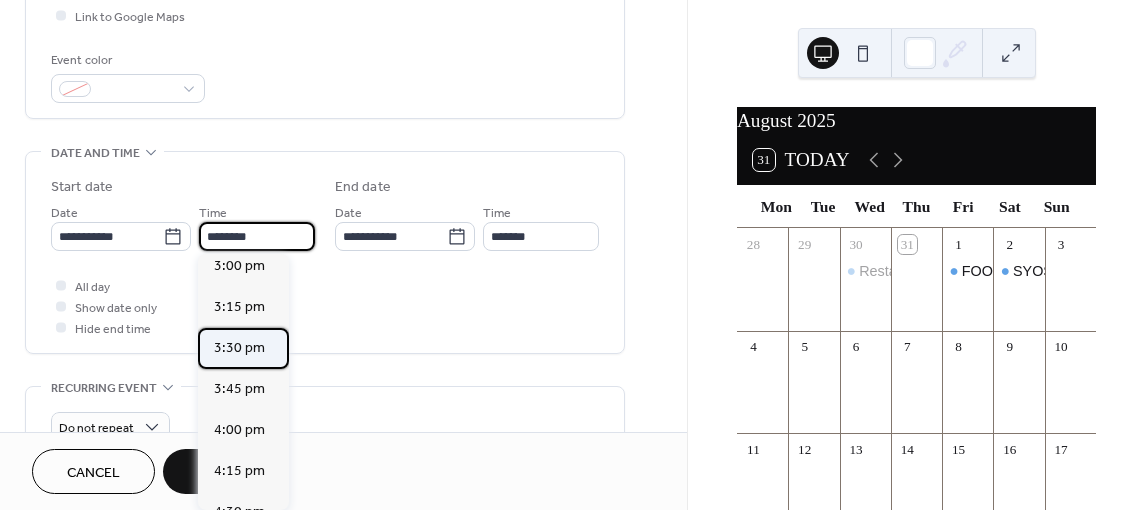 click on "3:30 pm" at bounding box center [239, 347] 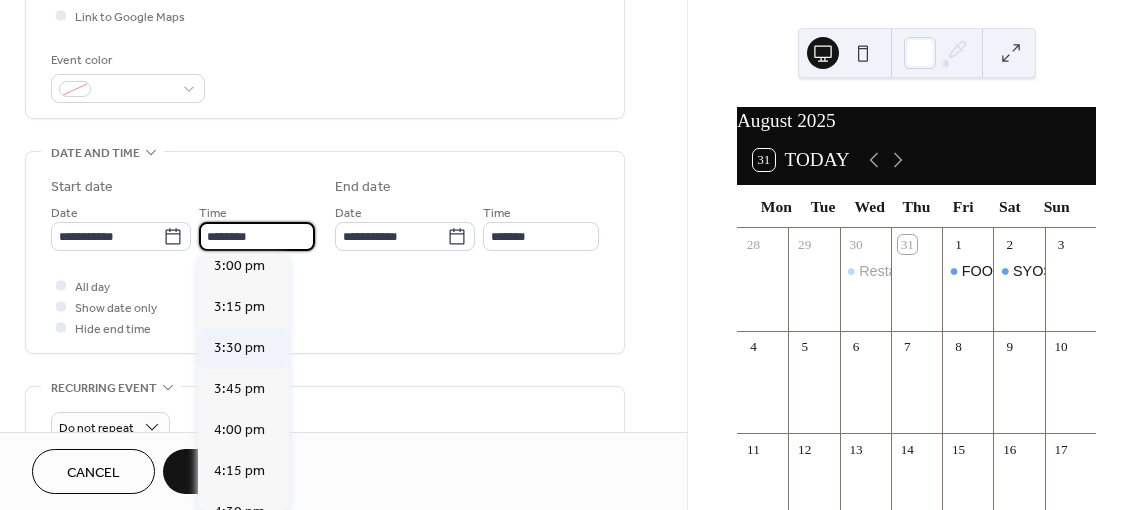 type on "*******" 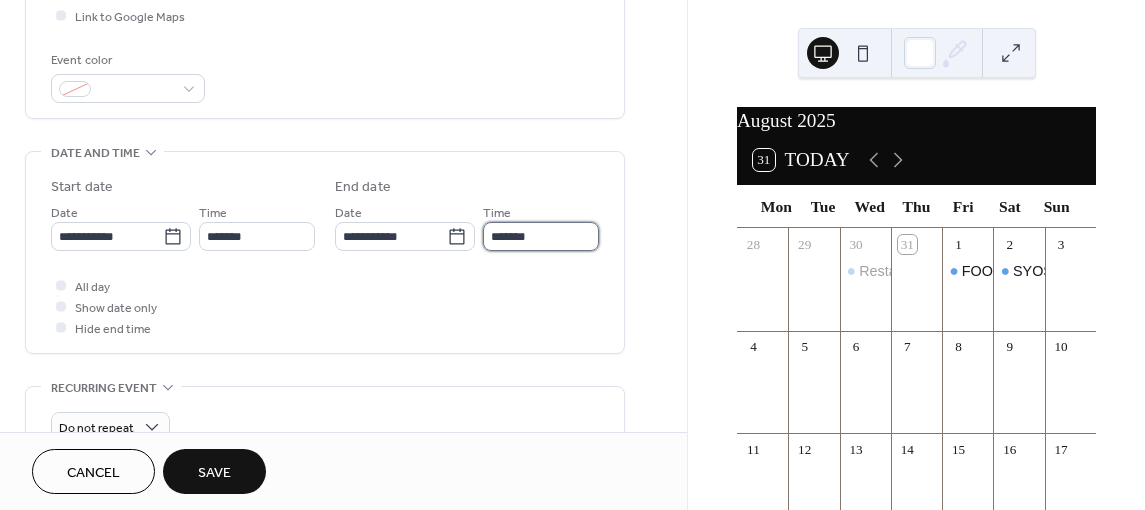 click on "*******" at bounding box center [541, 236] 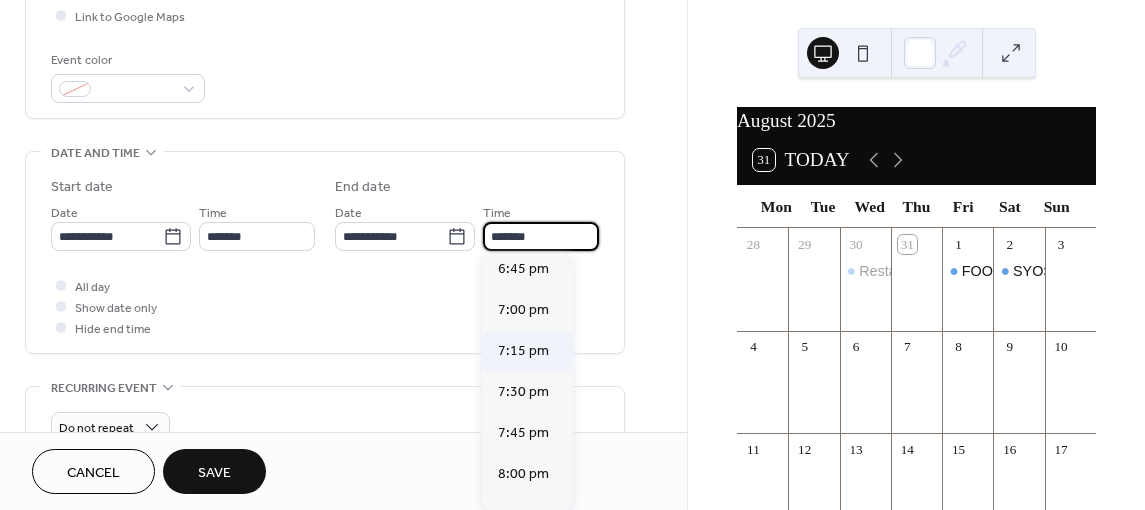 scroll, scrollTop: 500, scrollLeft: 0, axis: vertical 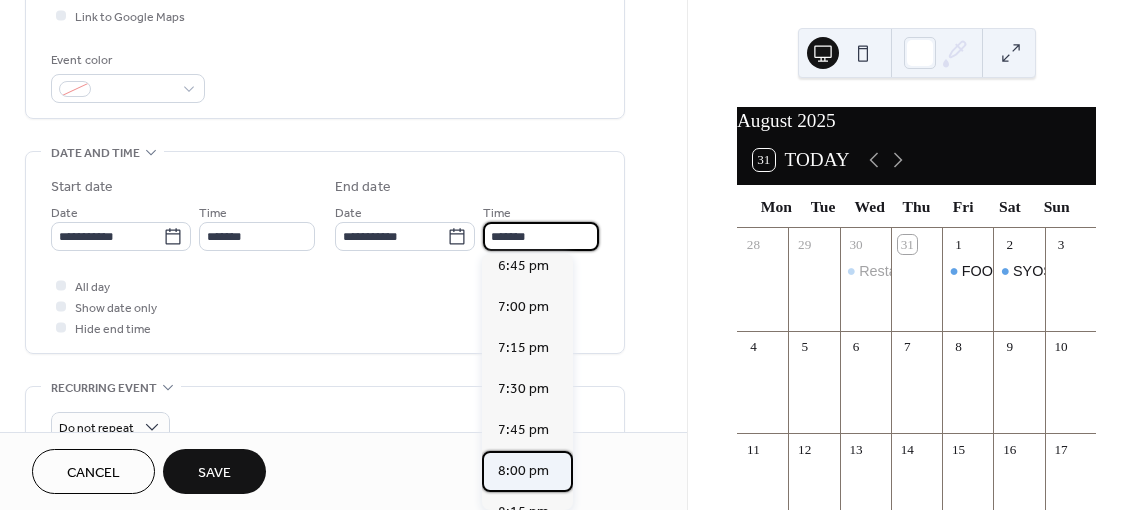 click on "8:00 pm" at bounding box center (523, 470) 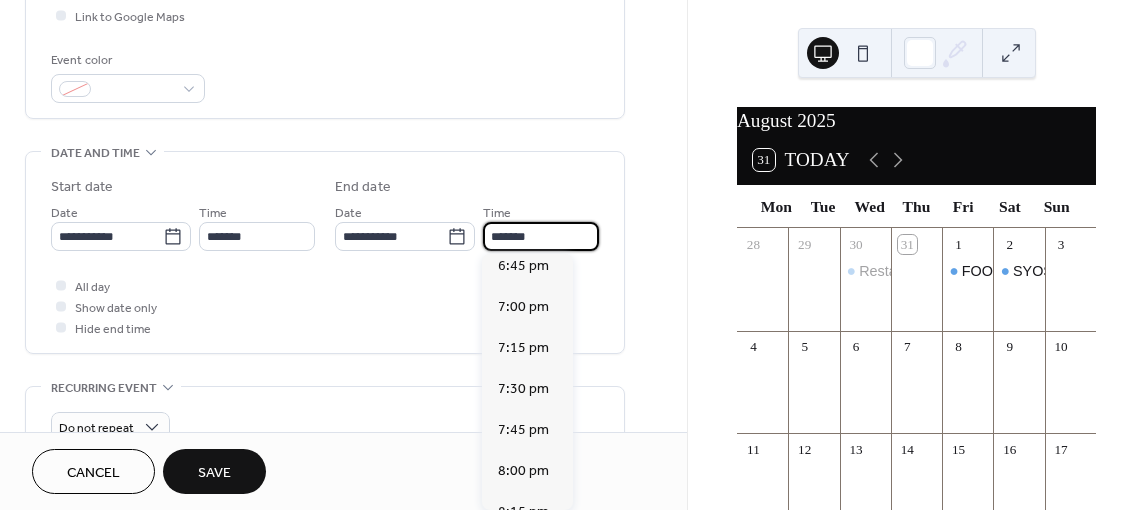type on "*******" 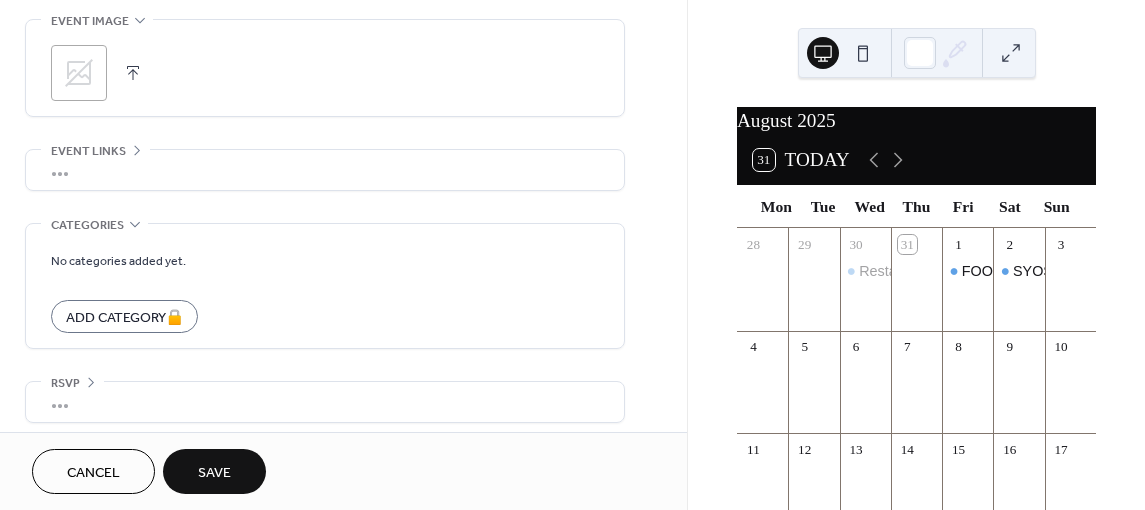 scroll, scrollTop: 975, scrollLeft: 0, axis: vertical 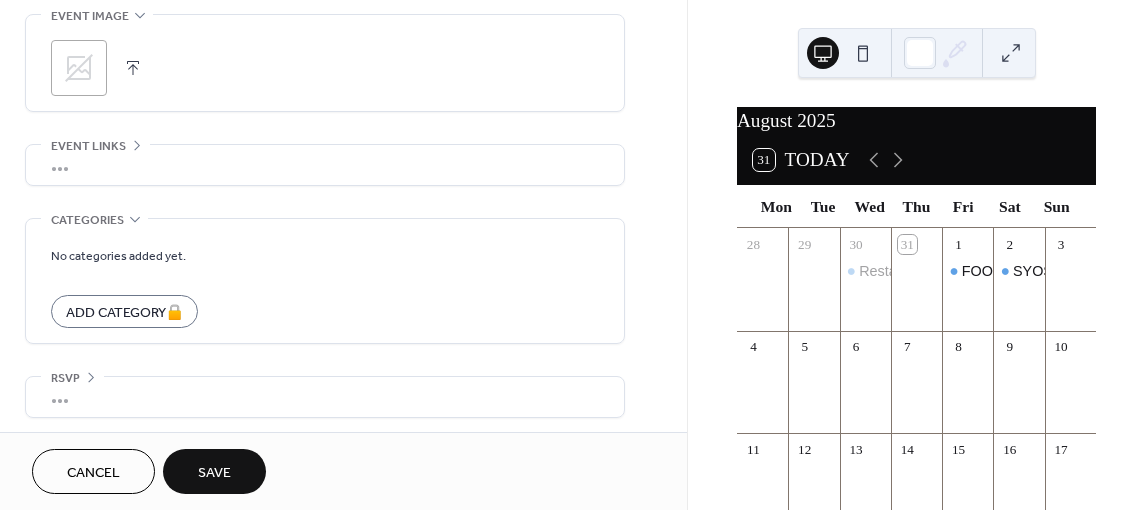 click on "Save" at bounding box center (214, 473) 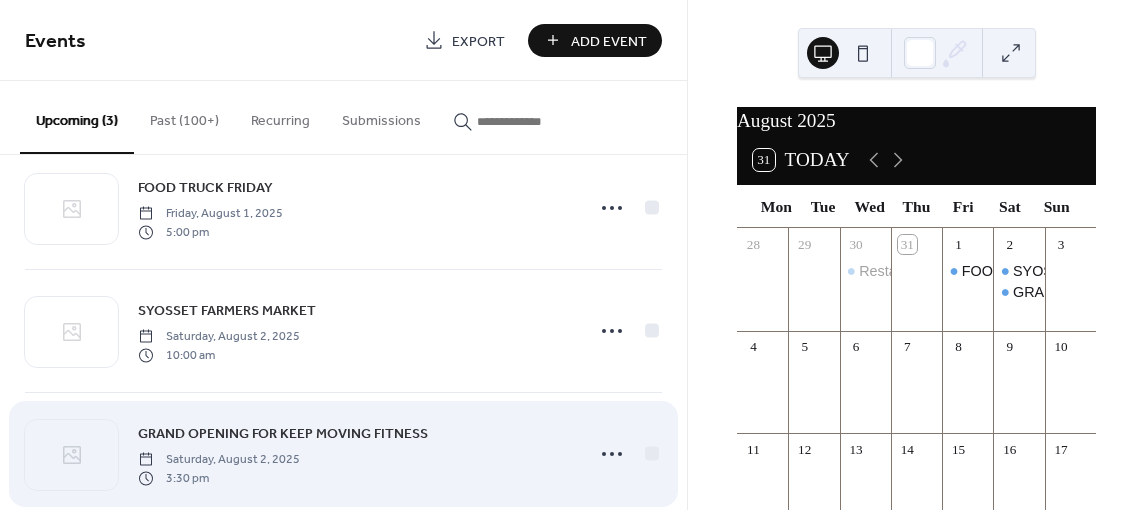 scroll, scrollTop: 71, scrollLeft: 0, axis: vertical 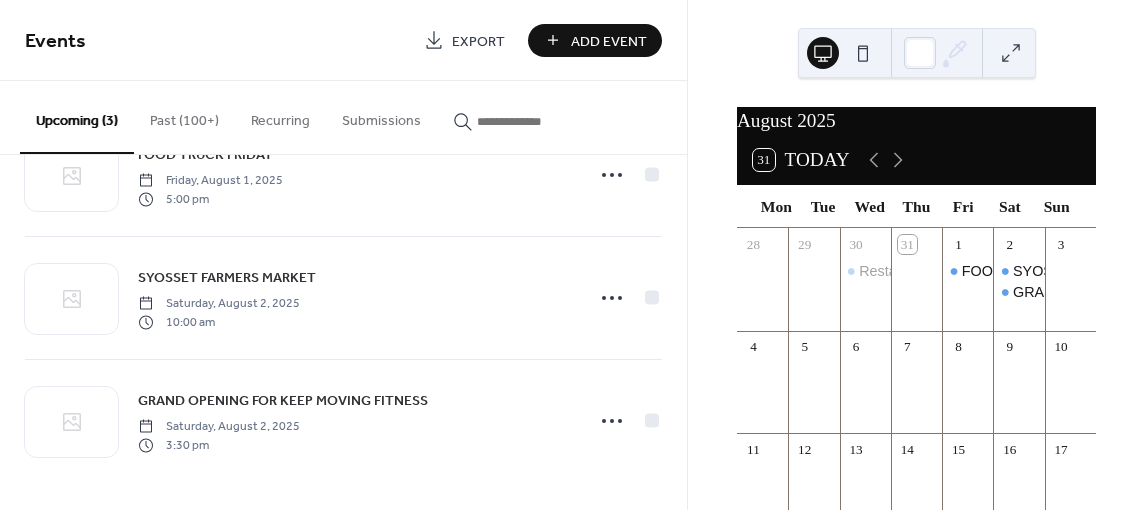 click on "Add Event" at bounding box center [609, 41] 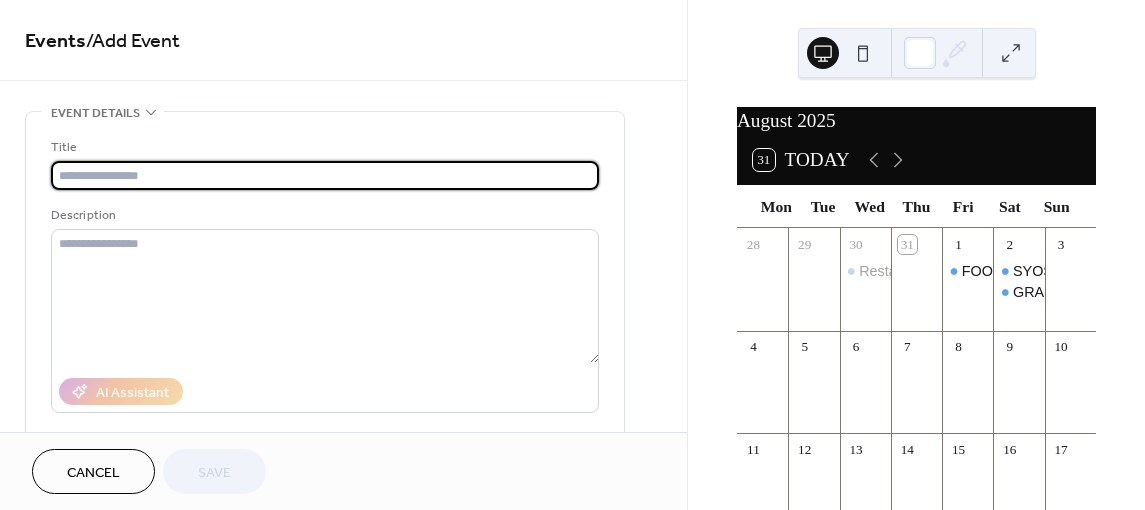 click at bounding box center [325, 175] 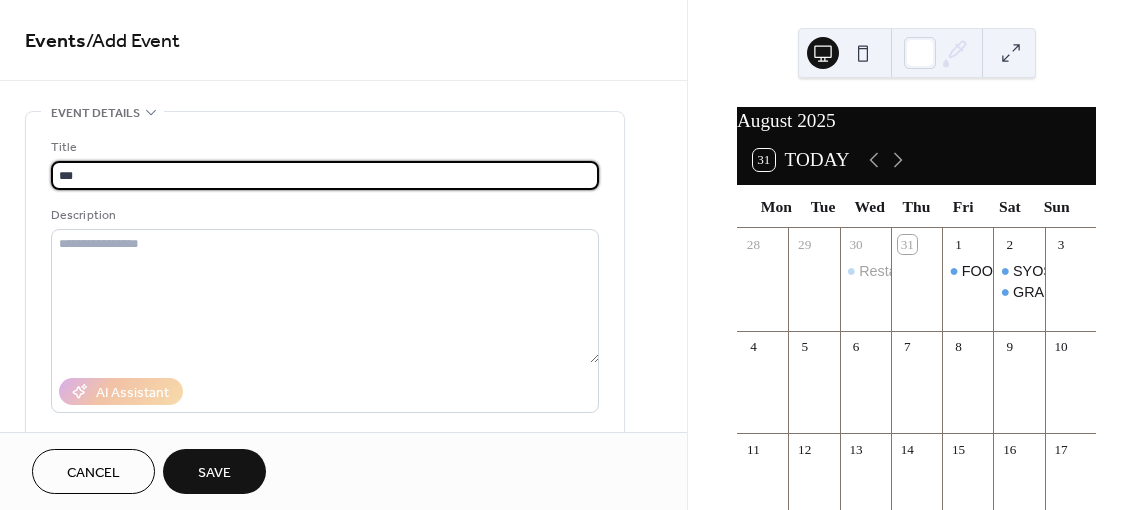 type on "**********" 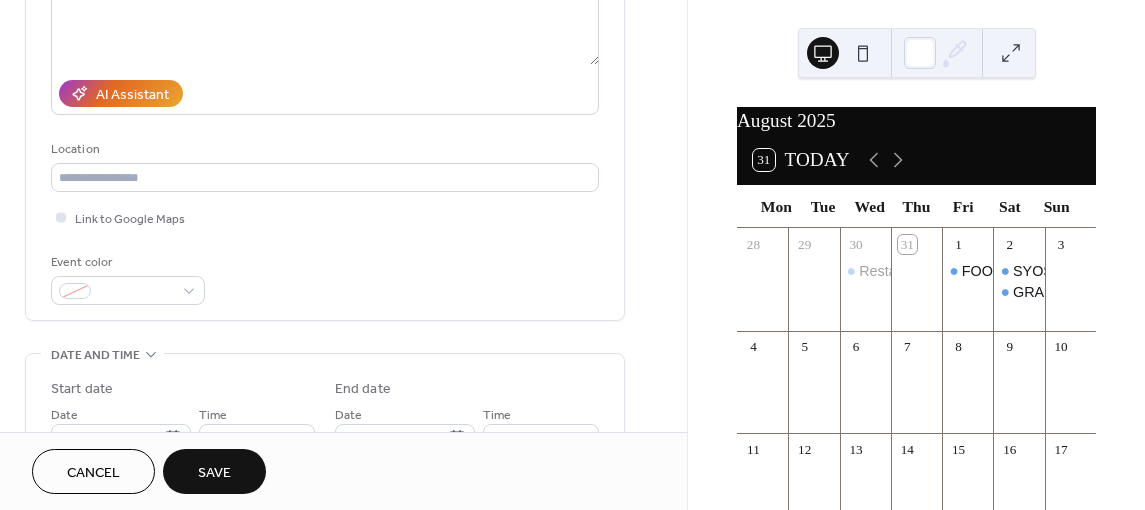 scroll, scrollTop: 300, scrollLeft: 0, axis: vertical 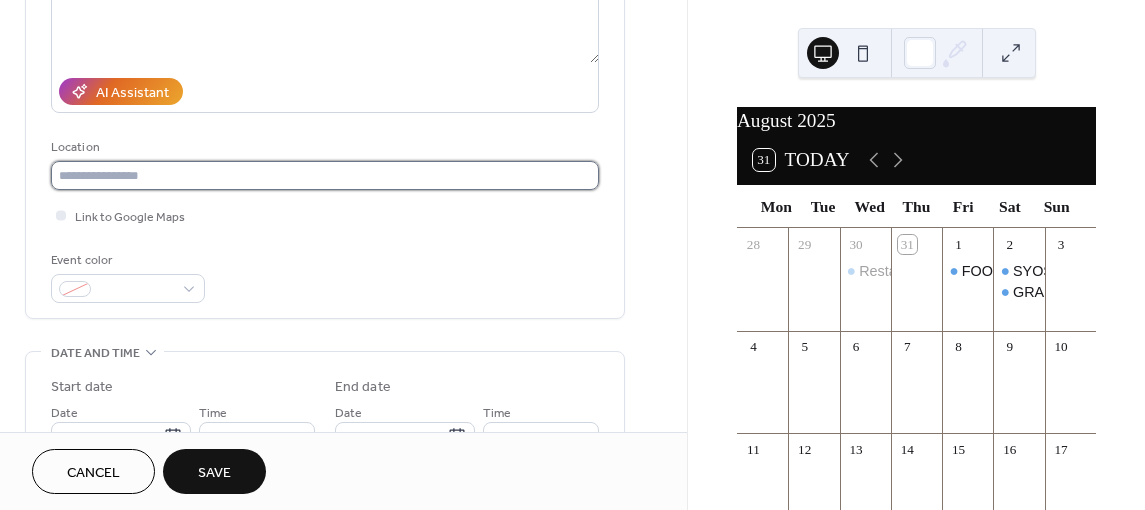 click at bounding box center [325, 175] 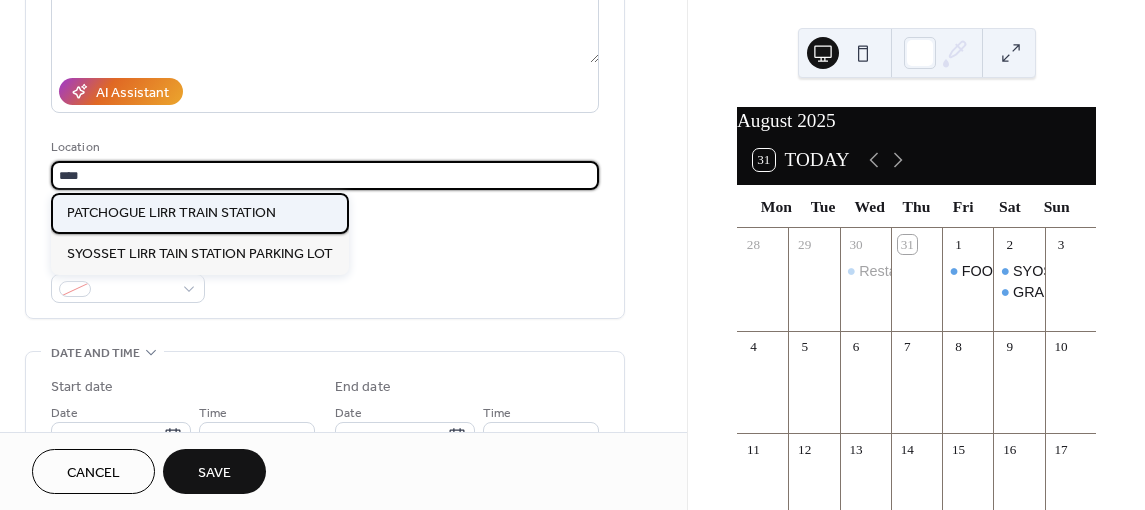 click on "PATCHOGUE LIRR TRAIN STATION" at bounding box center (171, 213) 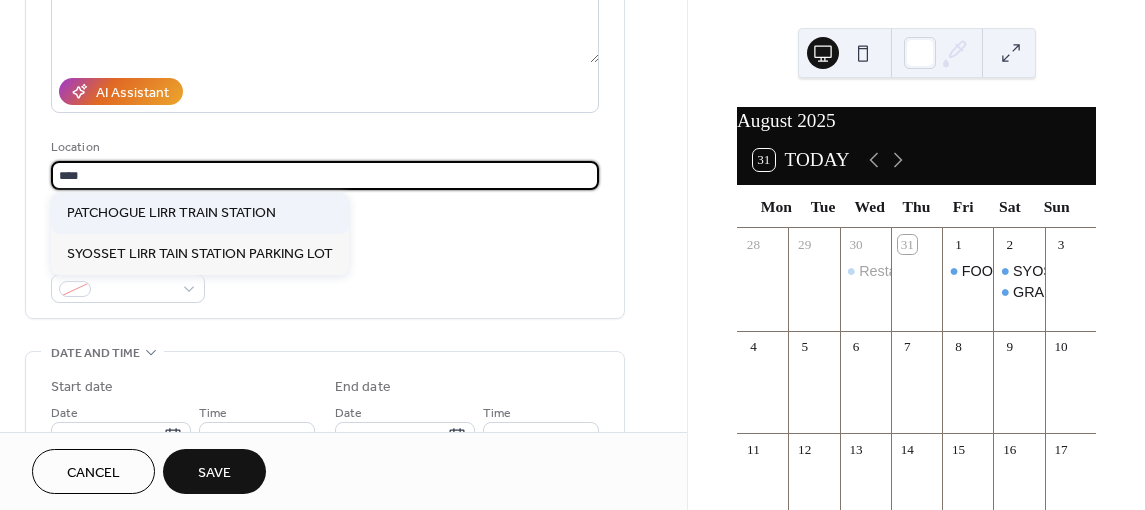 type on "**********" 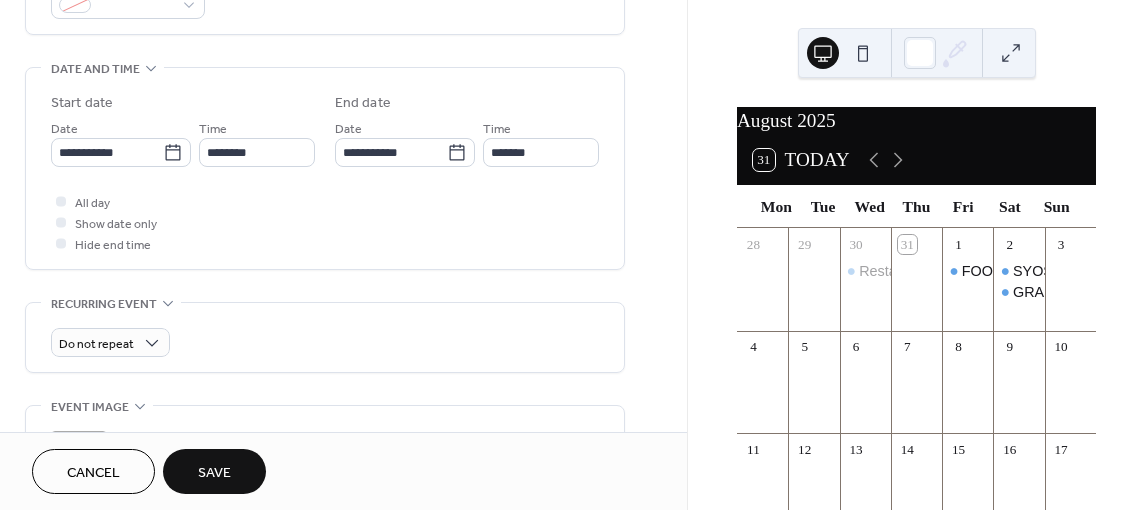 scroll, scrollTop: 600, scrollLeft: 0, axis: vertical 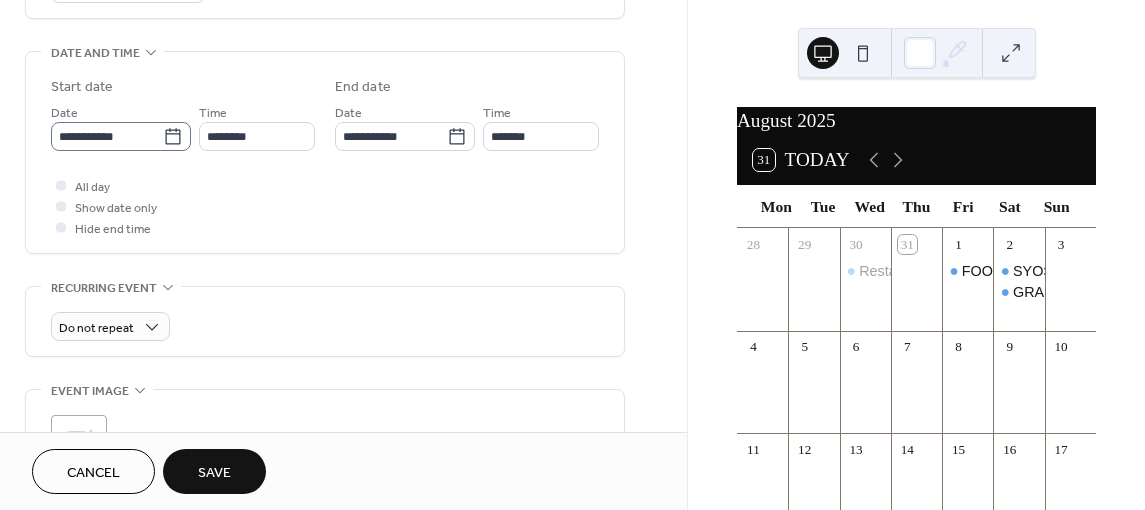 click 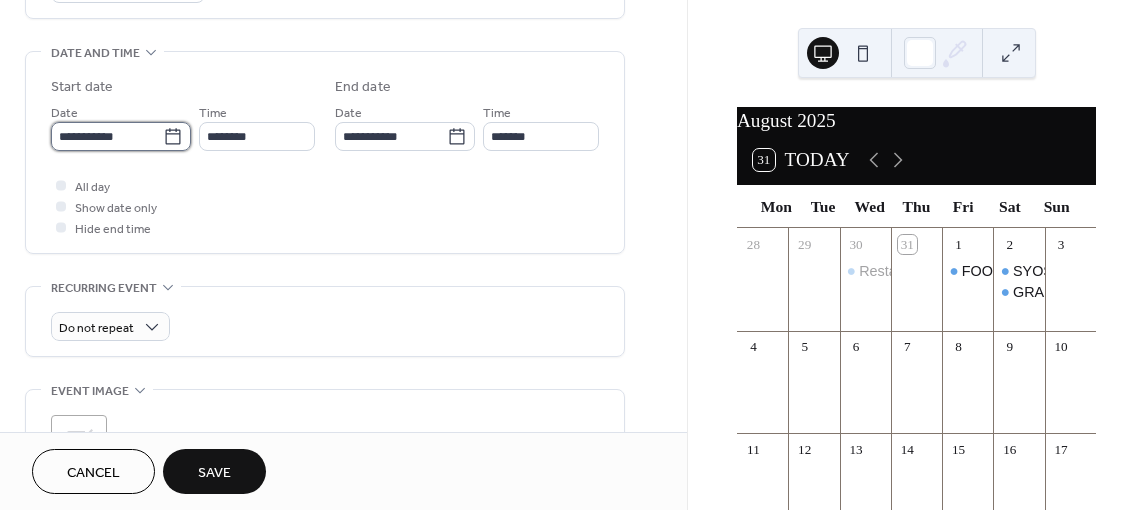 click on "**********" at bounding box center [107, 136] 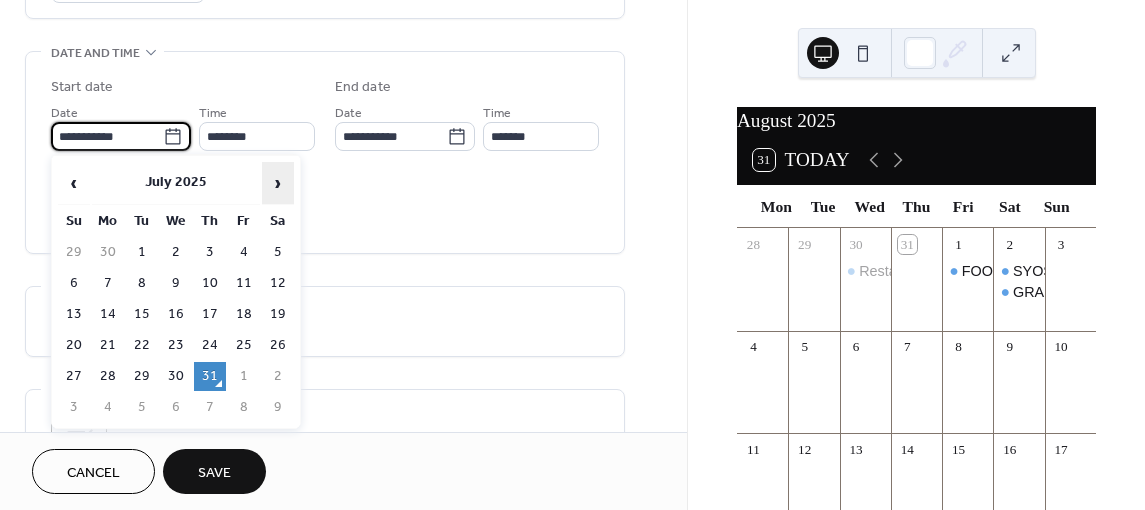 click on "›" at bounding box center (278, 183) 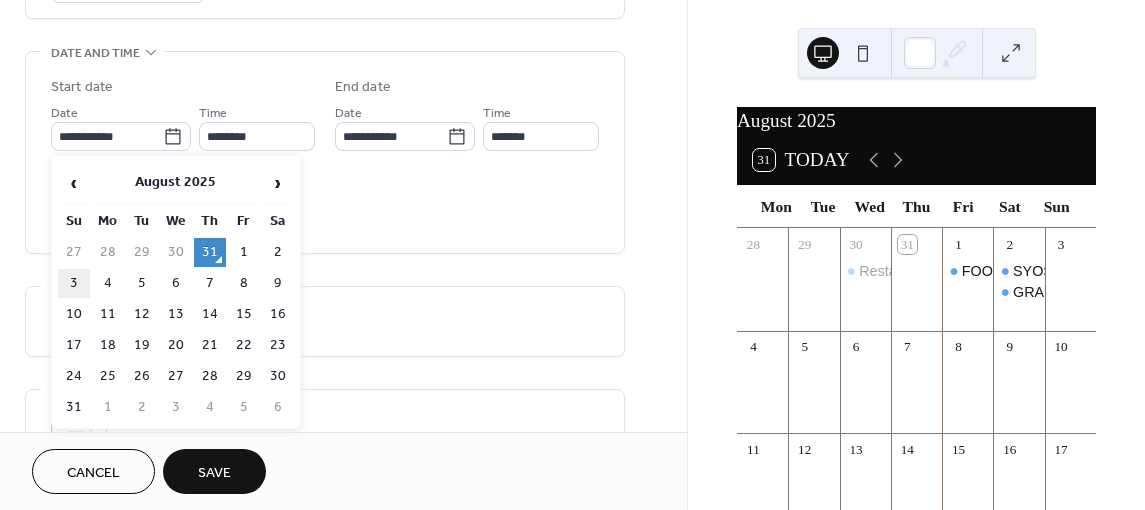 click on "3" at bounding box center [74, 283] 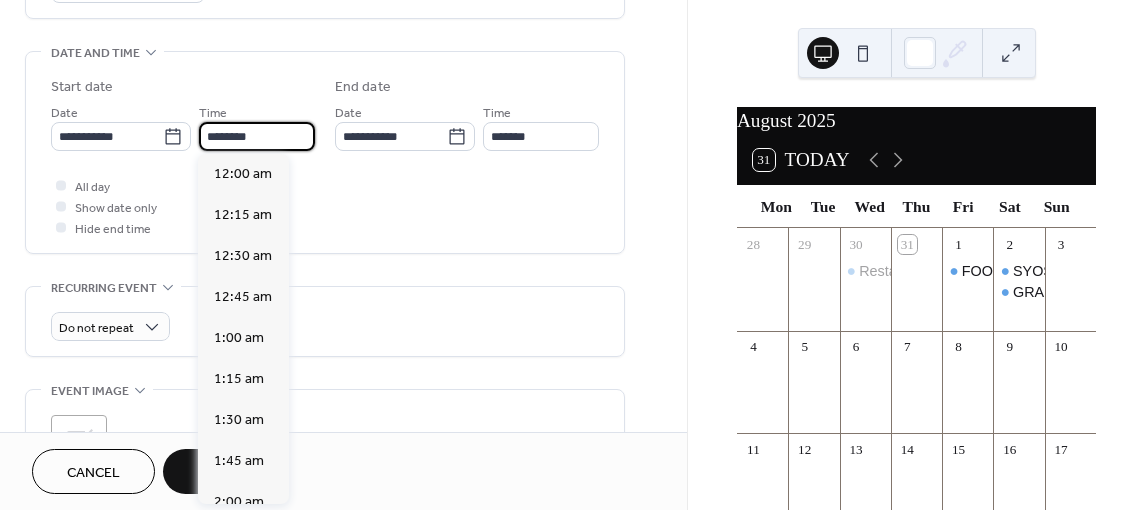 click on "********" at bounding box center (257, 136) 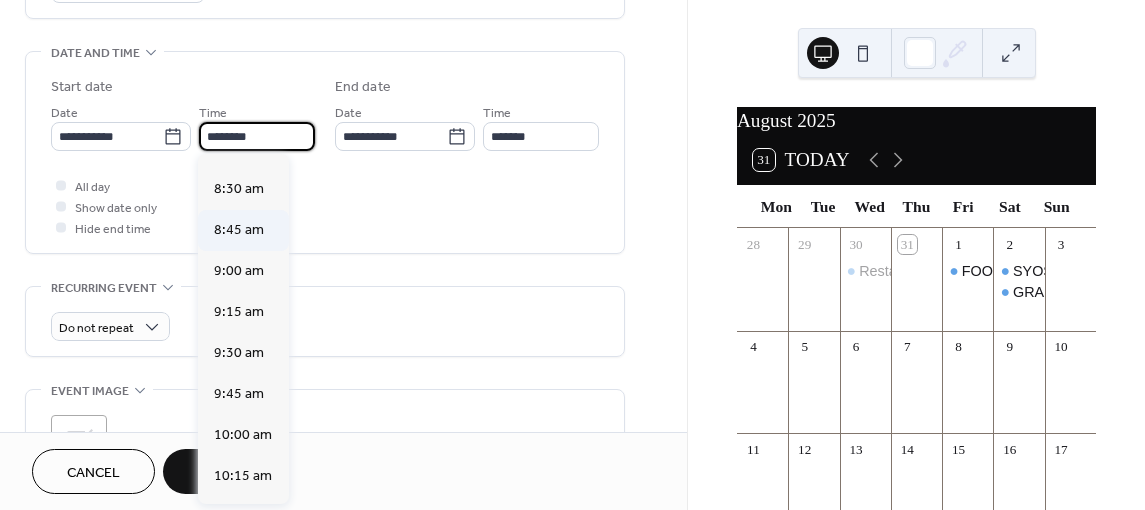 scroll, scrollTop: 1368, scrollLeft: 0, axis: vertical 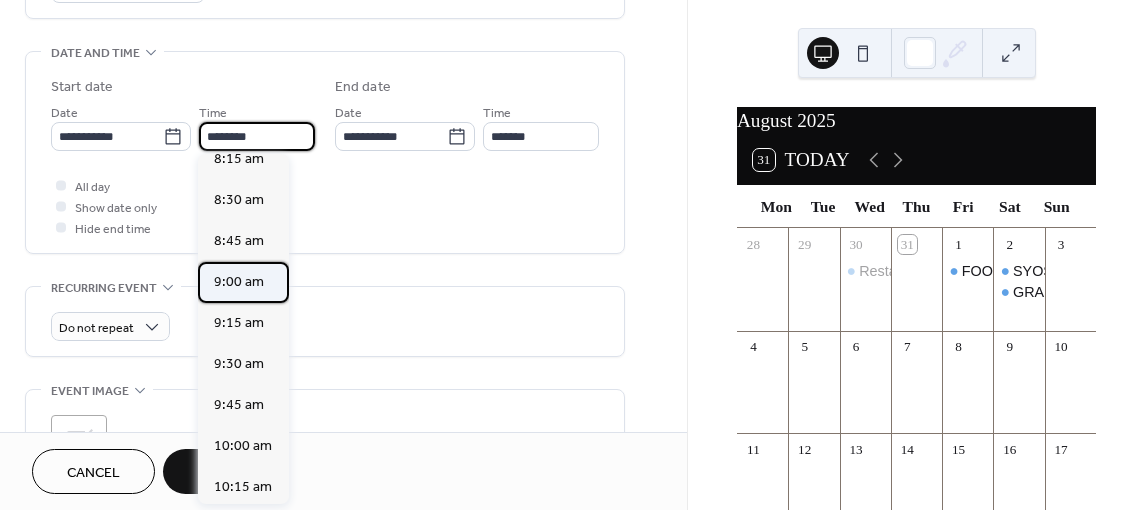 click on "9:00 am" at bounding box center (239, 281) 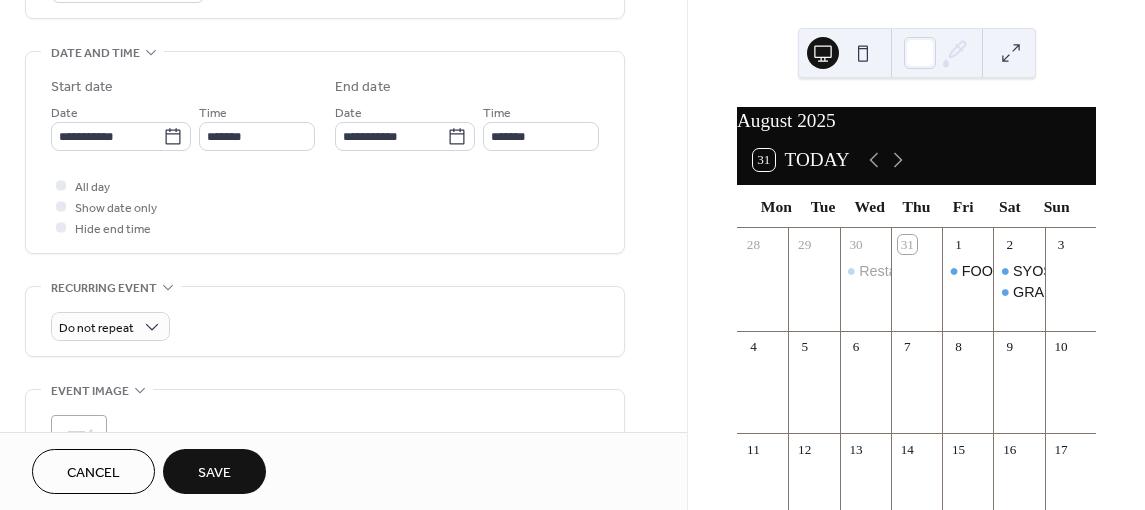 type on "*******" 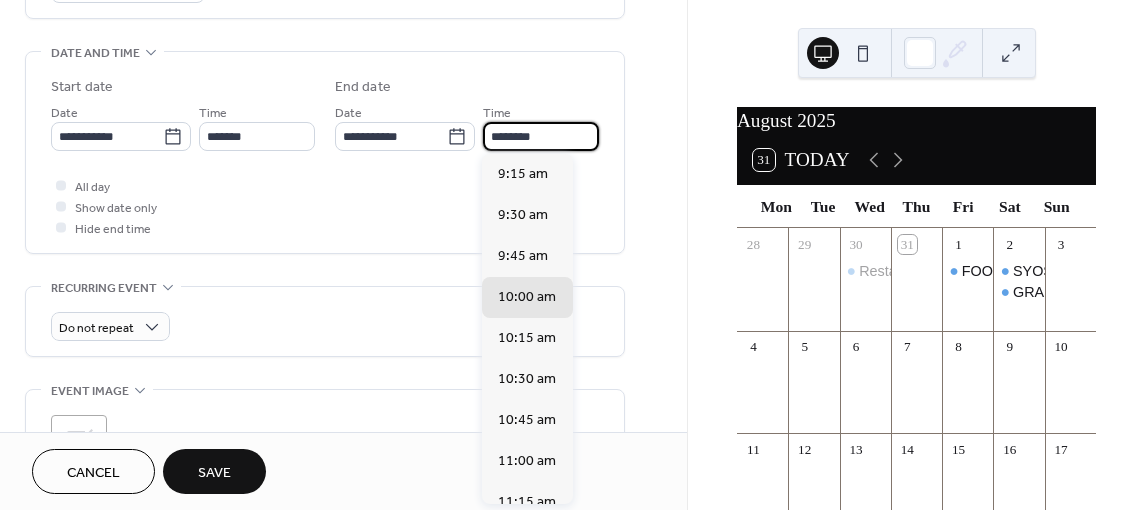 click on "********" at bounding box center (541, 136) 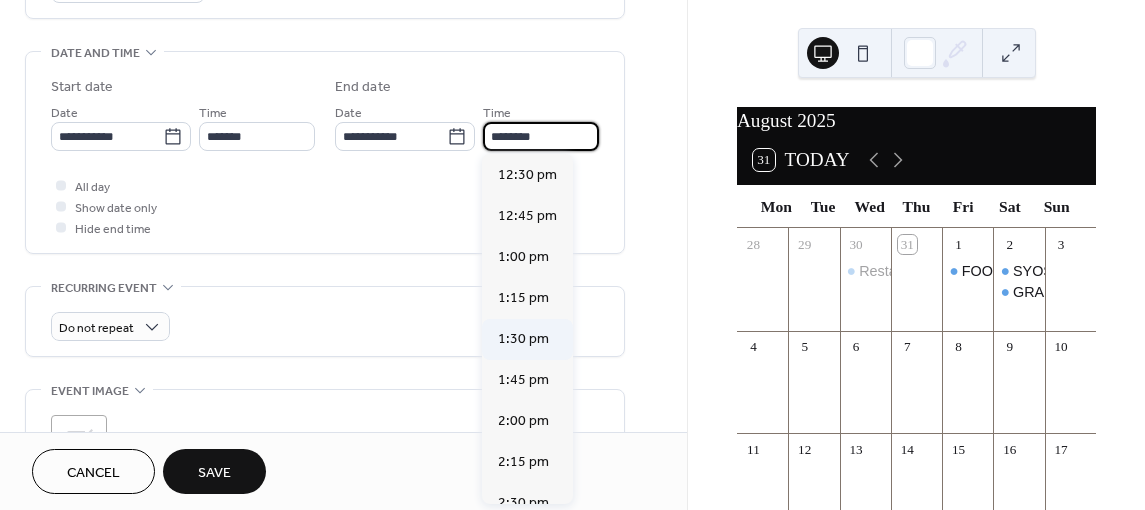 scroll, scrollTop: 600, scrollLeft: 0, axis: vertical 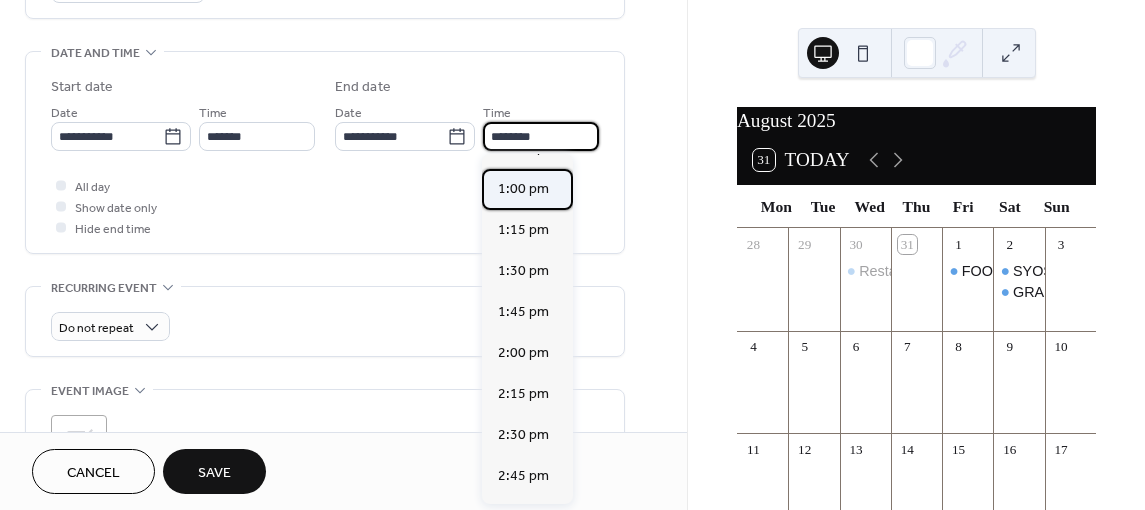 click on "1:00 pm" at bounding box center (523, 188) 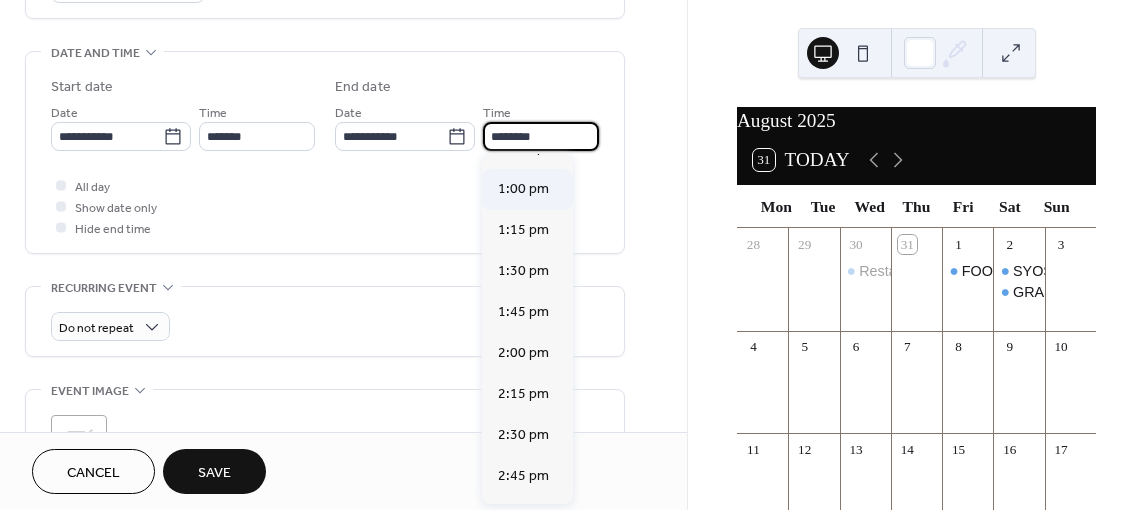 type on "*******" 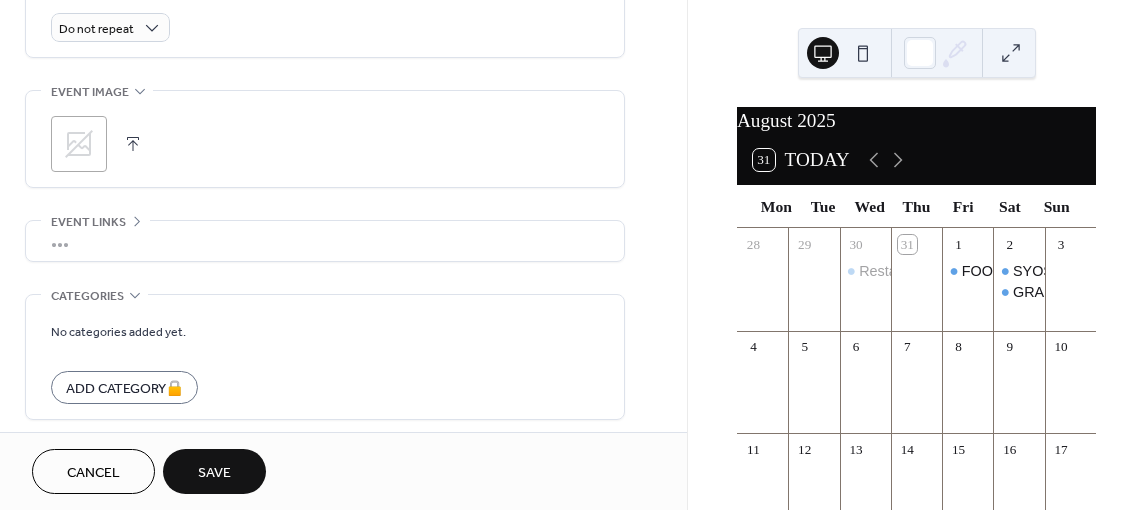 scroll, scrollTop: 900, scrollLeft: 0, axis: vertical 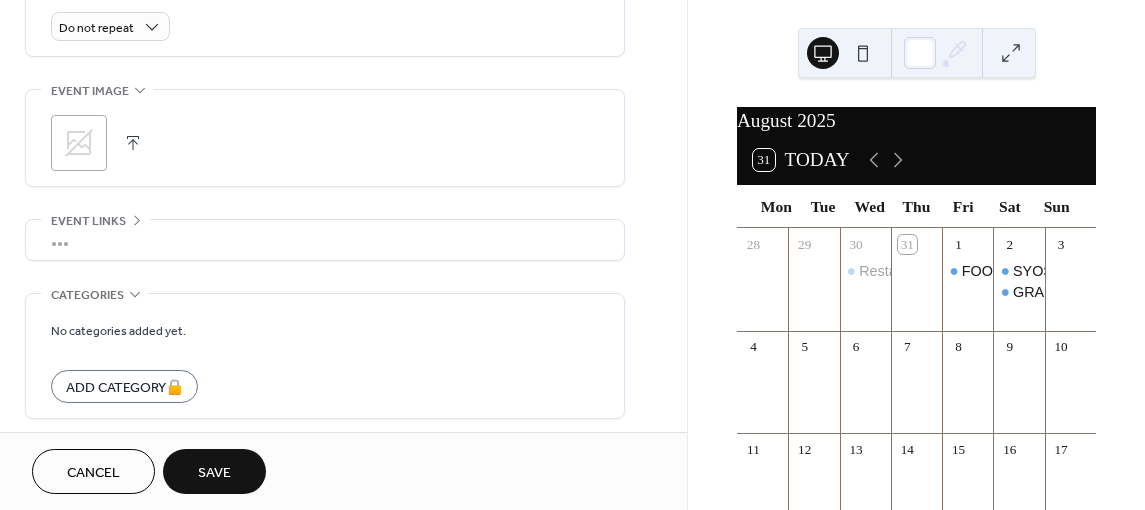 click on "Save" at bounding box center [214, 473] 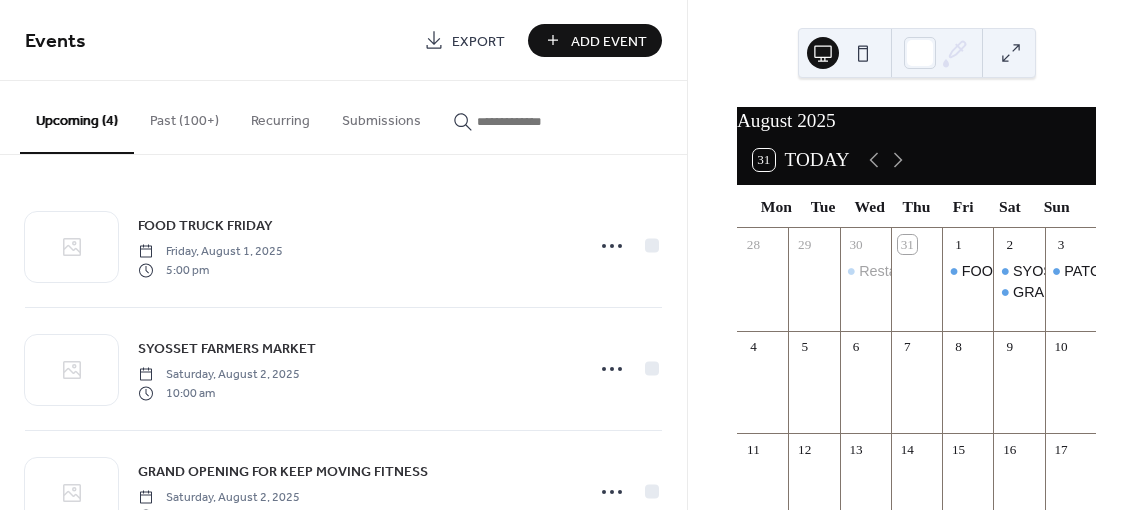 click on "Add Event" at bounding box center [609, 41] 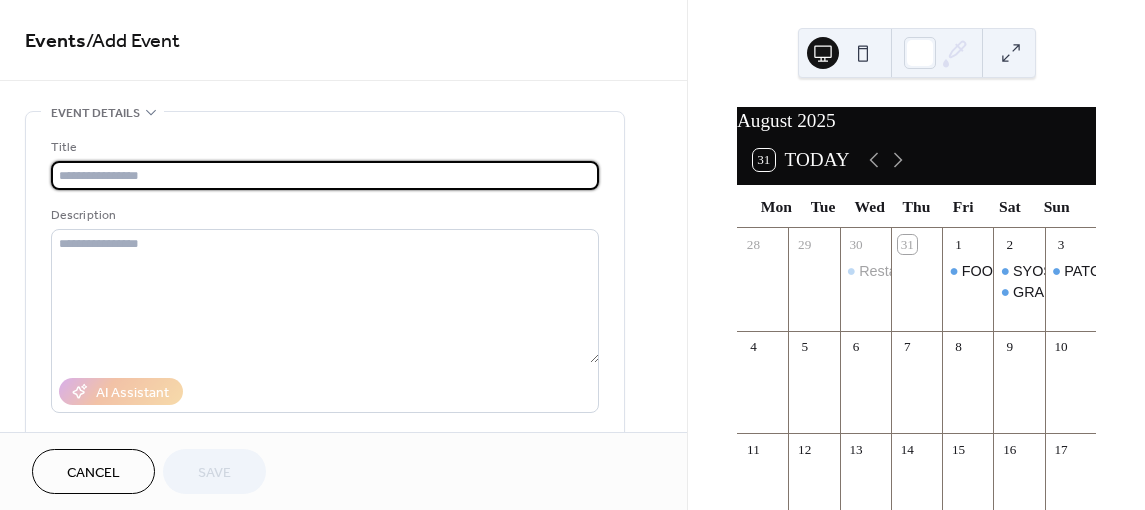 click at bounding box center [325, 175] 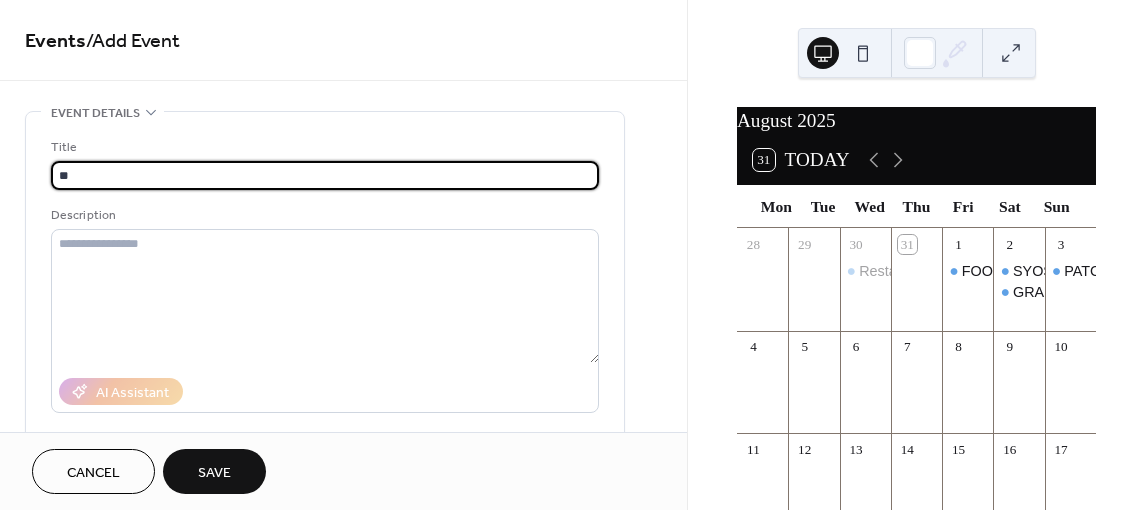 type on "**********" 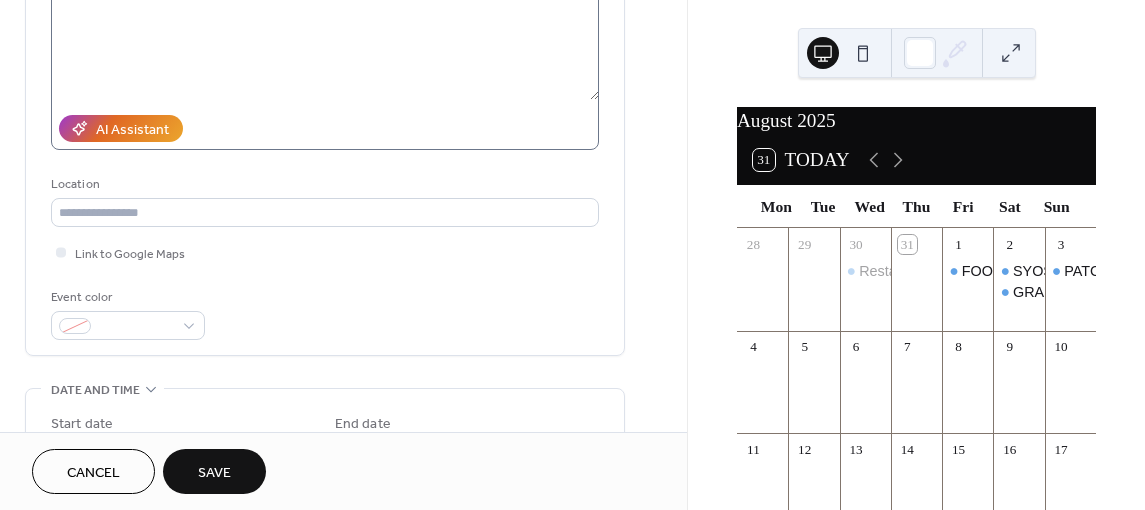 scroll, scrollTop: 300, scrollLeft: 0, axis: vertical 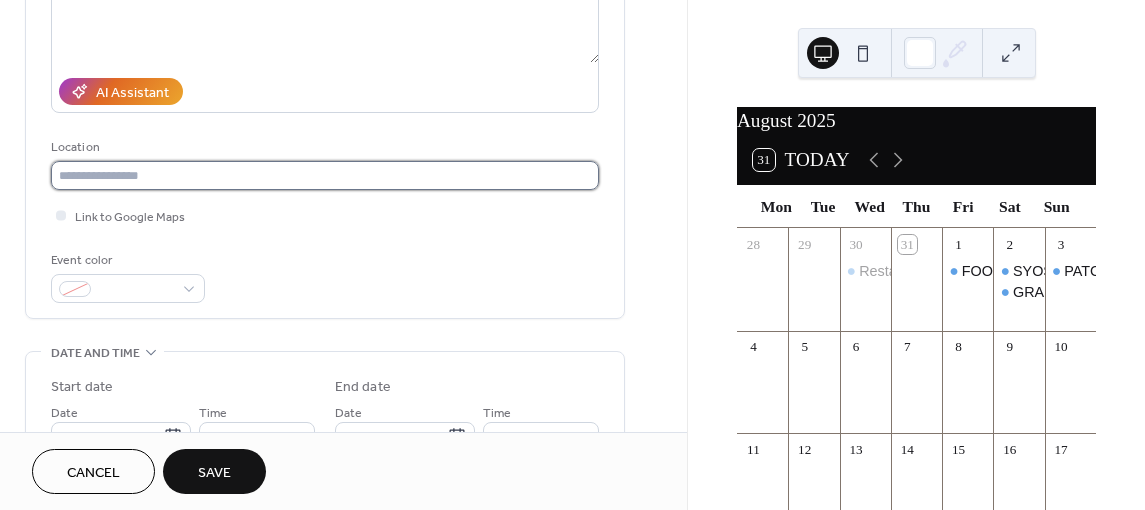 click at bounding box center [325, 175] 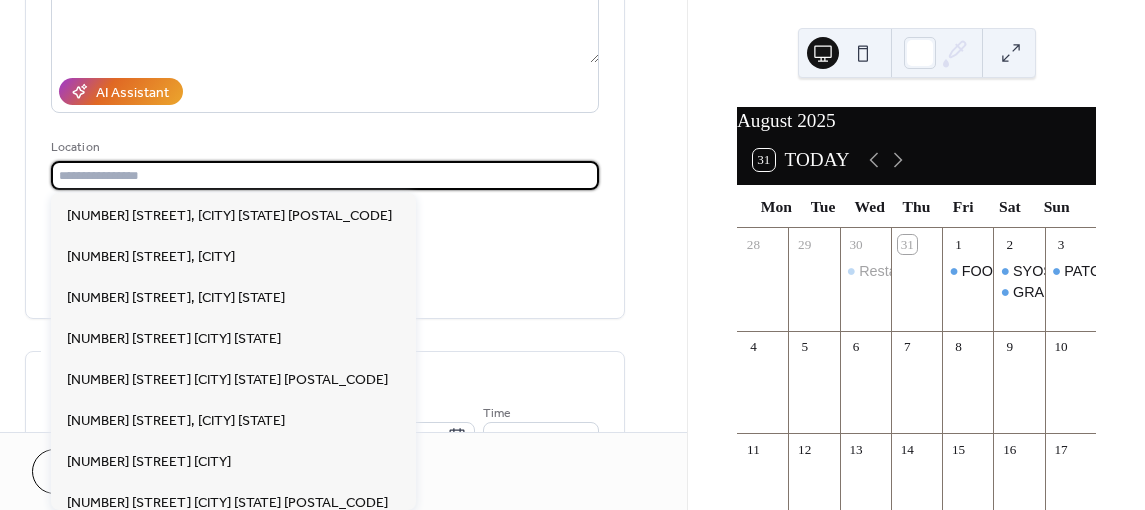 scroll, scrollTop: 1100, scrollLeft: 0, axis: vertical 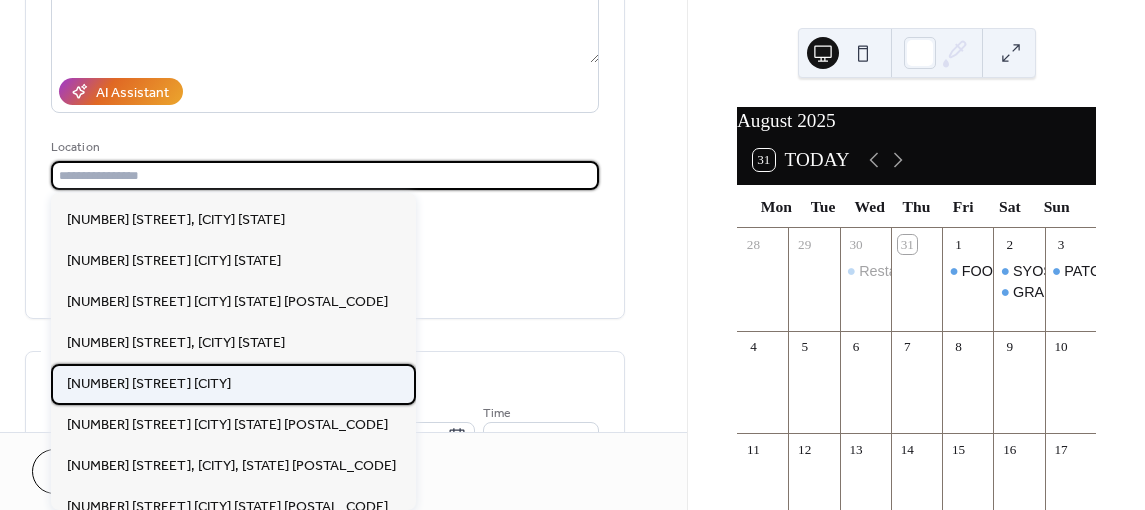 click on "[NUMBER] [STREET] [CITY]" at bounding box center [149, 384] 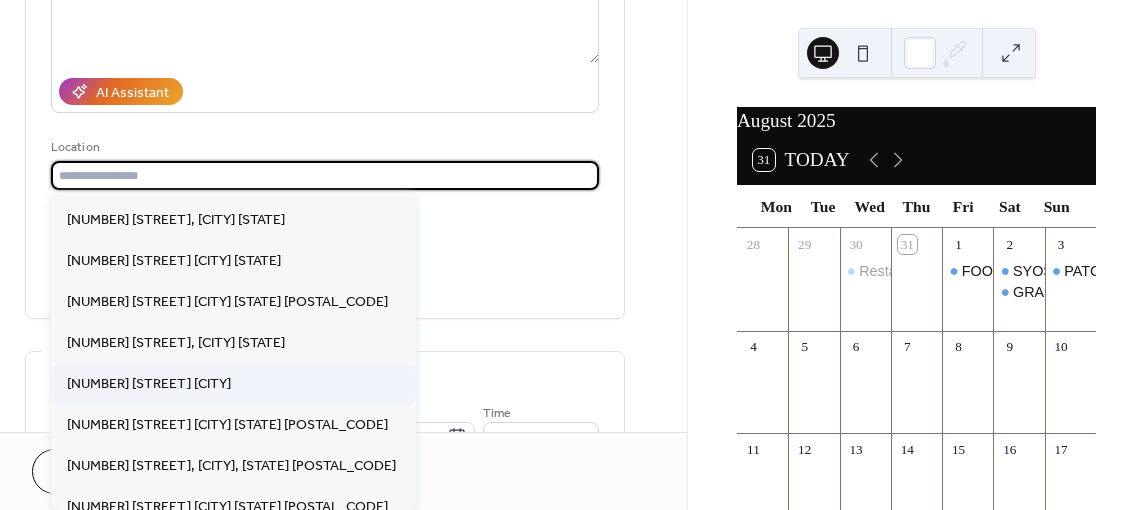 type on "**********" 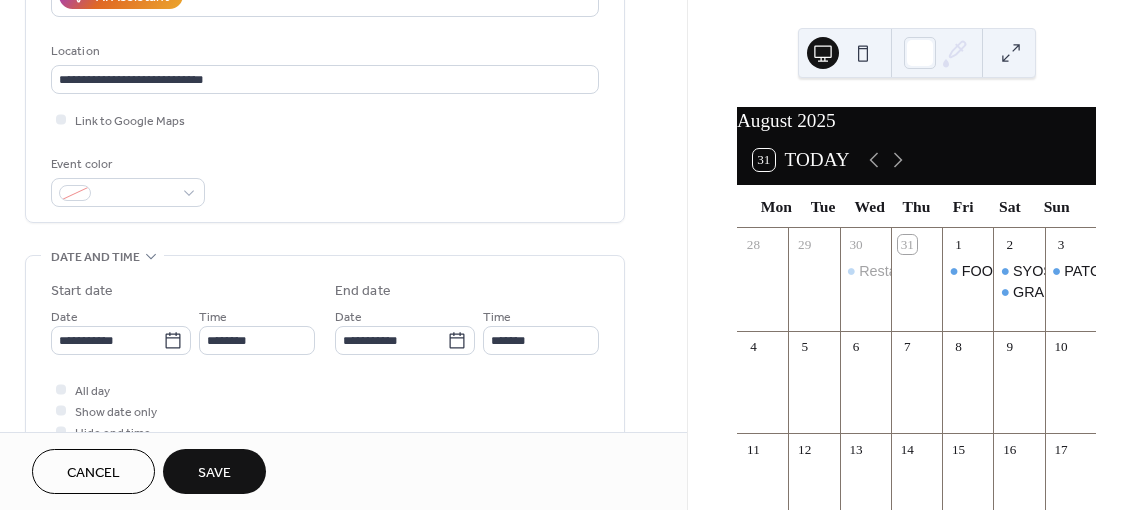 scroll, scrollTop: 400, scrollLeft: 0, axis: vertical 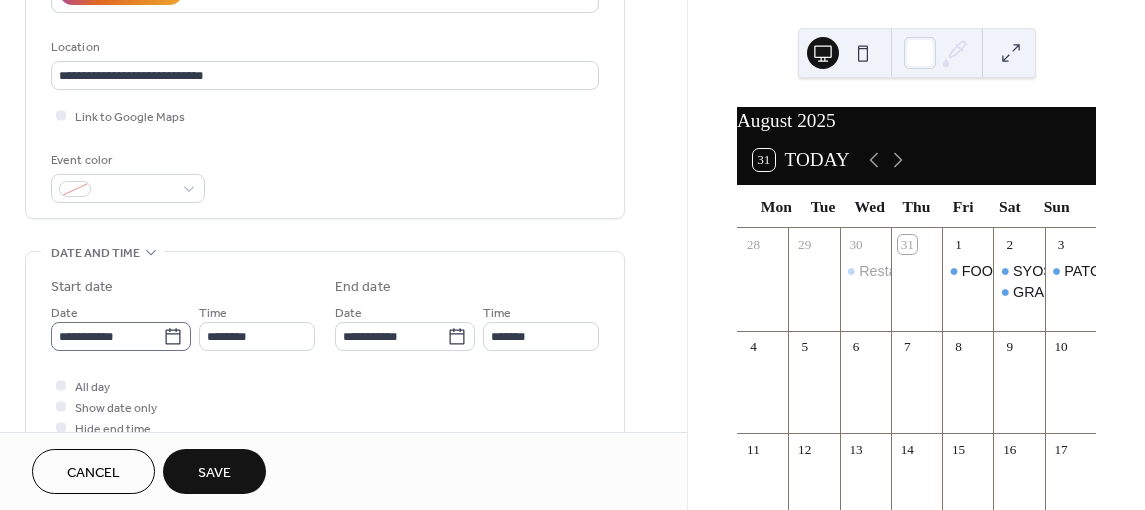click 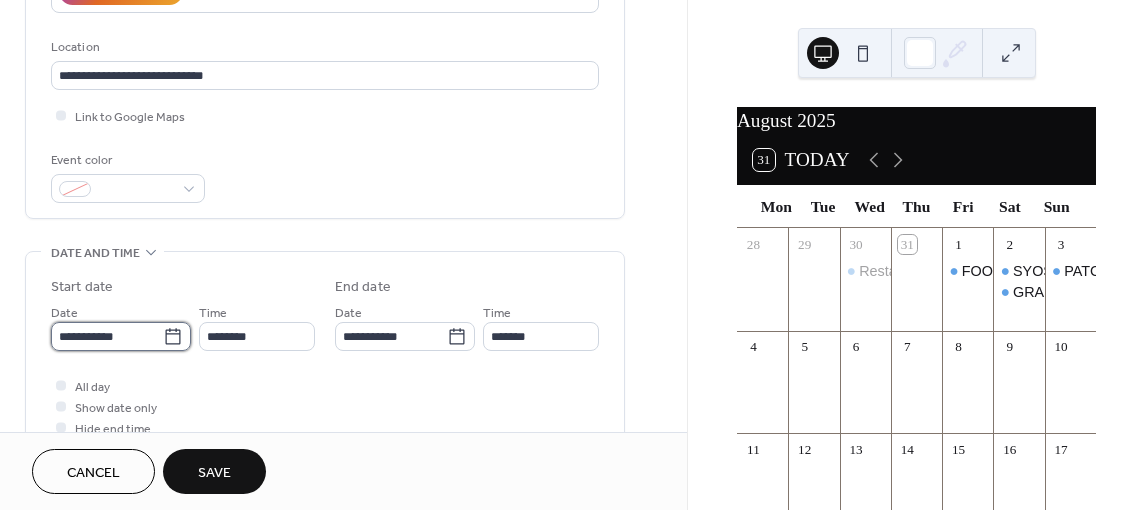 click on "**********" at bounding box center (107, 336) 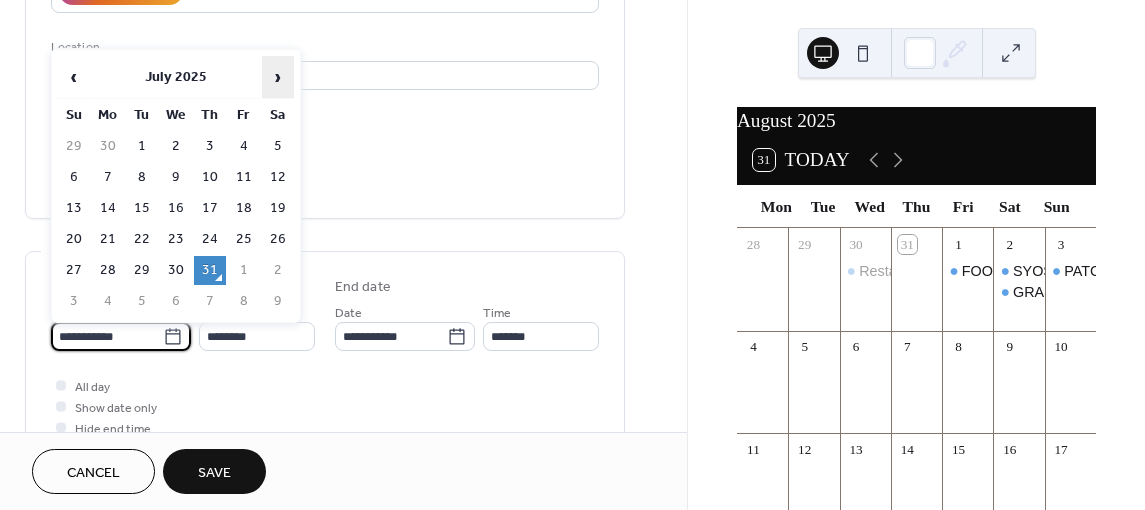 click on "›" at bounding box center [278, 77] 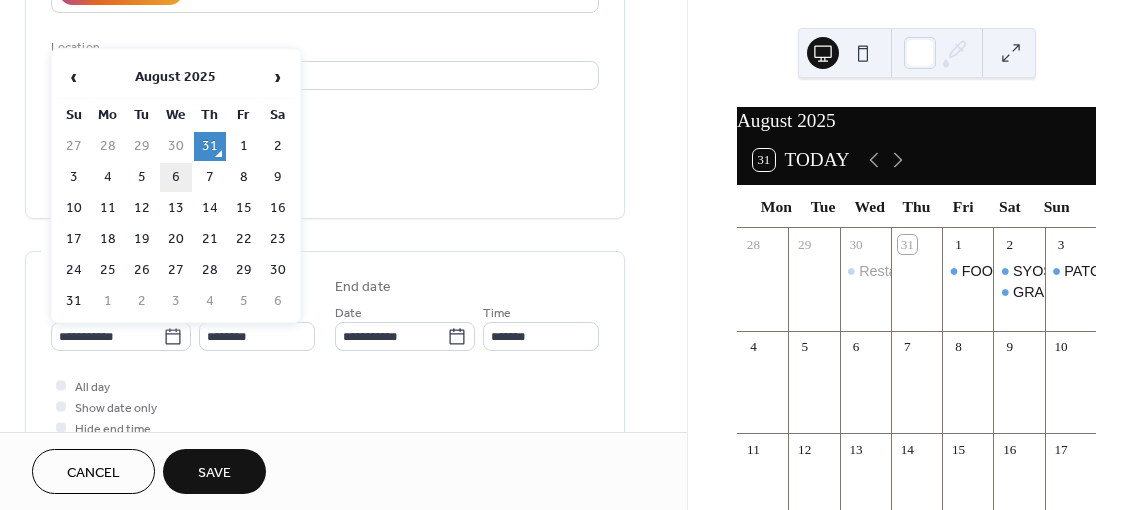 click on "6" at bounding box center [176, 177] 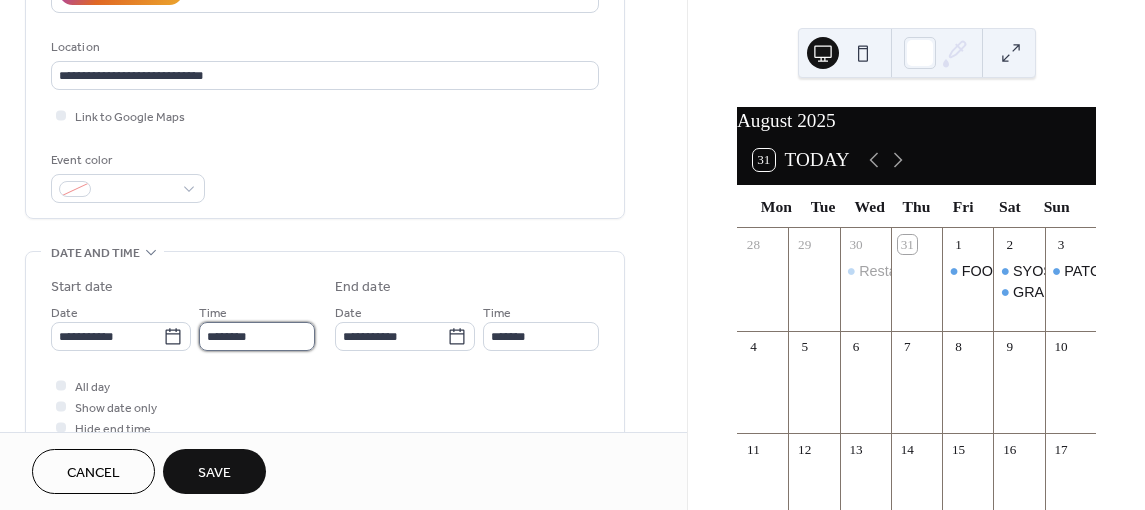 click on "********" at bounding box center [257, 336] 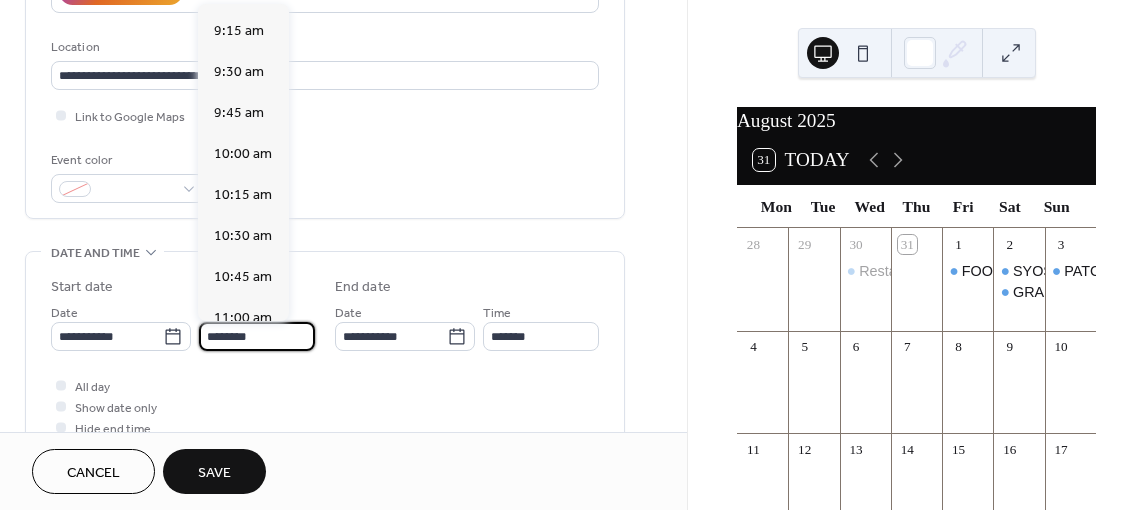 scroll, scrollTop: 1468, scrollLeft: 0, axis: vertical 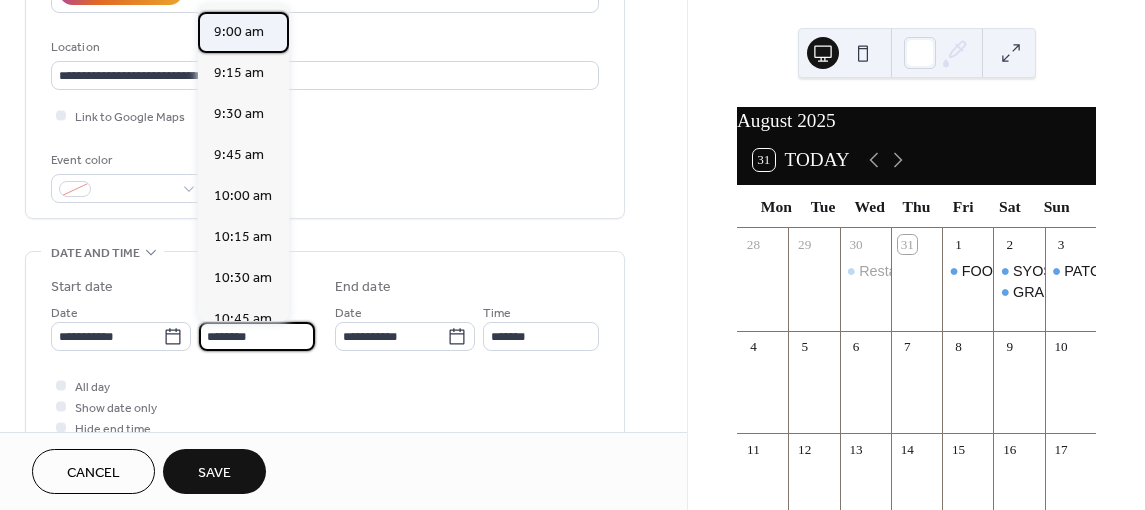 click on "9:00 am" at bounding box center (243, 32) 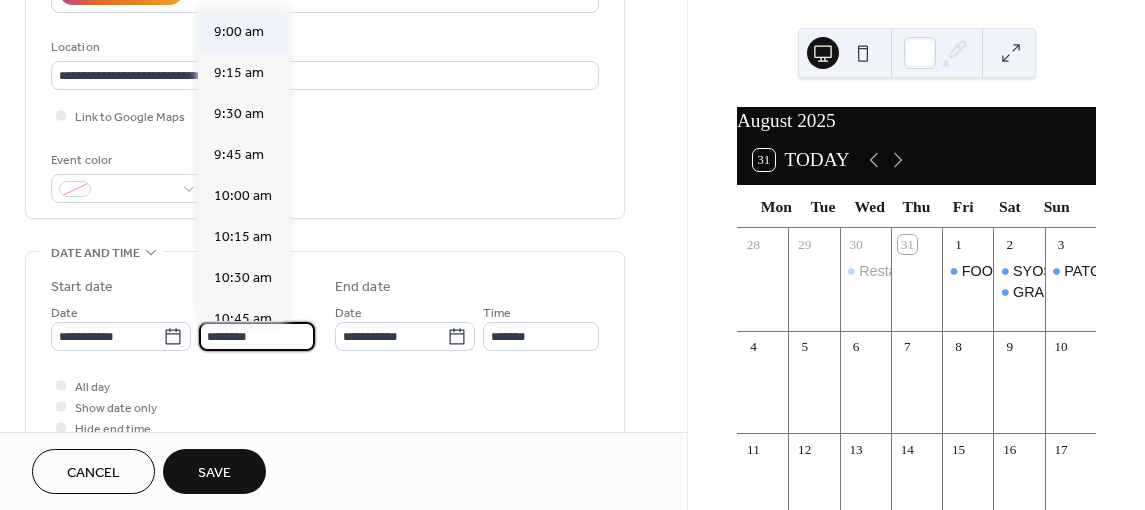 type on "*******" 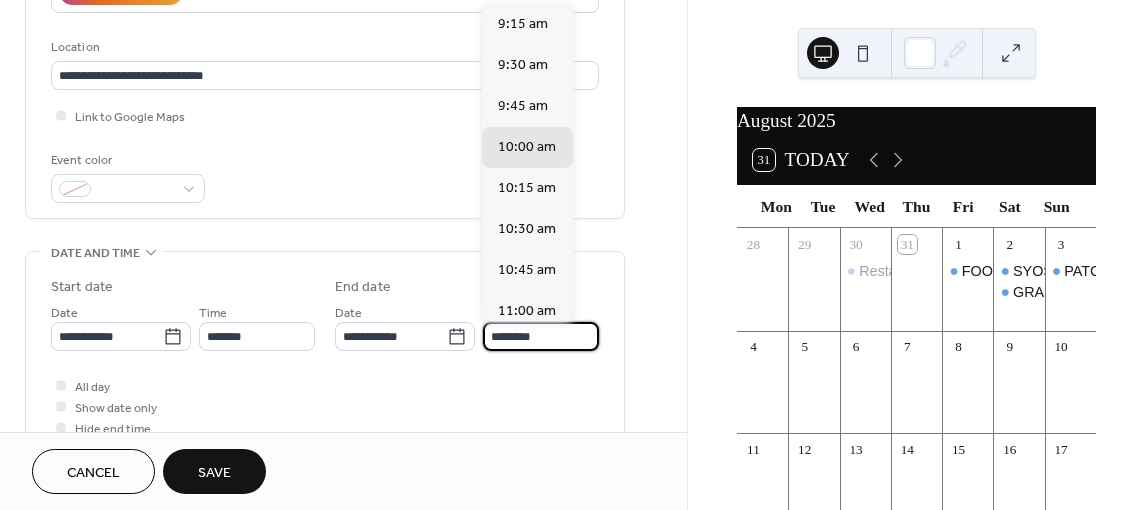 click on "********" at bounding box center [541, 336] 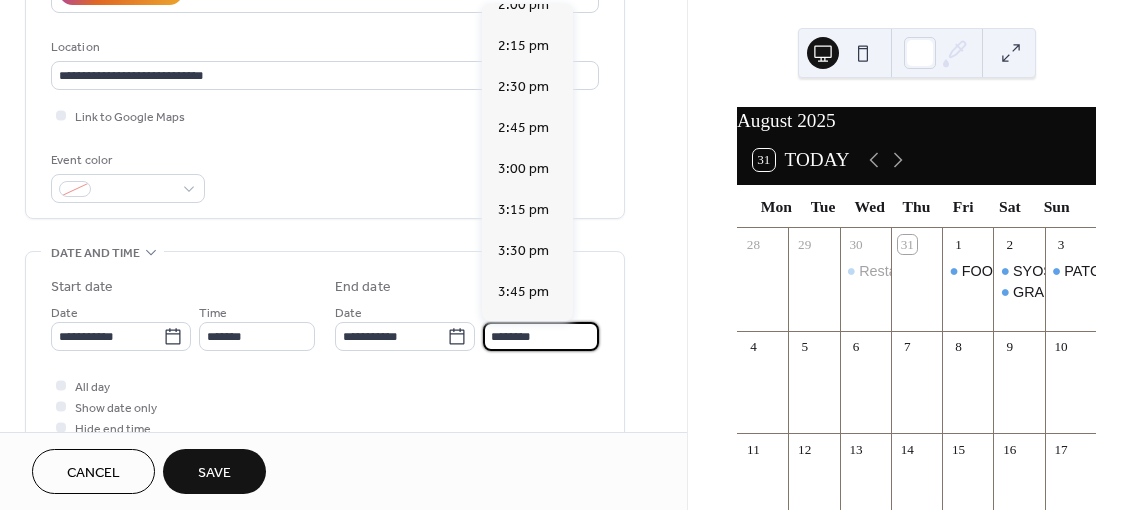 scroll, scrollTop: 800, scrollLeft: 0, axis: vertical 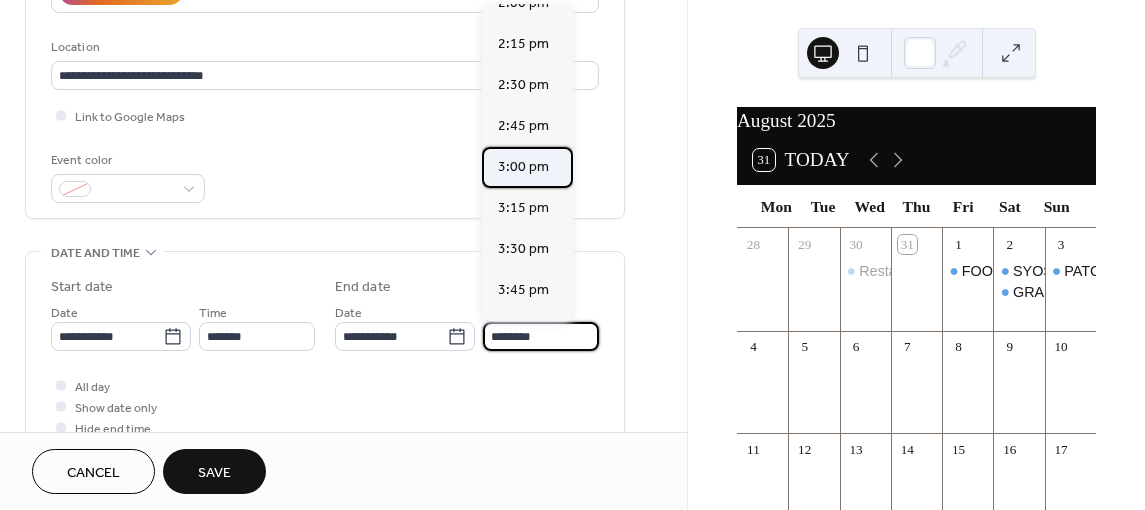 click on "3:00 pm" at bounding box center [523, 167] 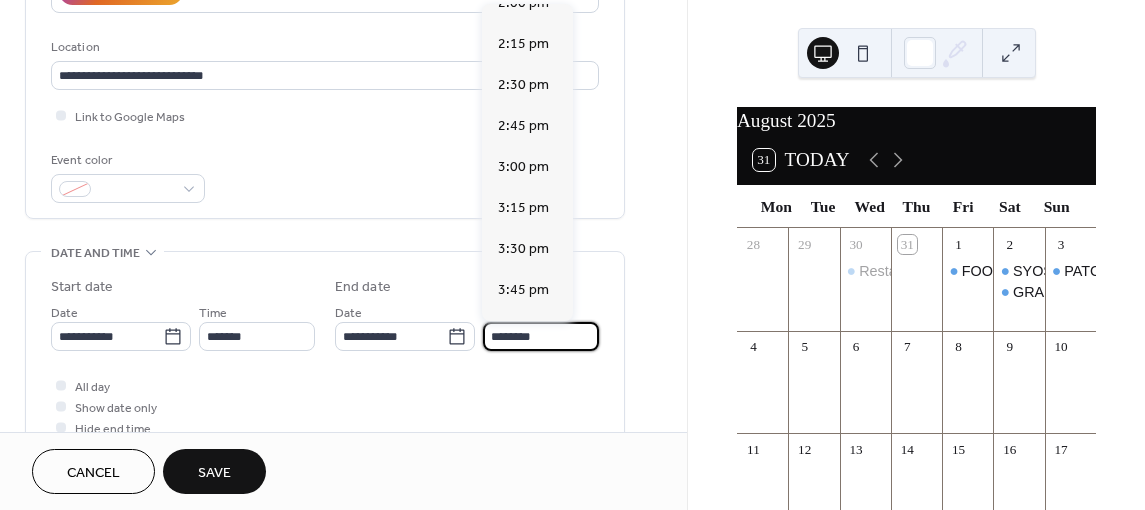 type on "*******" 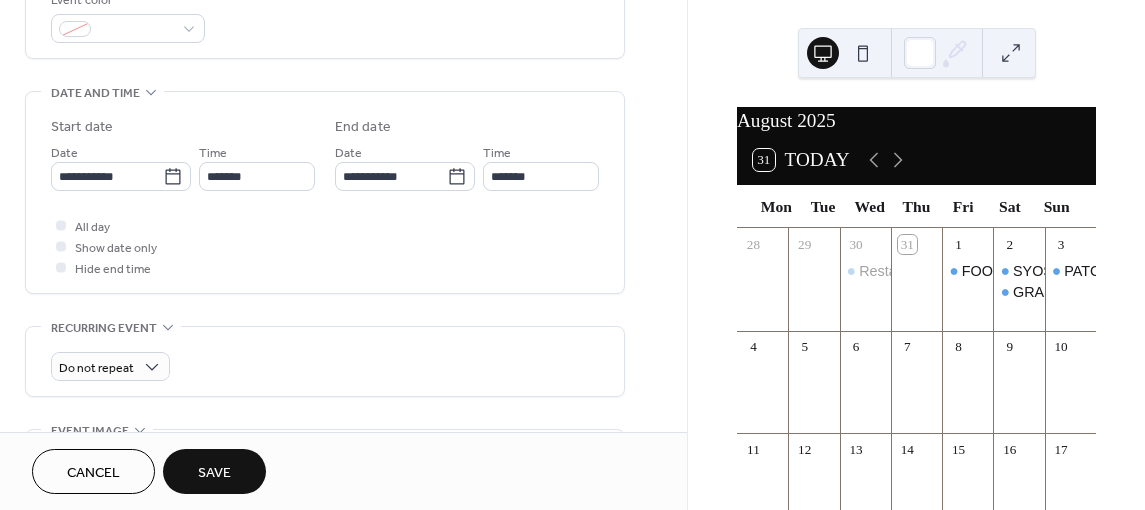 scroll, scrollTop: 600, scrollLeft: 0, axis: vertical 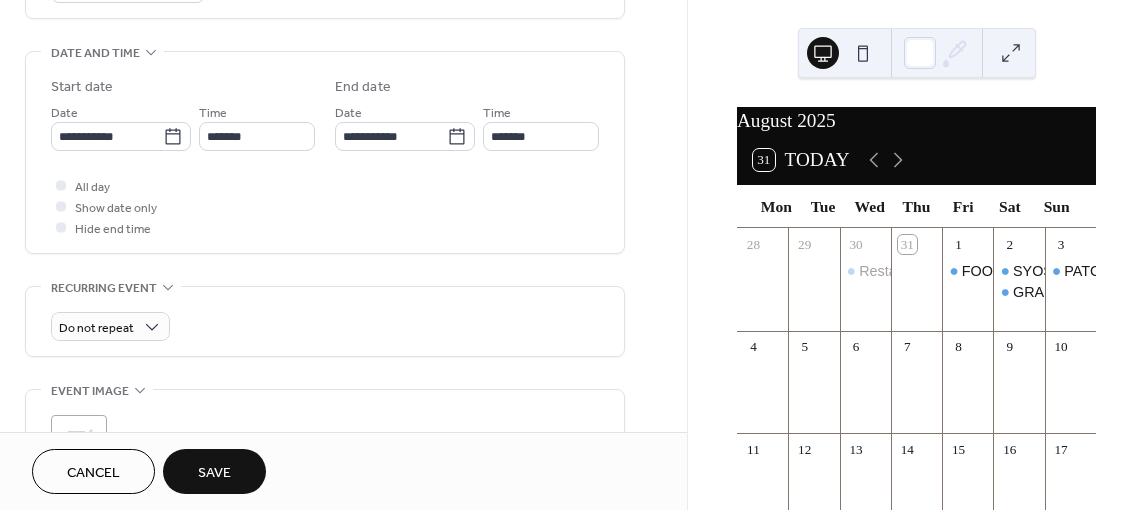click on "Save" at bounding box center [214, 473] 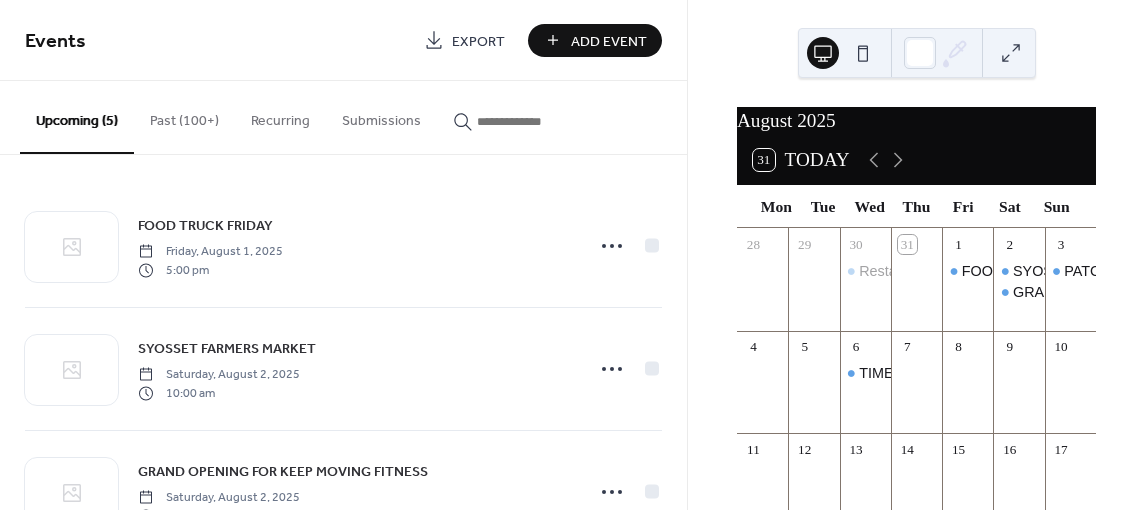 click on "Add Event" at bounding box center (609, 41) 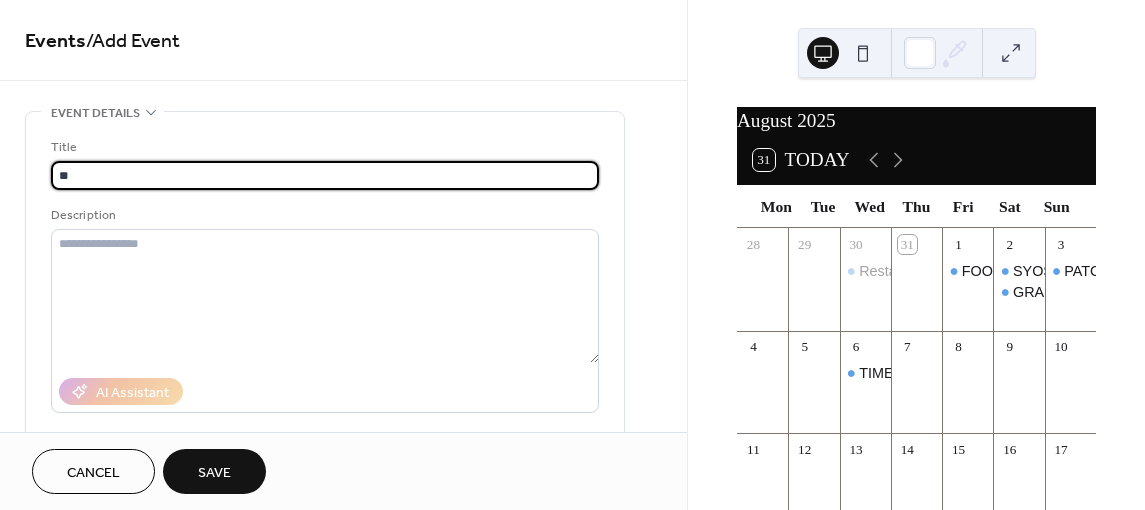type on "**********" 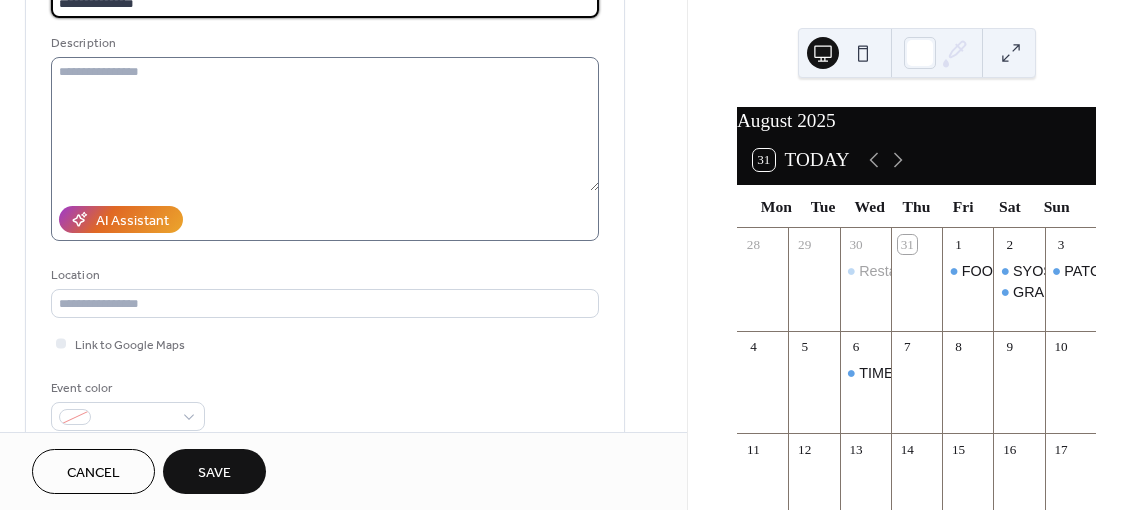 scroll, scrollTop: 200, scrollLeft: 0, axis: vertical 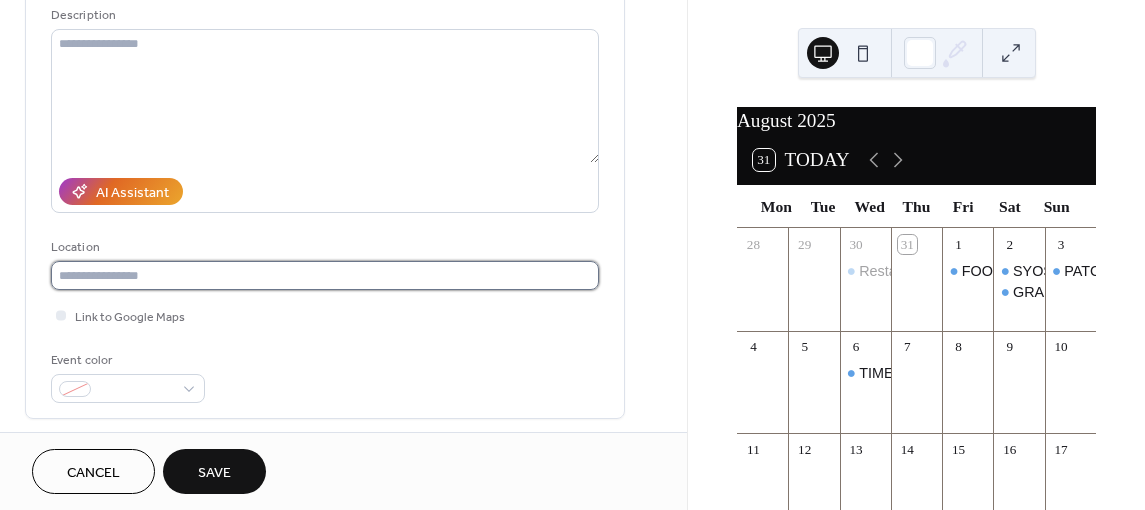 click at bounding box center (325, 275) 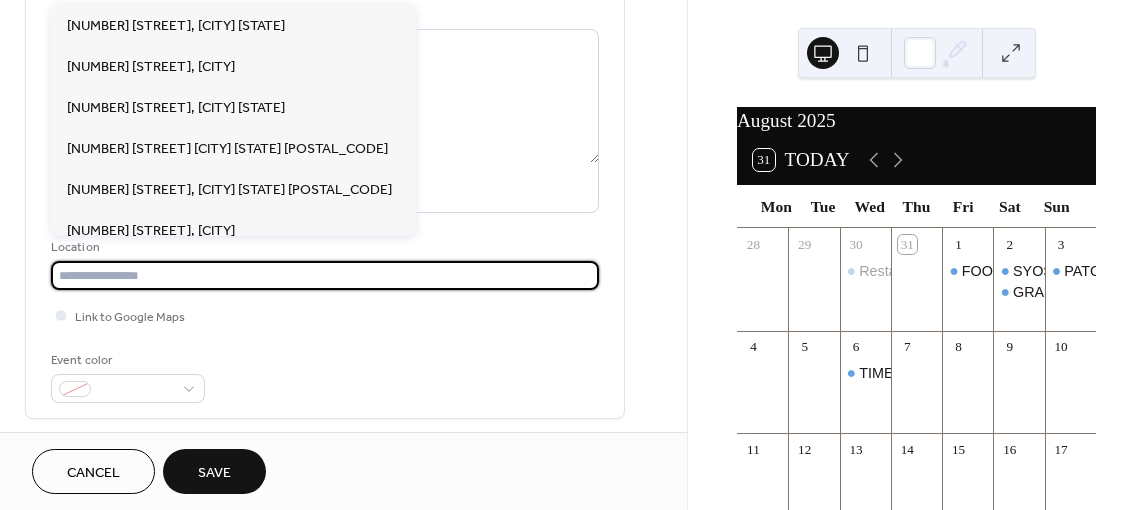scroll, scrollTop: 900, scrollLeft: 0, axis: vertical 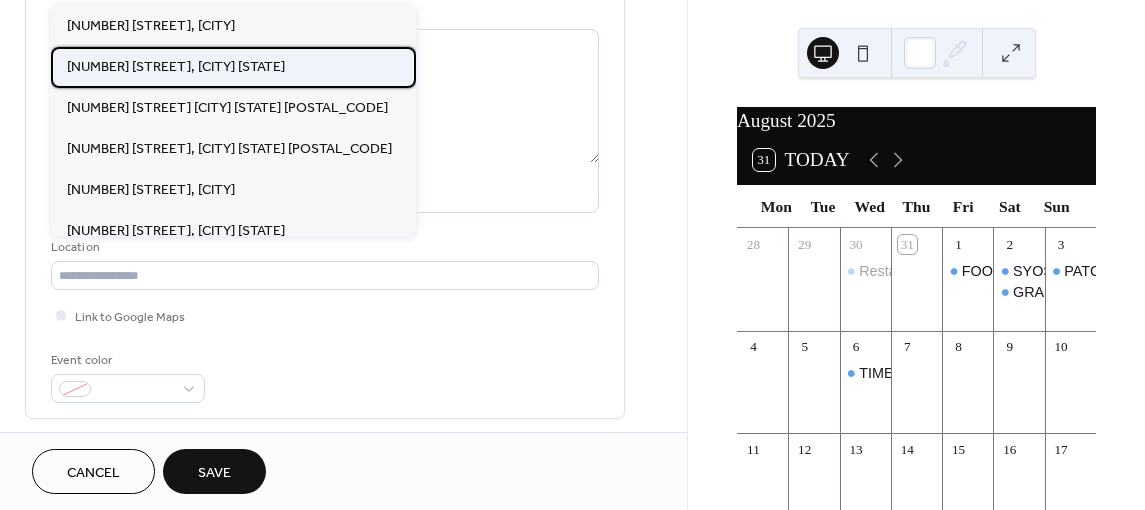 click on "[NUMBER] [STREET], [CITY] [STATE]" at bounding box center [233, 67] 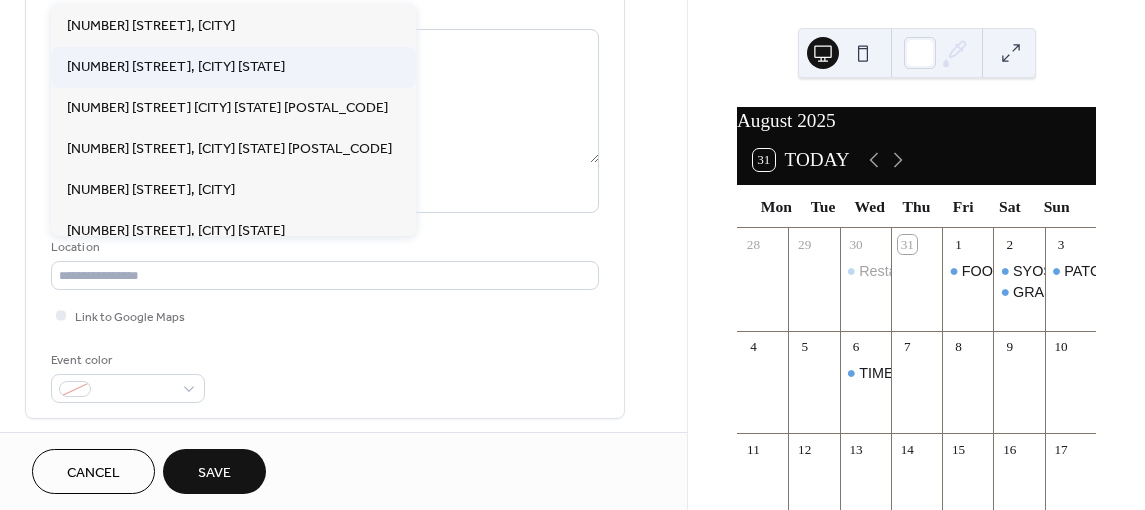 type on "**********" 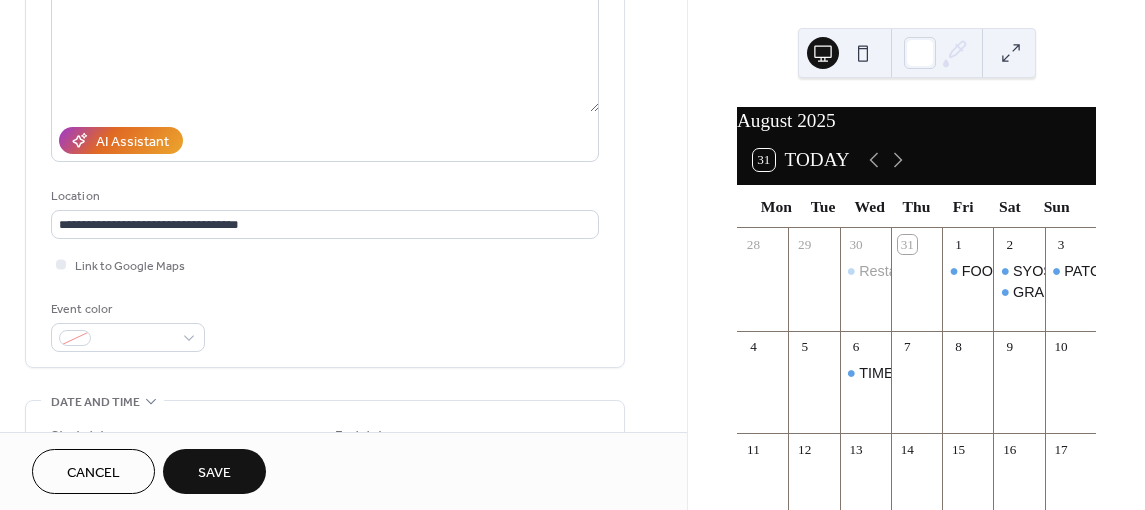 scroll, scrollTop: 400, scrollLeft: 0, axis: vertical 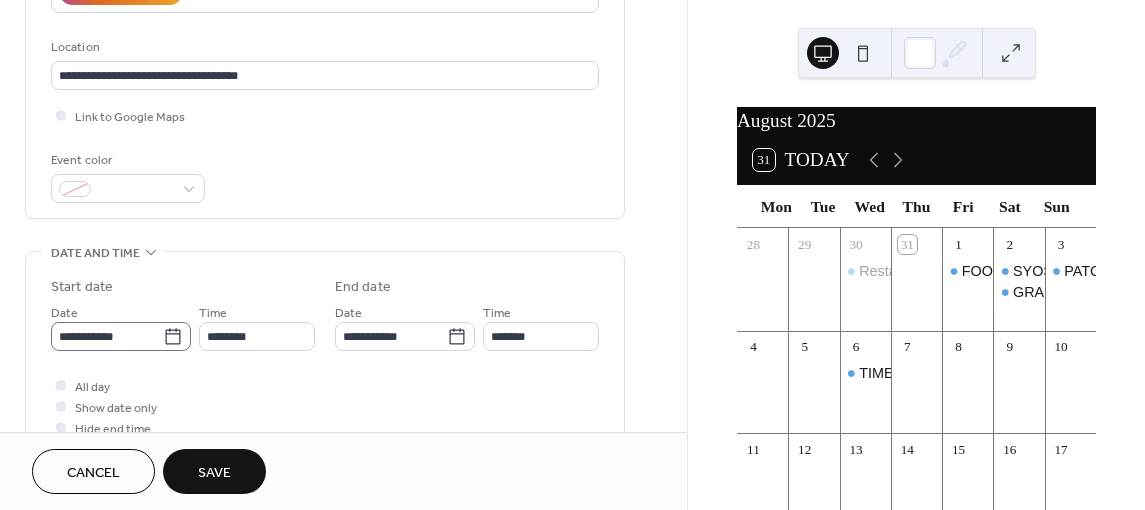click 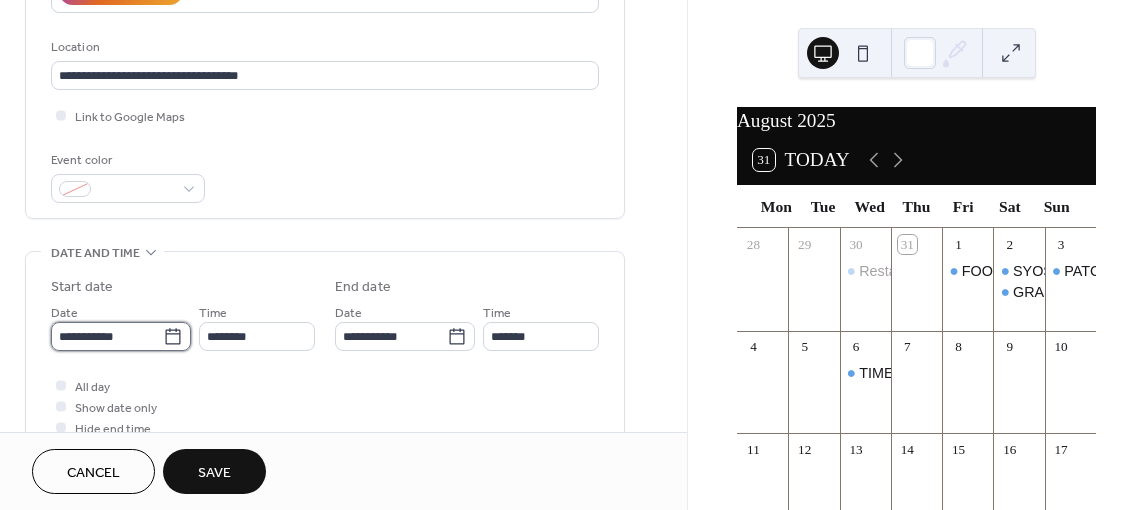 click on "**********" at bounding box center [107, 336] 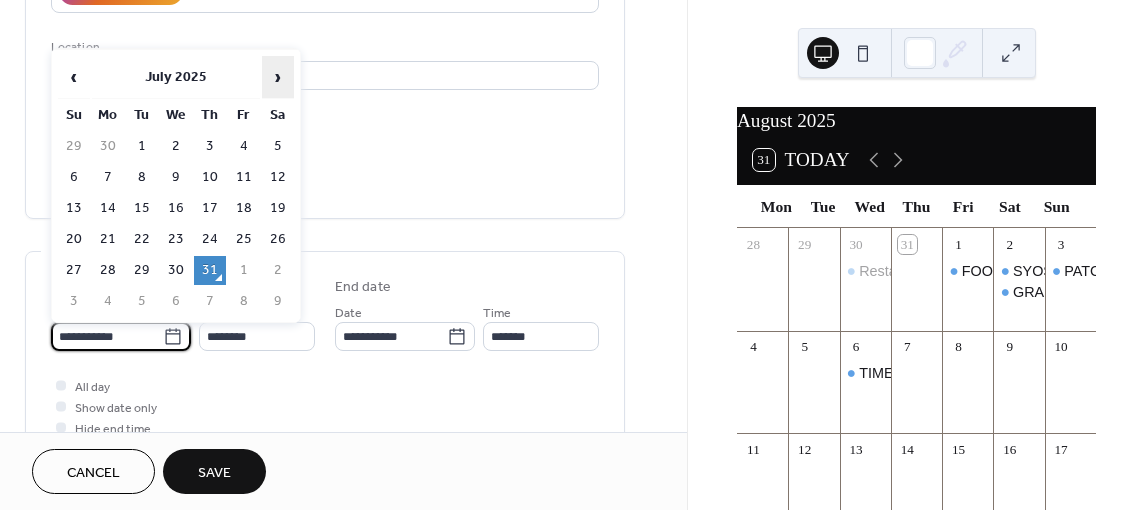 click on "›" at bounding box center (278, 77) 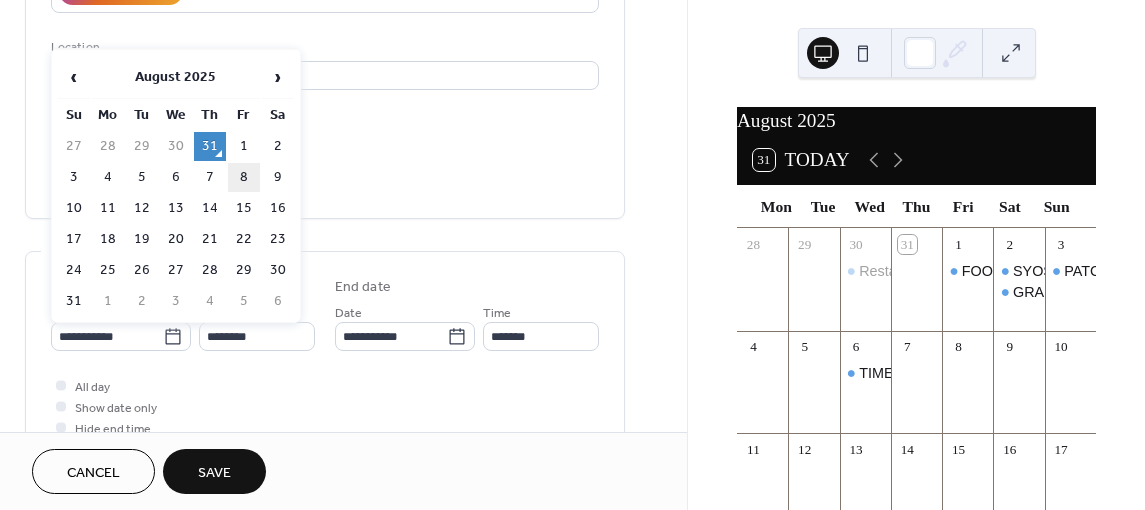 click on "8" at bounding box center (244, 177) 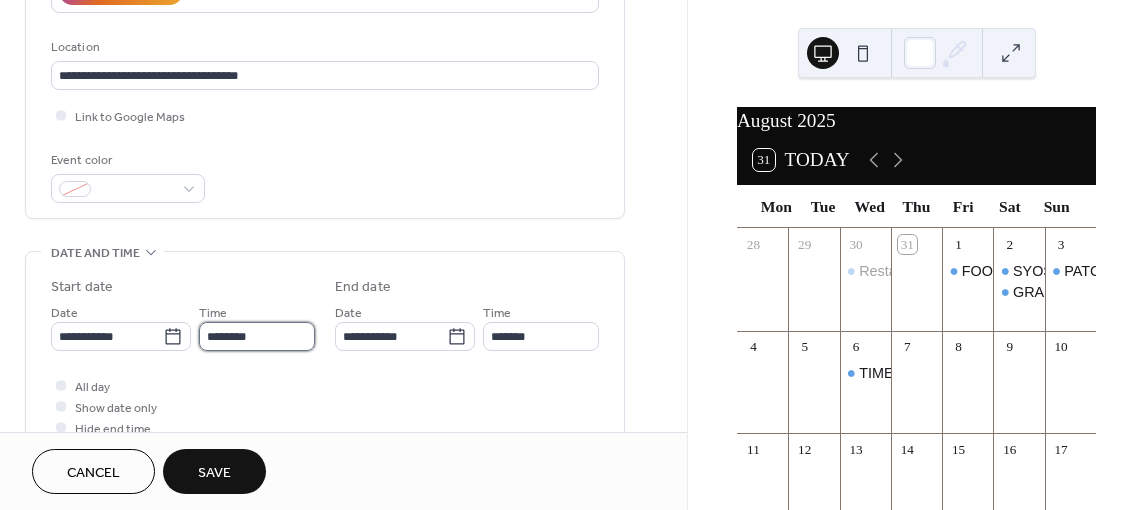 click on "********" at bounding box center [257, 336] 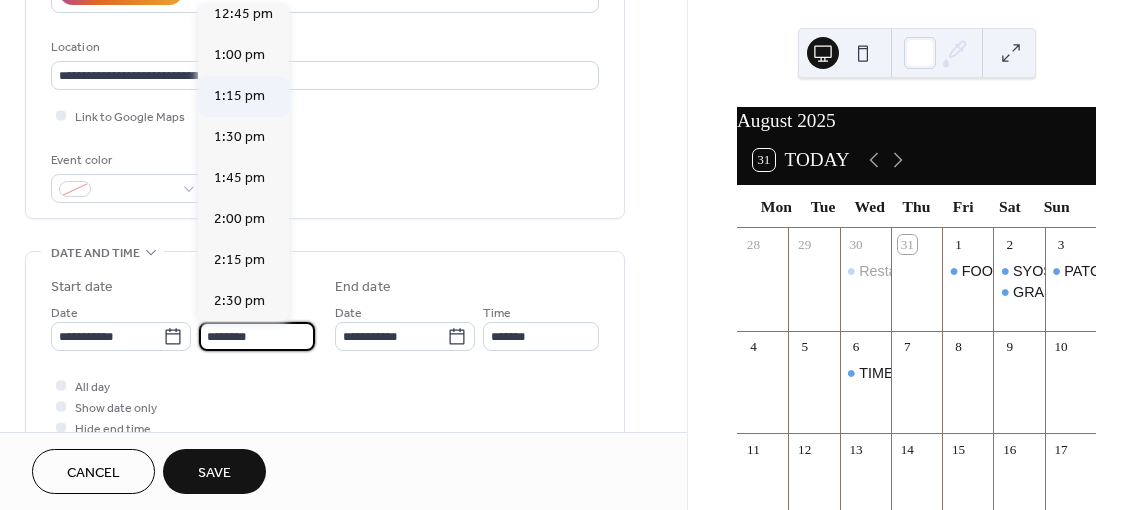 scroll, scrollTop: 1968, scrollLeft: 0, axis: vertical 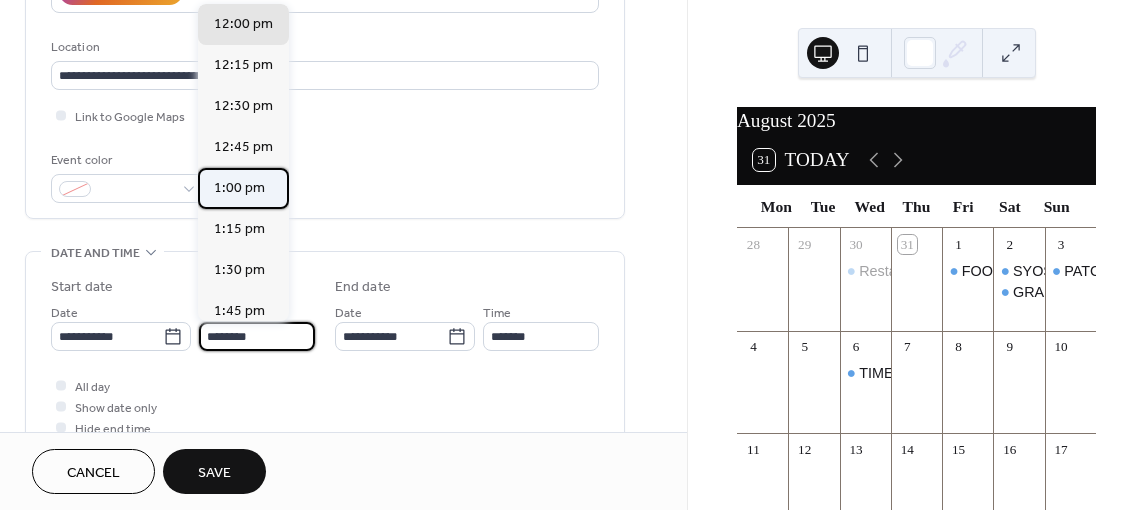 click on "1:00 pm" at bounding box center (239, 188) 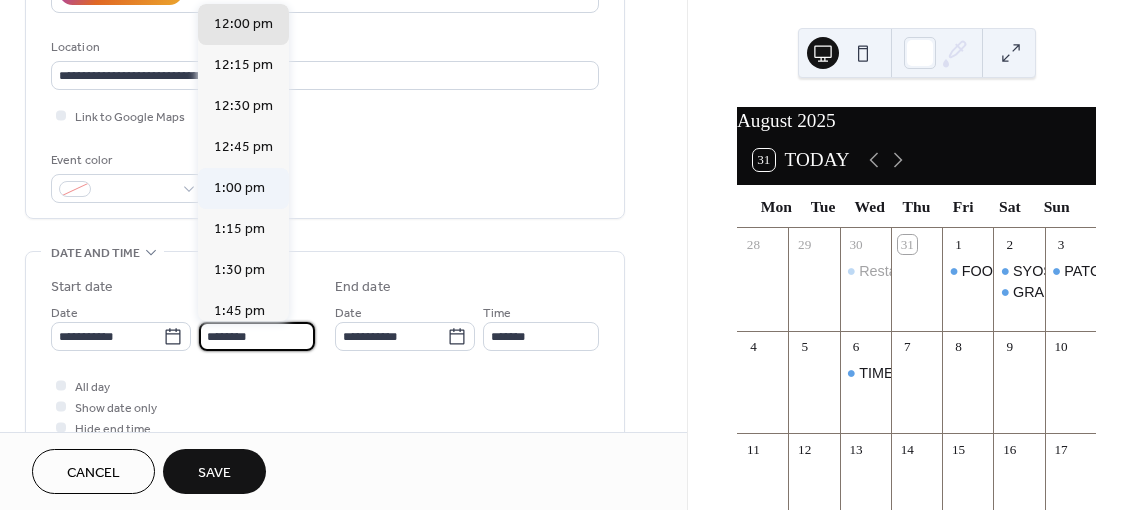 type on "*******" 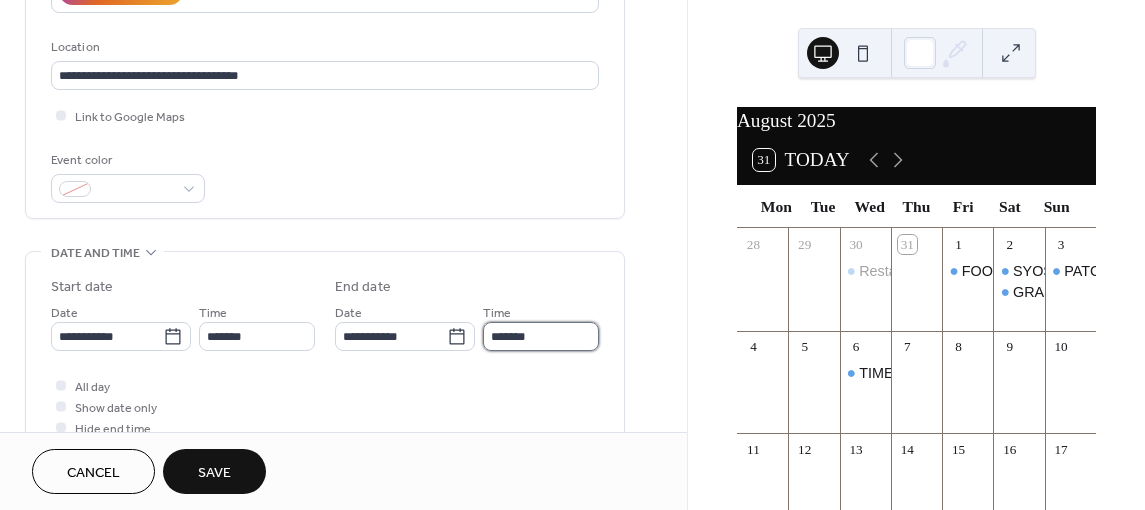 click on "*******" at bounding box center (541, 336) 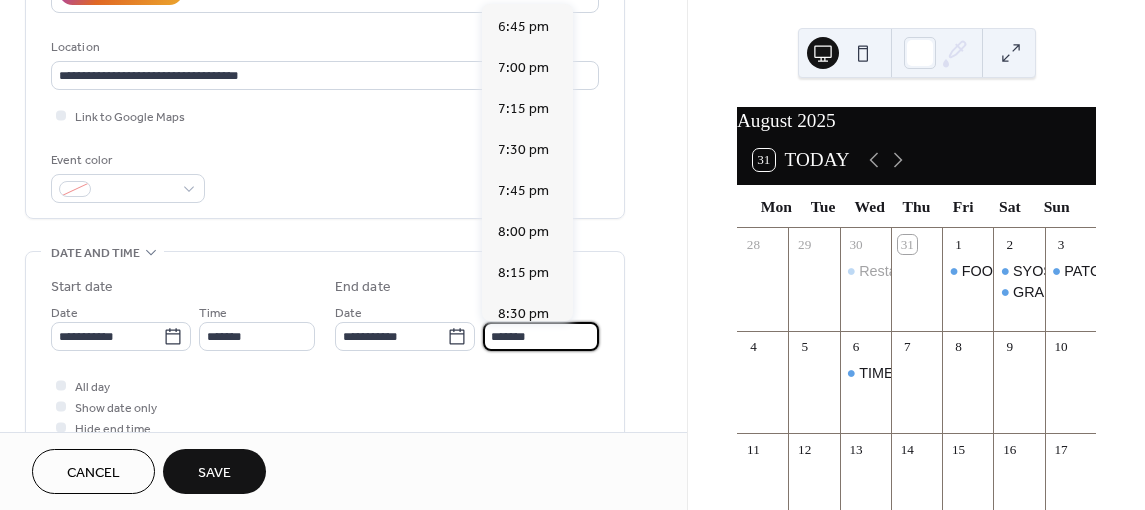 scroll, scrollTop: 900, scrollLeft: 0, axis: vertical 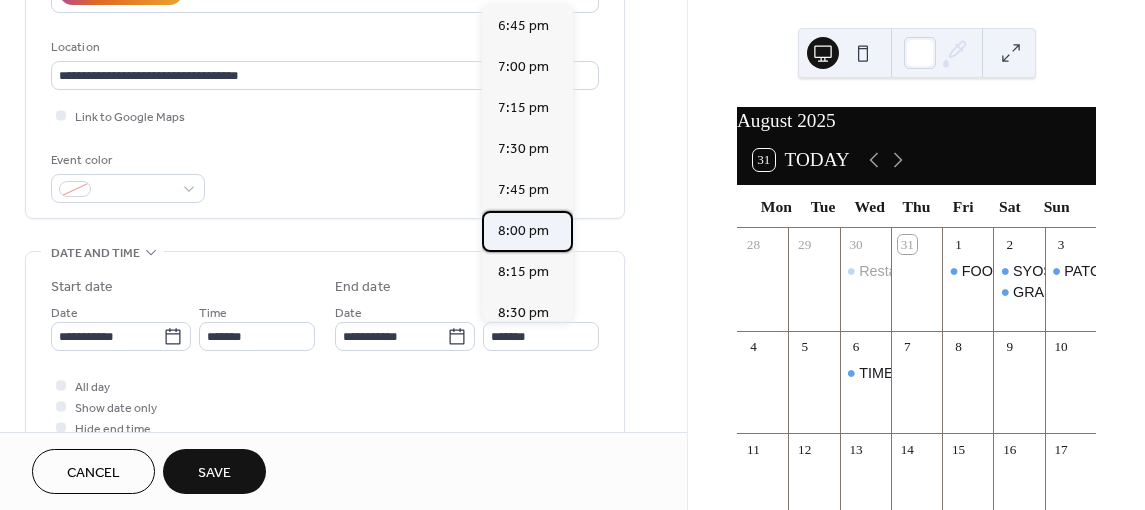 click on "8:00 pm" at bounding box center (523, 231) 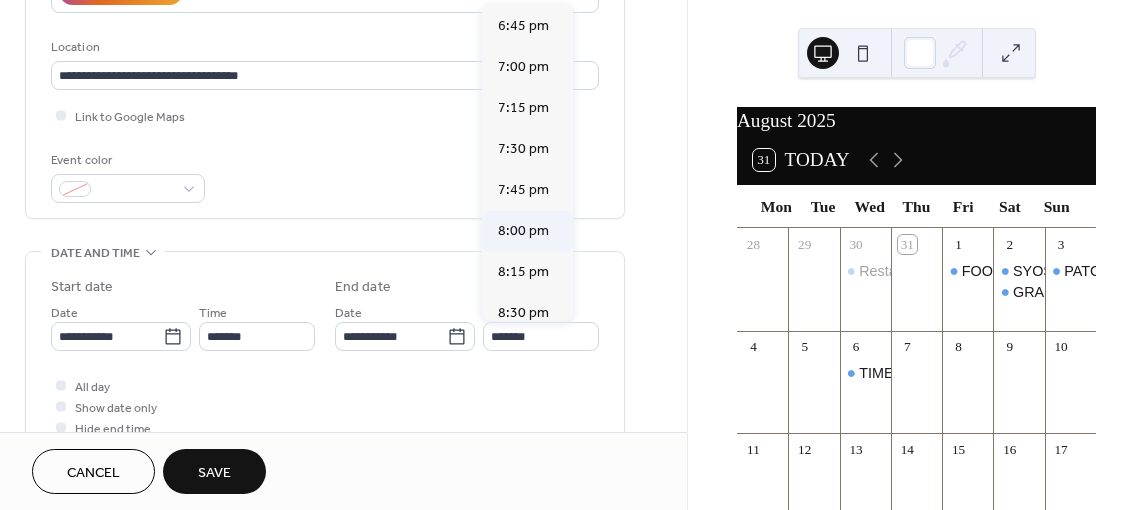 type on "*******" 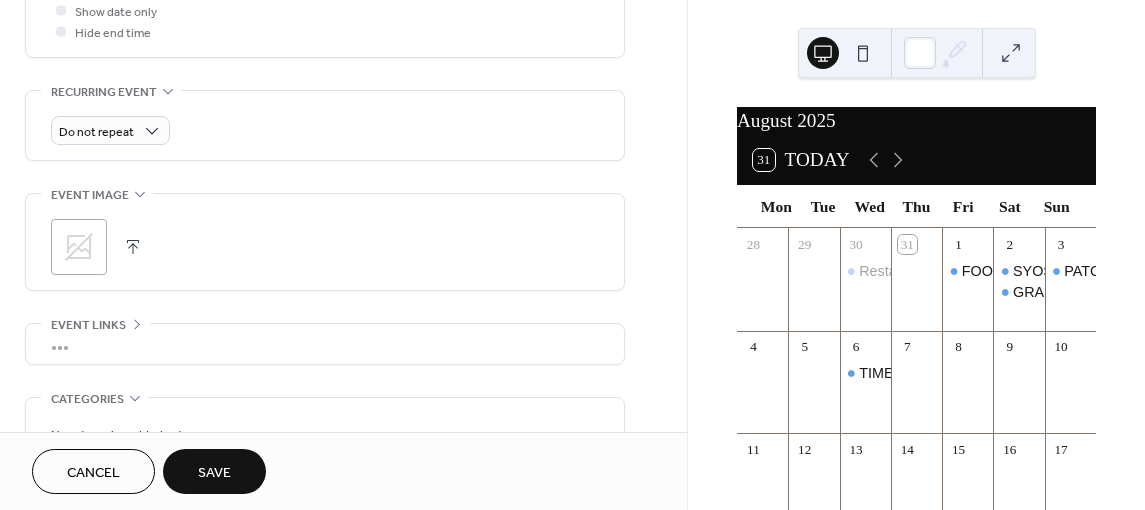 scroll, scrollTop: 800, scrollLeft: 0, axis: vertical 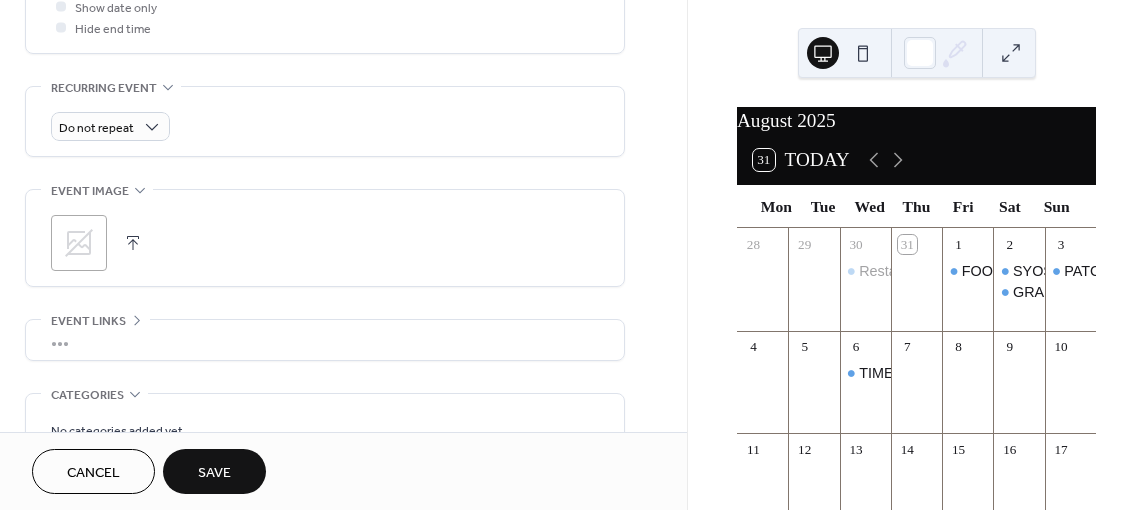 click on "Save" at bounding box center [214, 473] 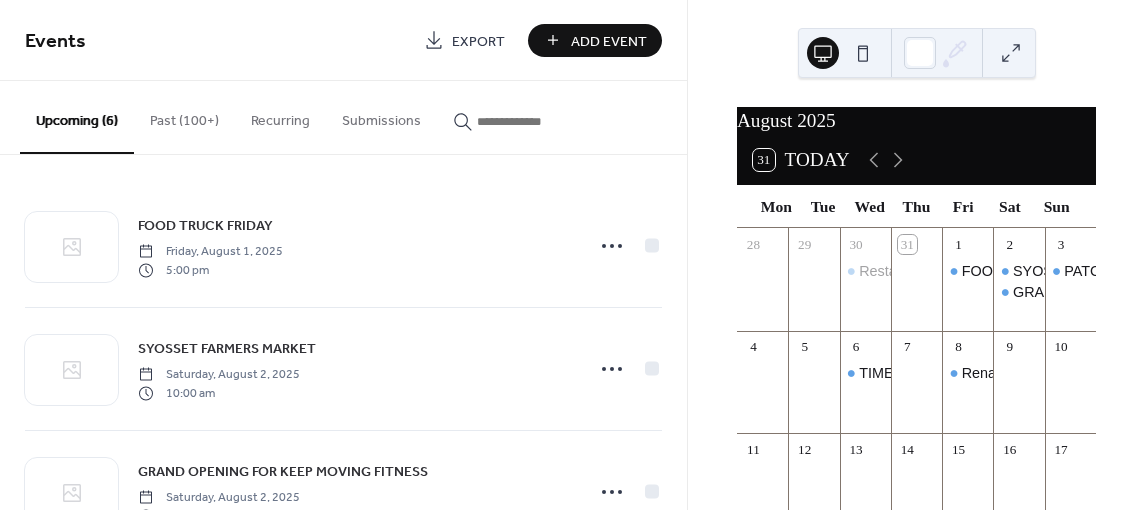 click on "Add Event" at bounding box center (609, 41) 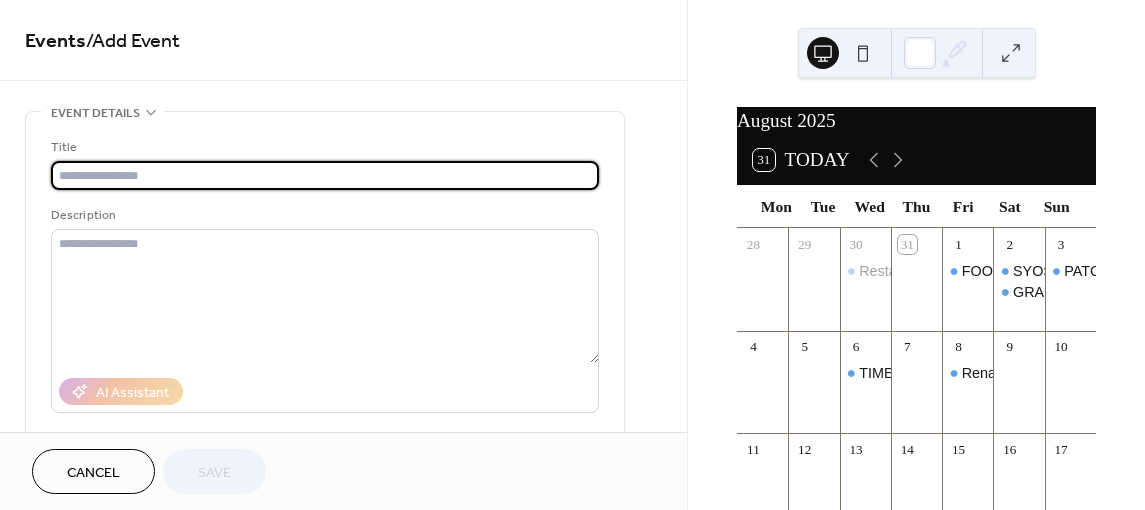 click at bounding box center [325, 175] 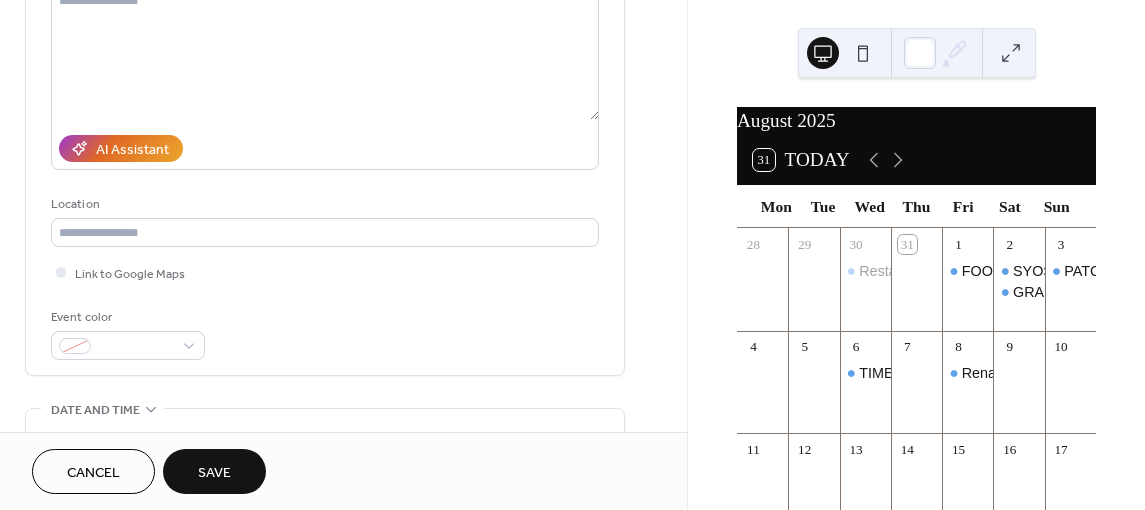 scroll, scrollTop: 300, scrollLeft: 0, axis: vertical 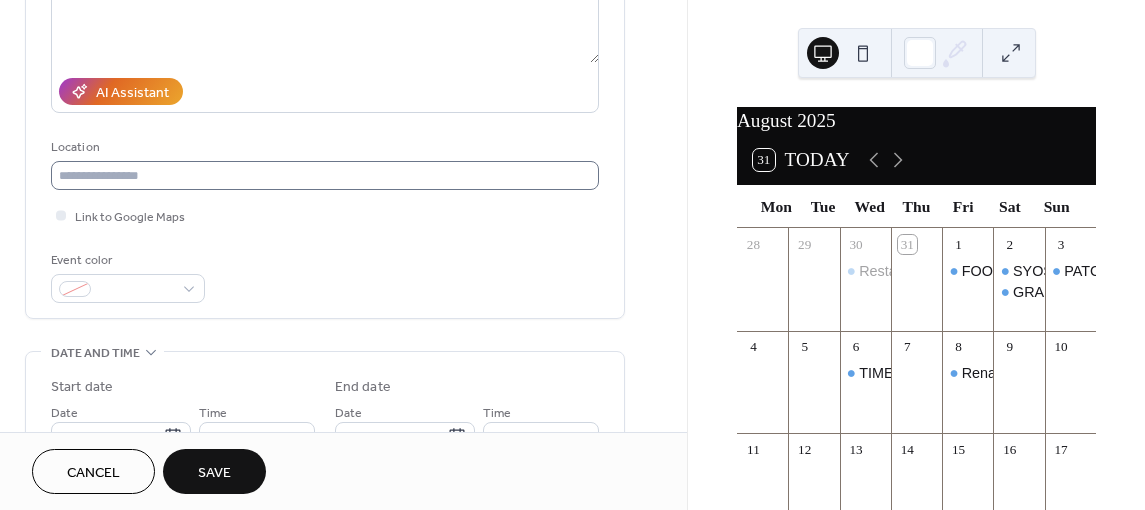 type on "**********" 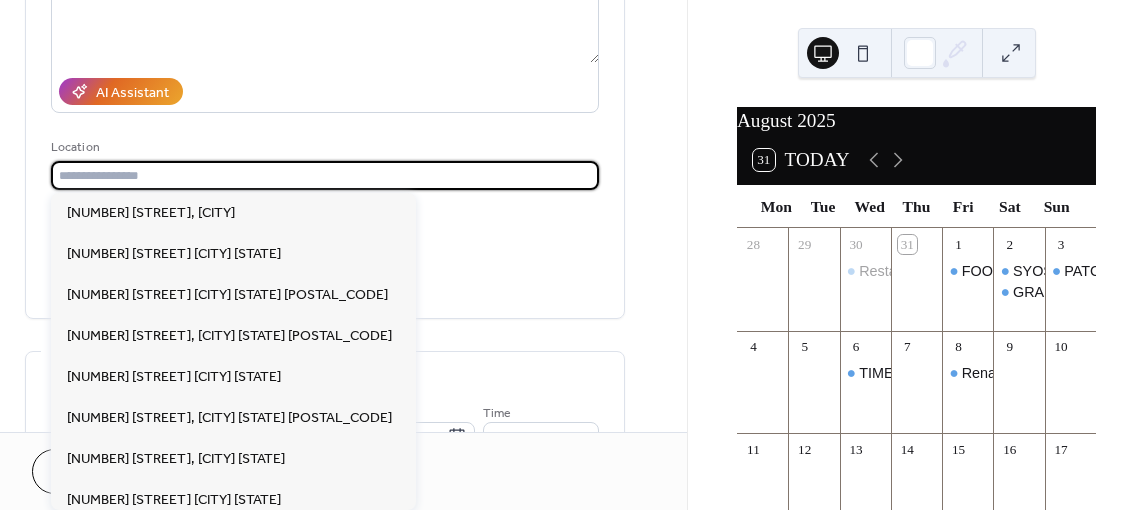 click at bounding box center (325, 175) 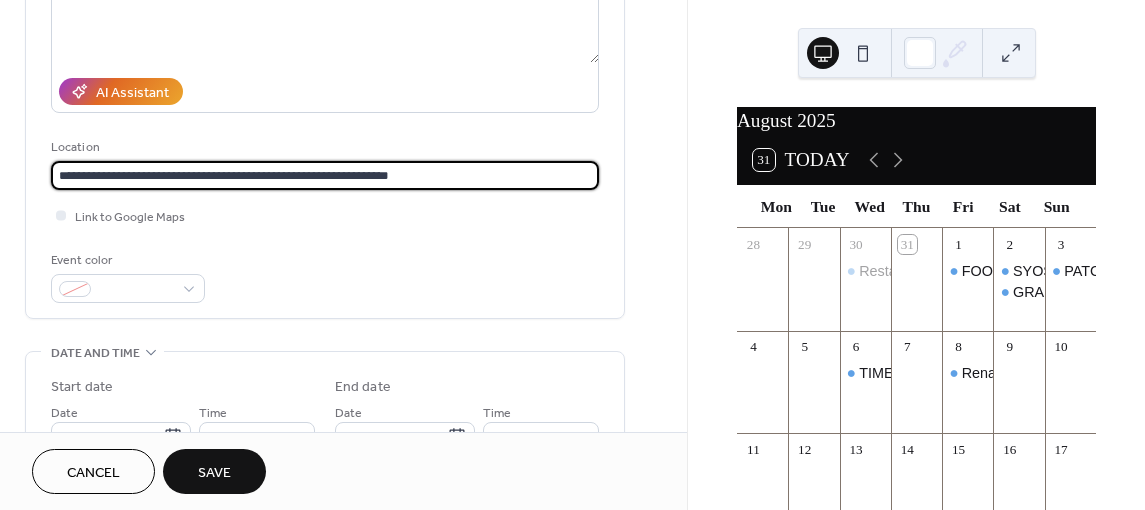 scroll, scrollTop: 0, scrollLeft: 0, axis: both 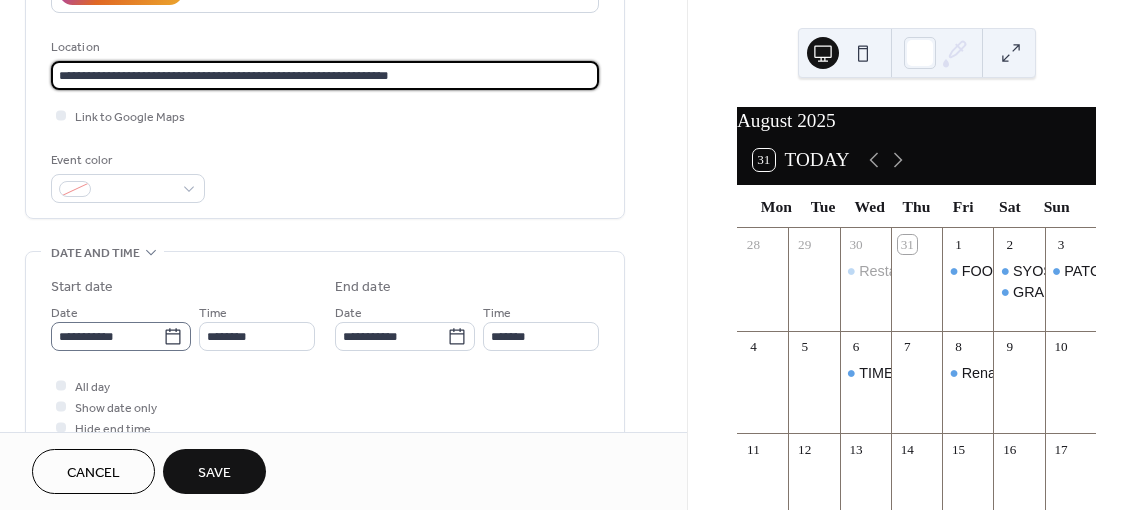 type on "**********" 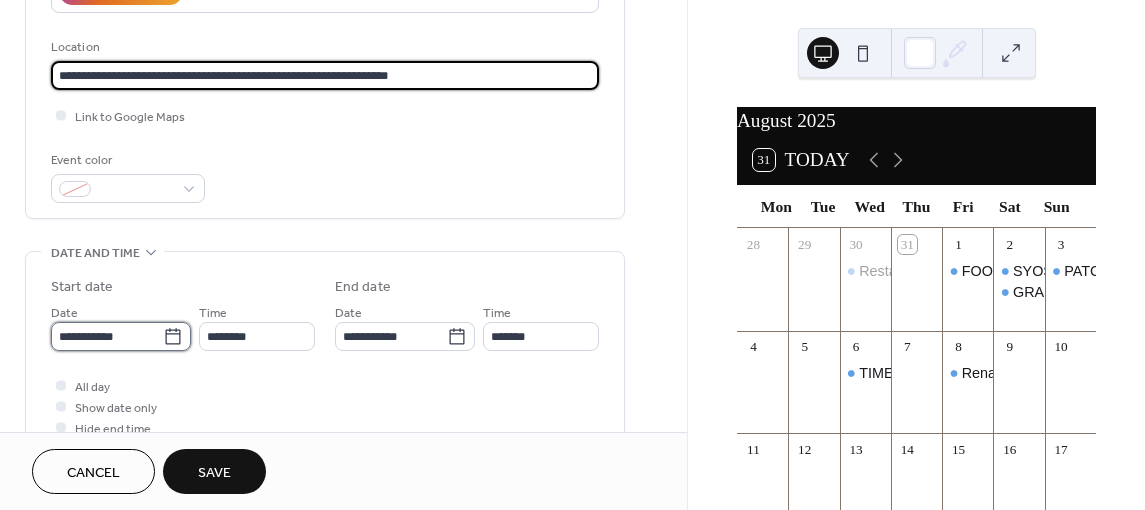 click on "**********" at bounding box center [107, 336] 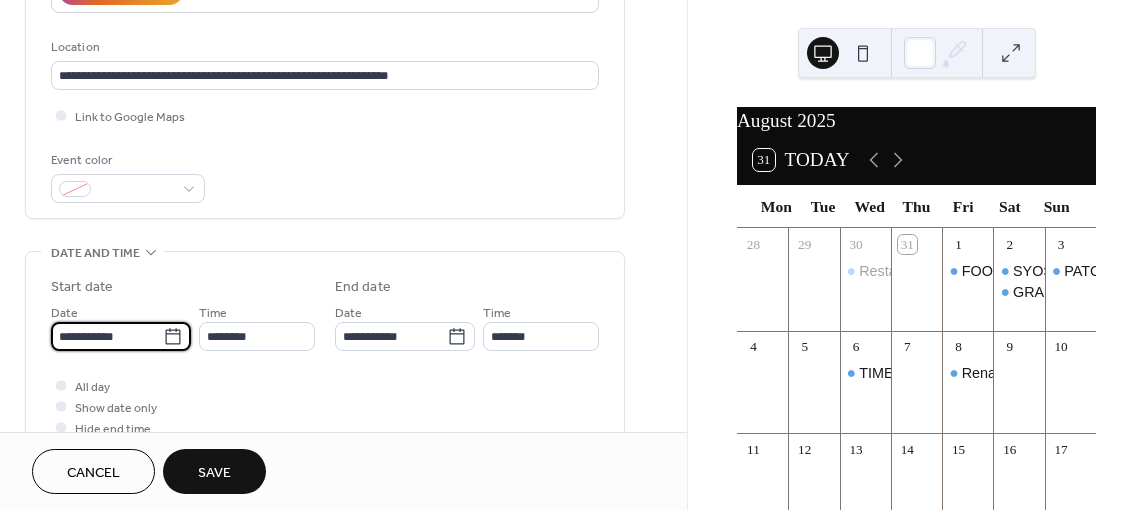 scroll, scrollTop: 0, scrollLeft: 0, axis: both 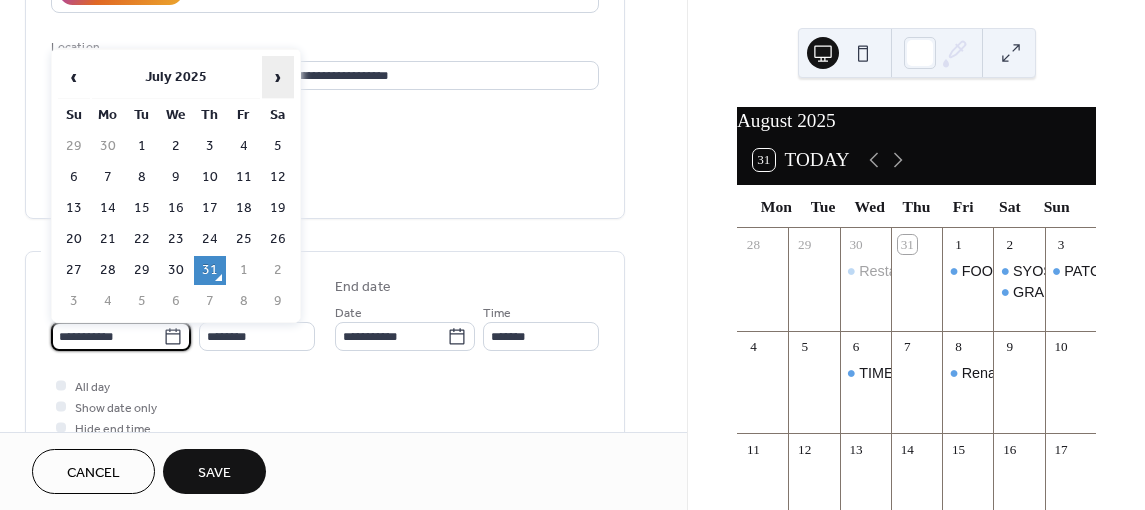 click on "›" at bounding box center [278, 77] 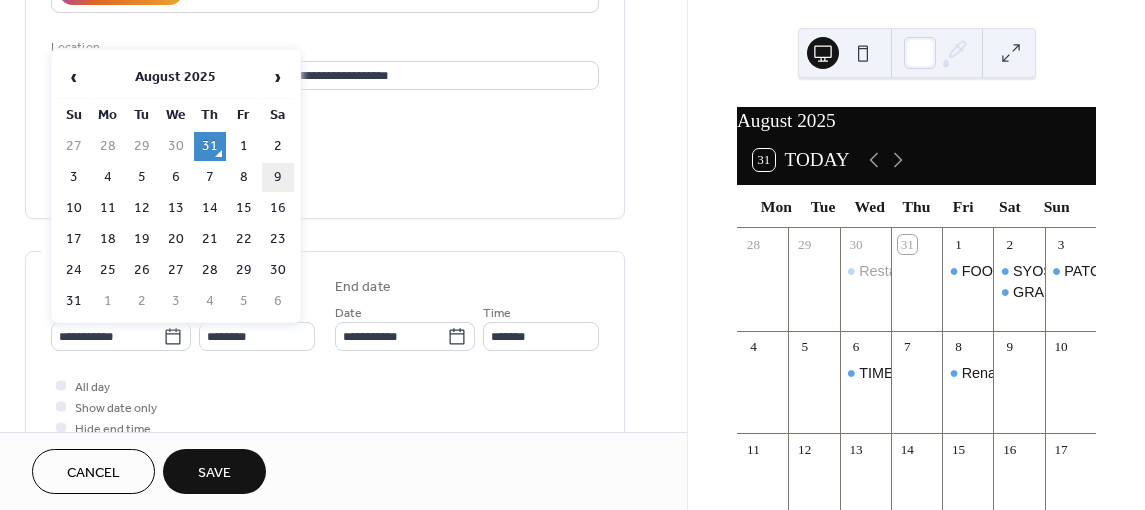 click on "9" at bounding box center (278, 177) 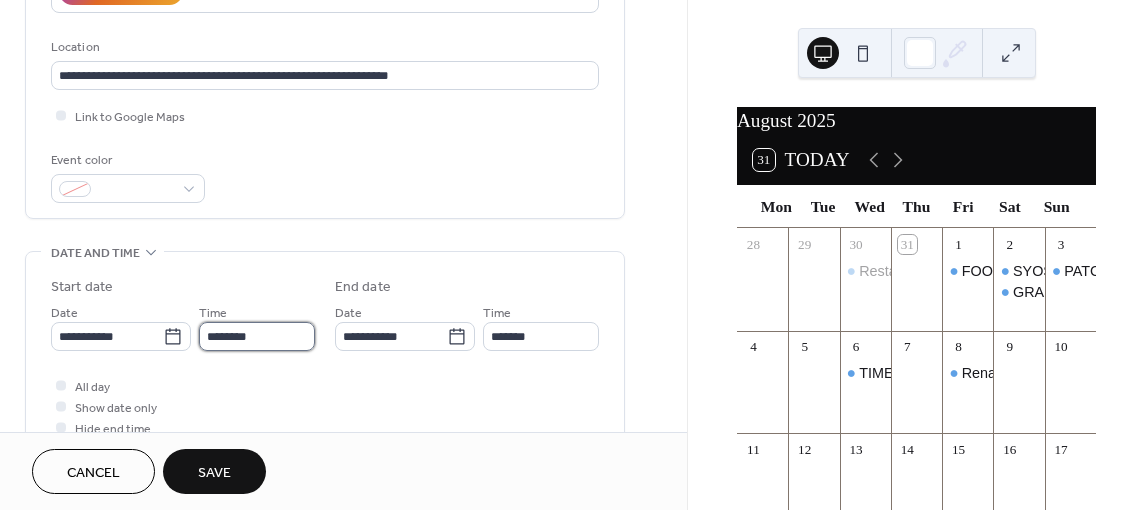 click on "********" at bounding box center [257, 336] 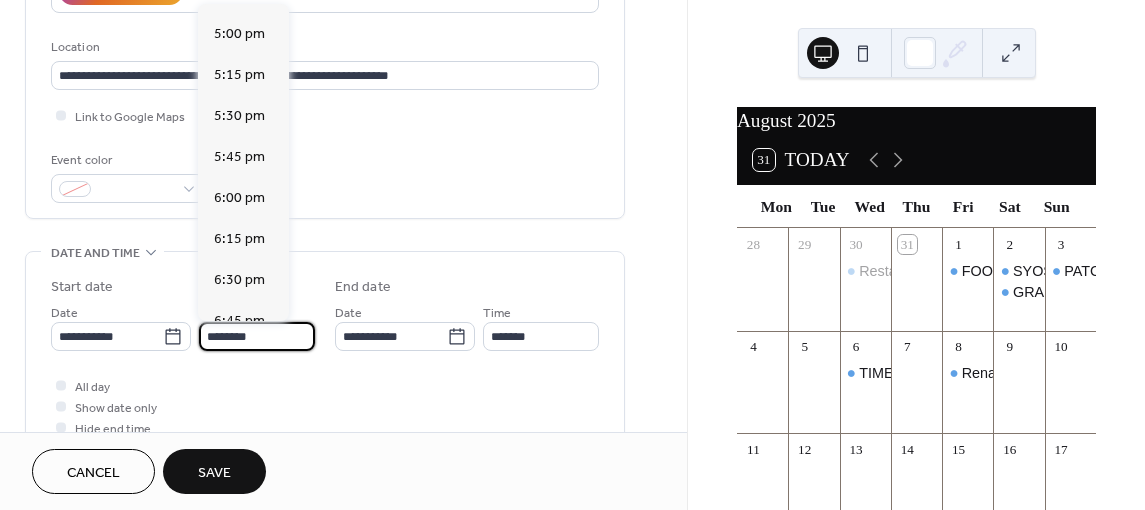 scroll, scrollTop: 2868, scrollLeft: 0, axis: vertical 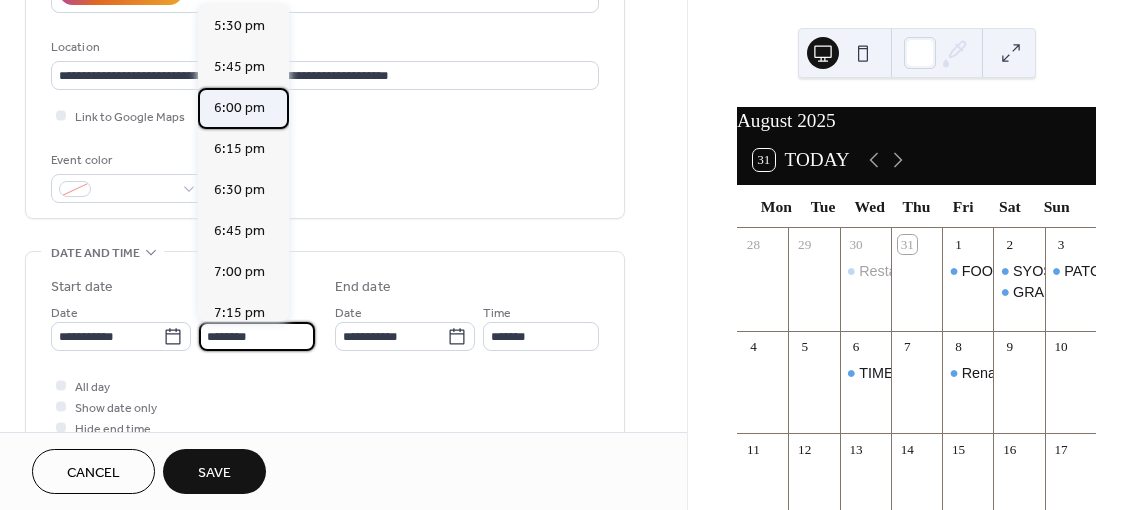 click on "6:00 pm" at bounding box center (239, 108) 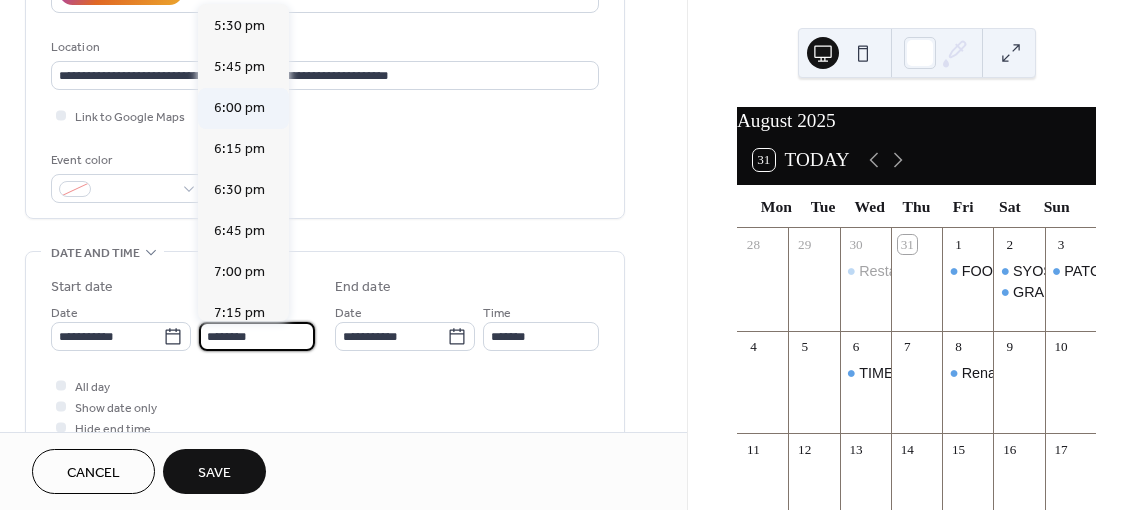 type on "*******" 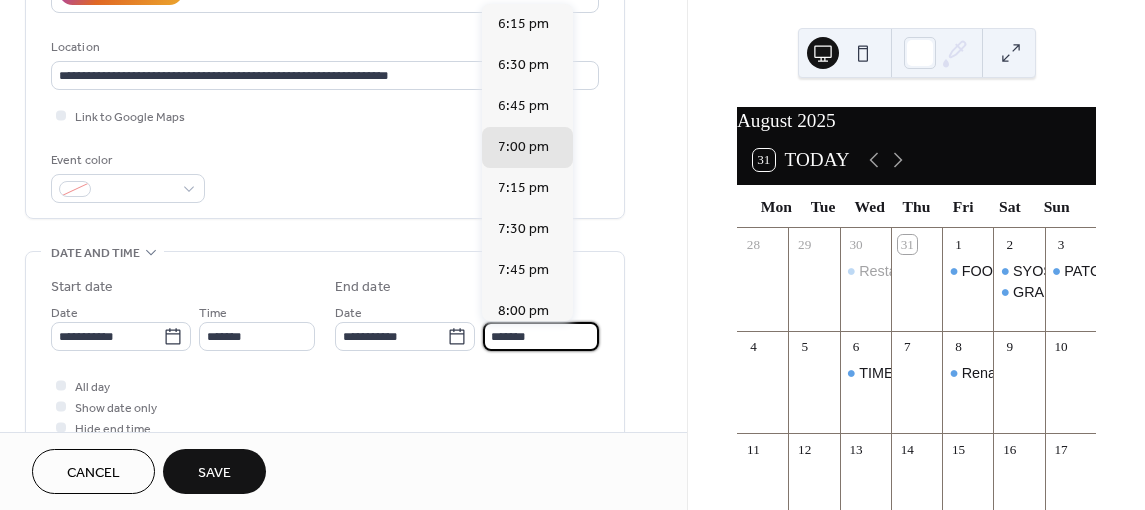 click on "*******" at bounding box center [541, 336] 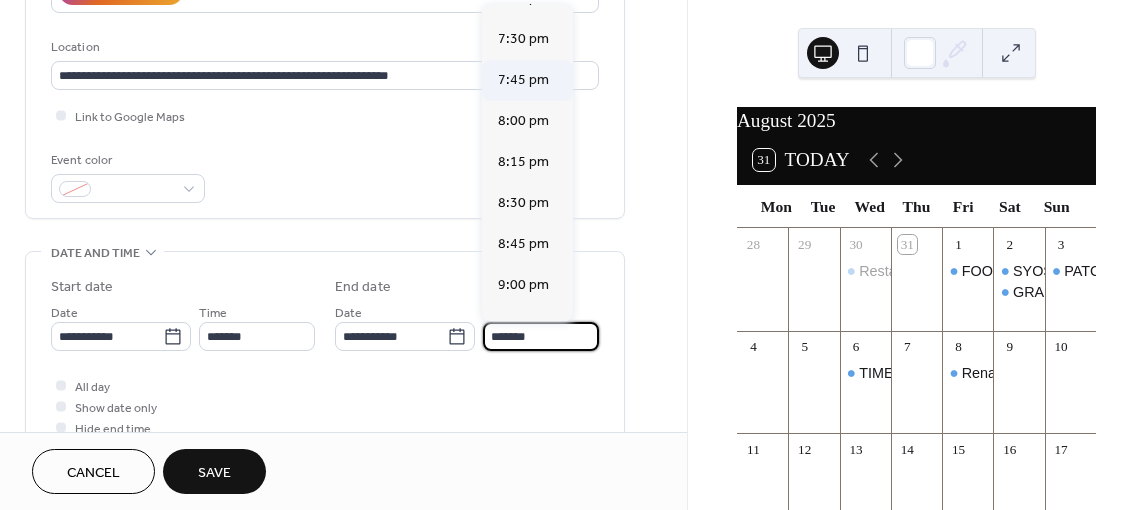 scroll, scrollTop: 200, scrollLeft: 0, axis: vertical 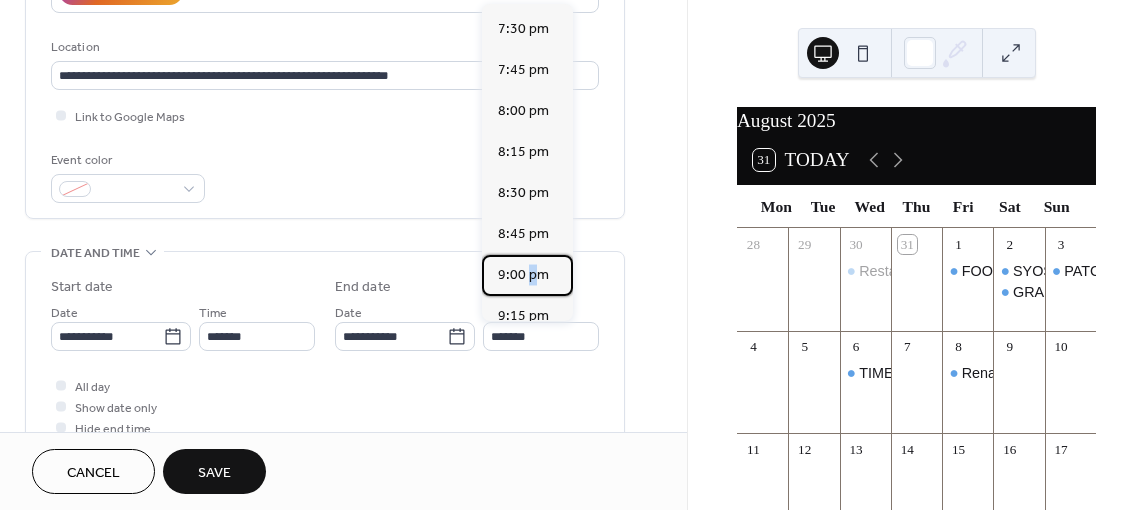 drag, startPoint x: 530, startPoint y: 283, endPoint x: 513, endPoint y: 302, distance: 25.495098 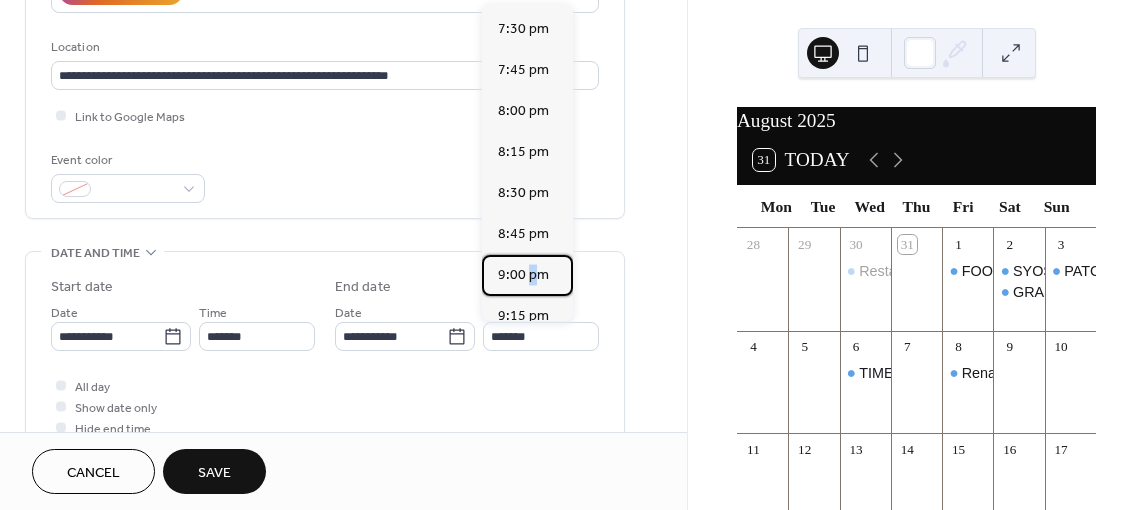 click on "9:00 pm" at bounding box center [523, 275] 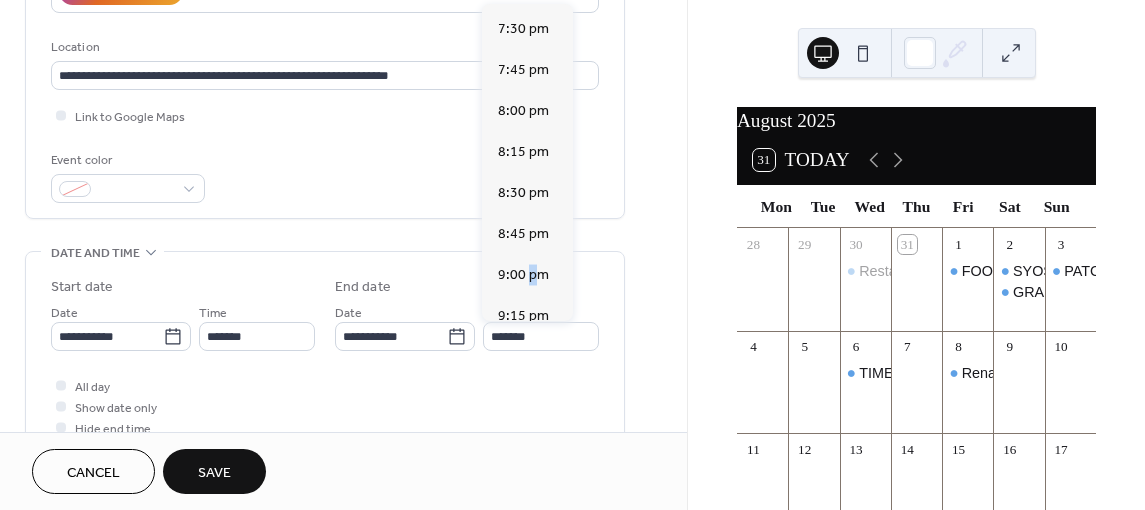 type on "*******" 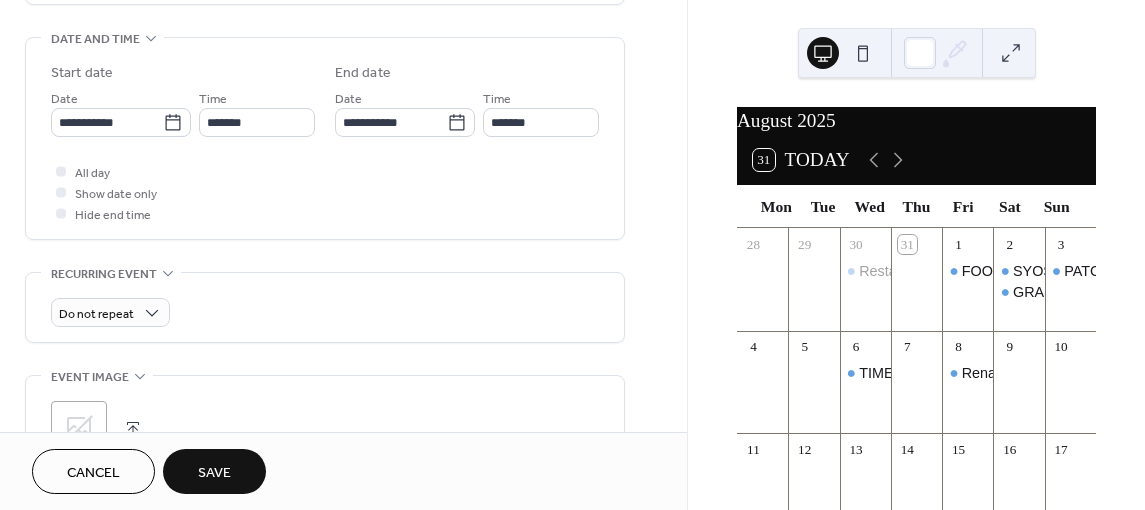 scroll, scrollTop: 700, scrollLeft: 0, axis: vertical 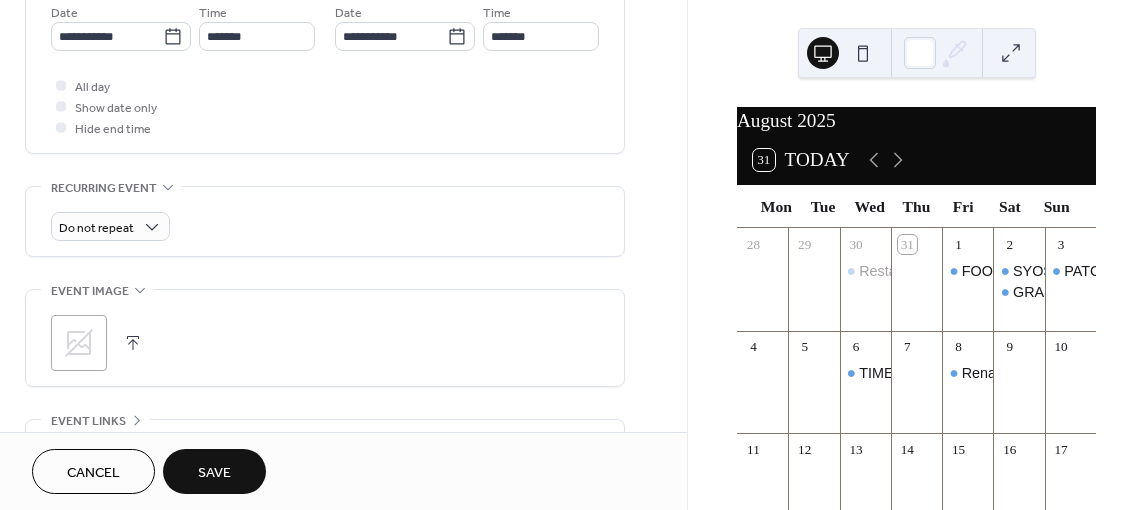 click on "Save" at bounding box center [214, 473] 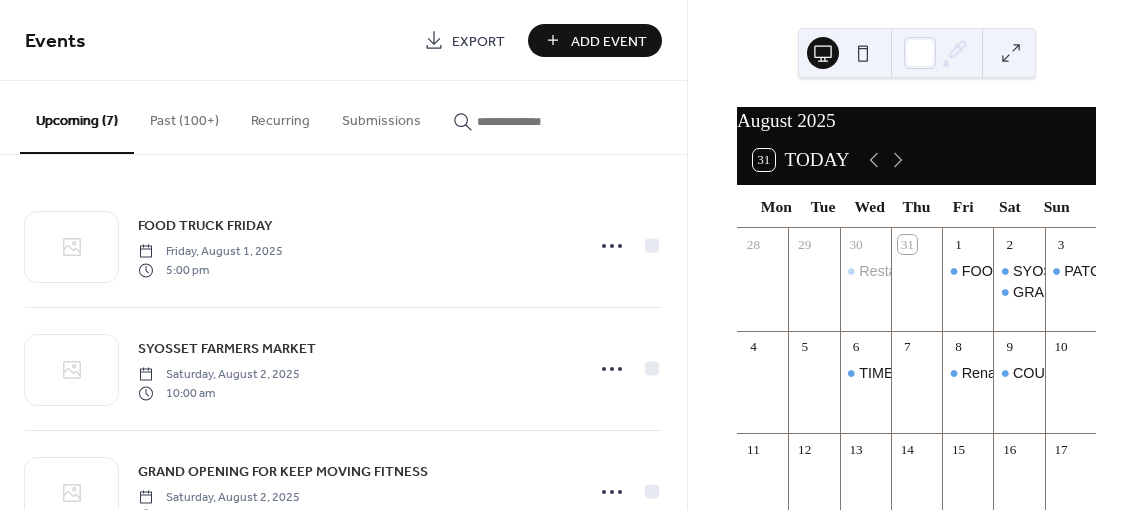 click on "Add Event" at bounding box center [609, 41] 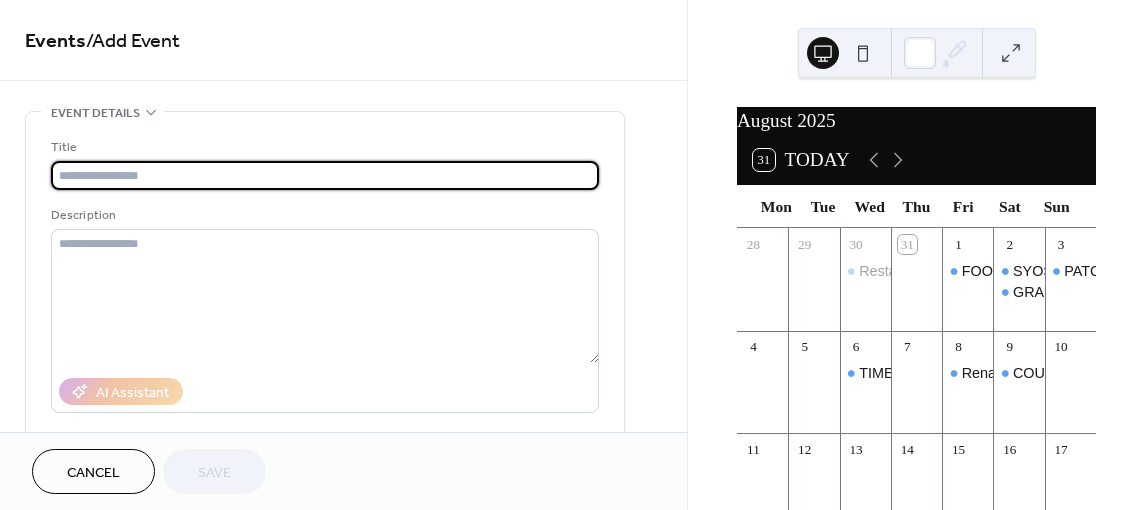 click at bounding box center [325, 175] 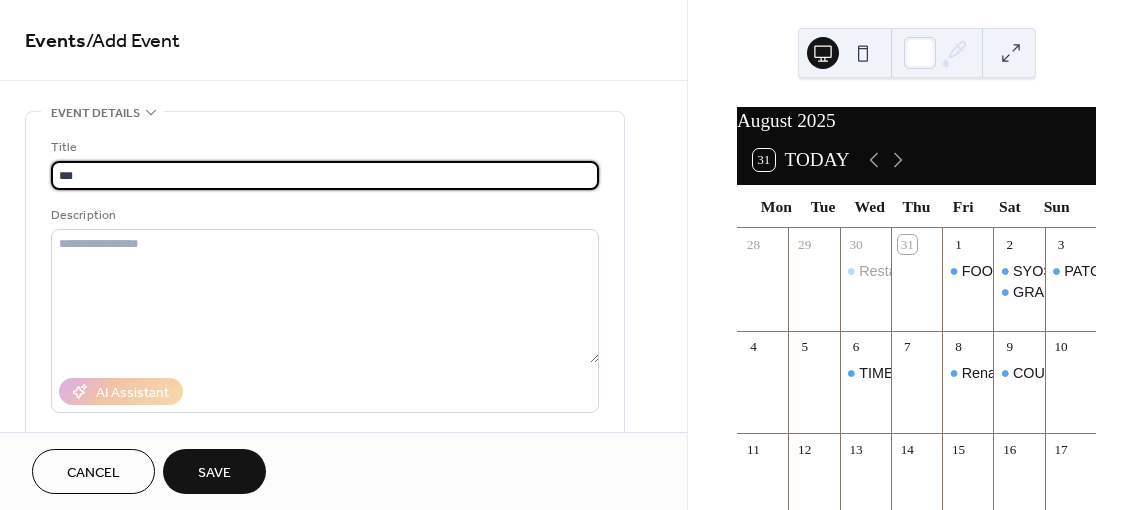 type on "**********" 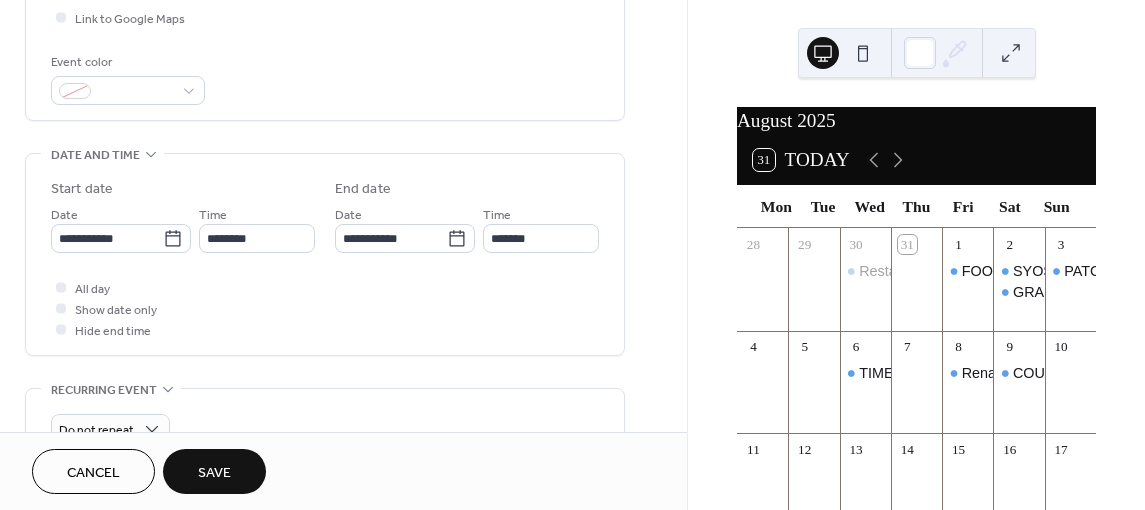 scroll, scrollTop: 500, scrollLeft: 0, axis: vertical 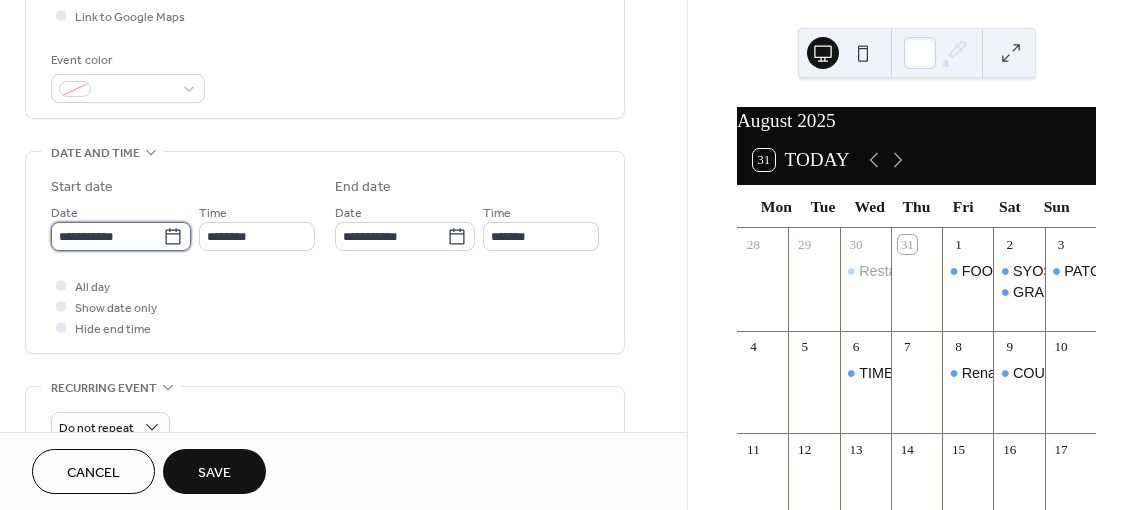 click on "**********" at bounding box center [107, 236] 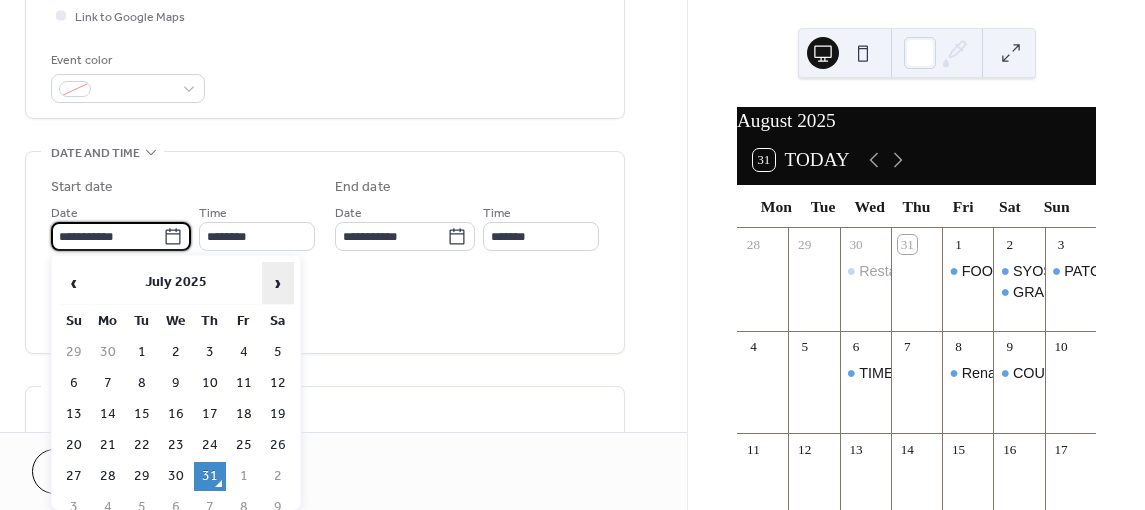 click on "›" at bounding box center [278, 283] 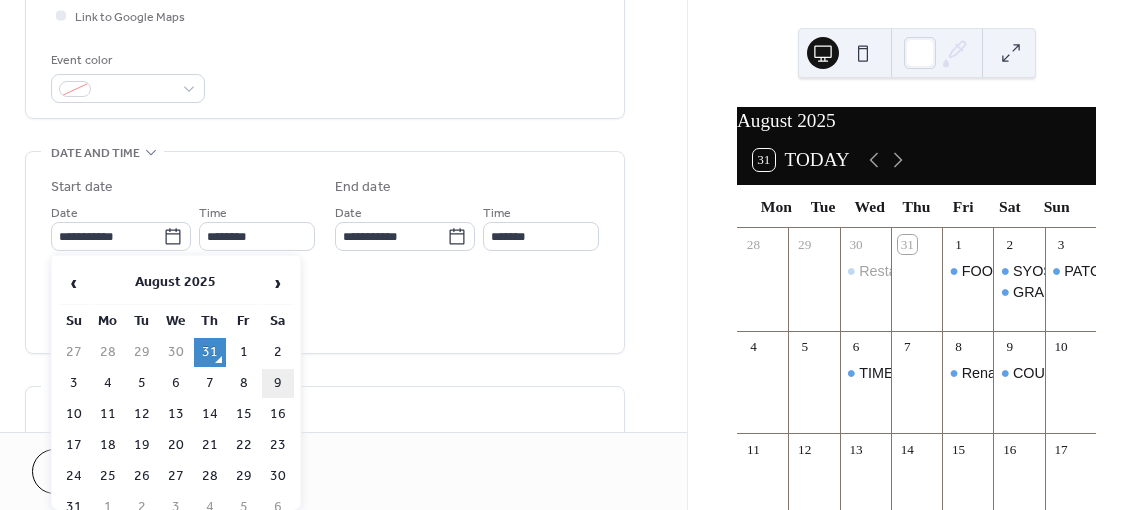 click on "9" at bounding box center (278, 383) 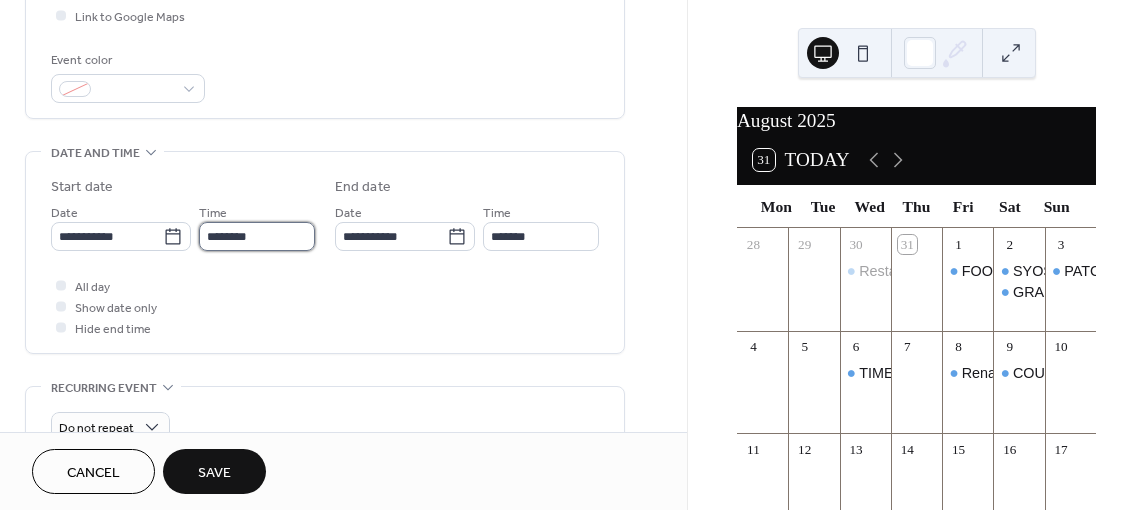 click on "********" at bounding box center [257, 236] 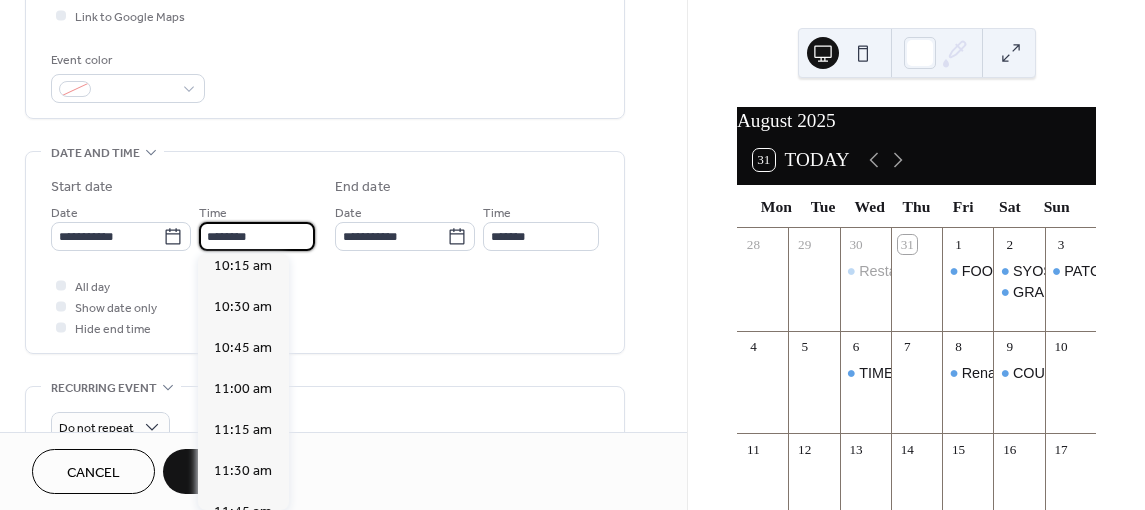 scroll, scrollTop: 1668, scrollLeft: 0, axis: vertical 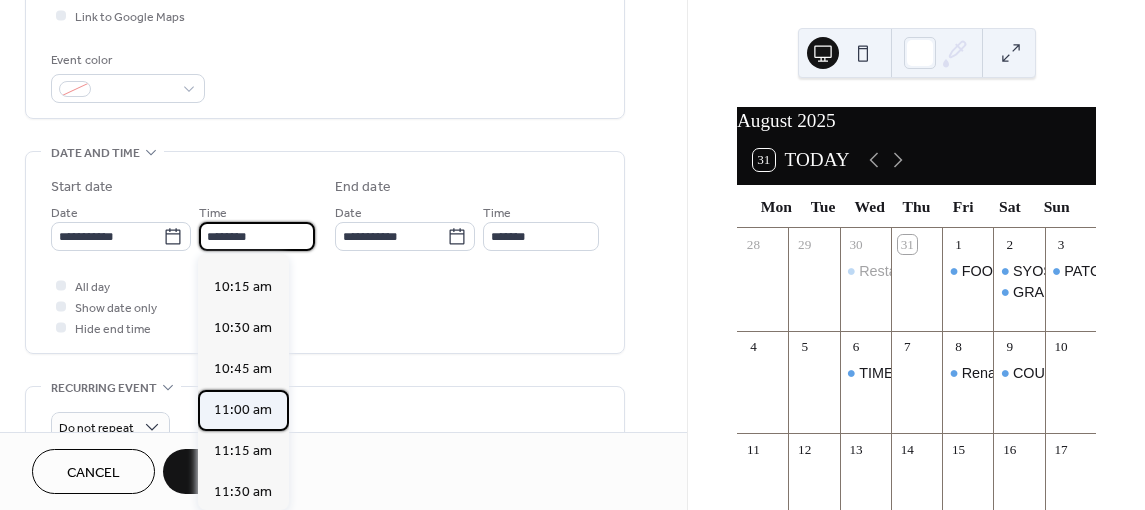 click on "11:00 am" at bounding box center [243, 409] 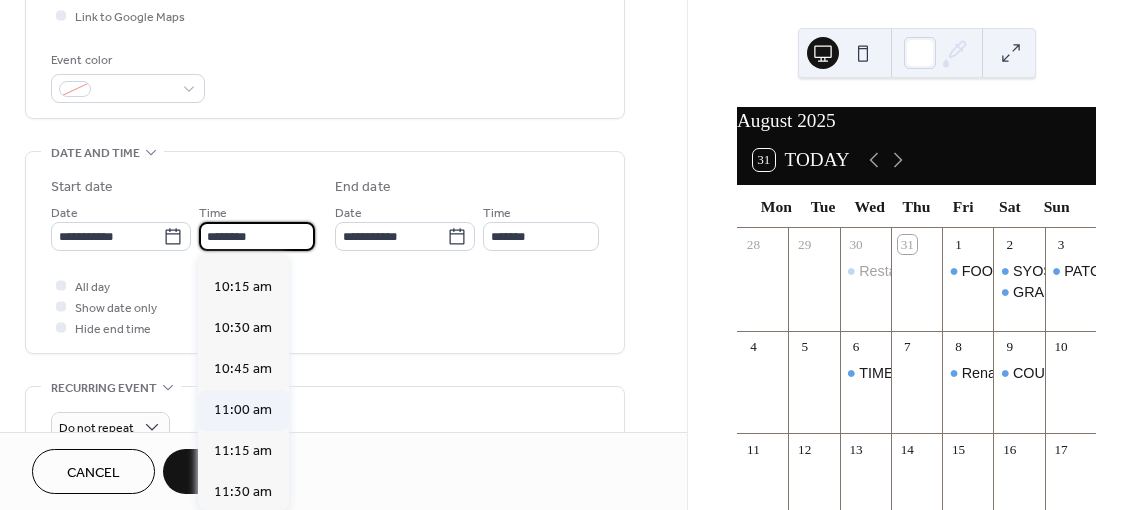 type on "********" 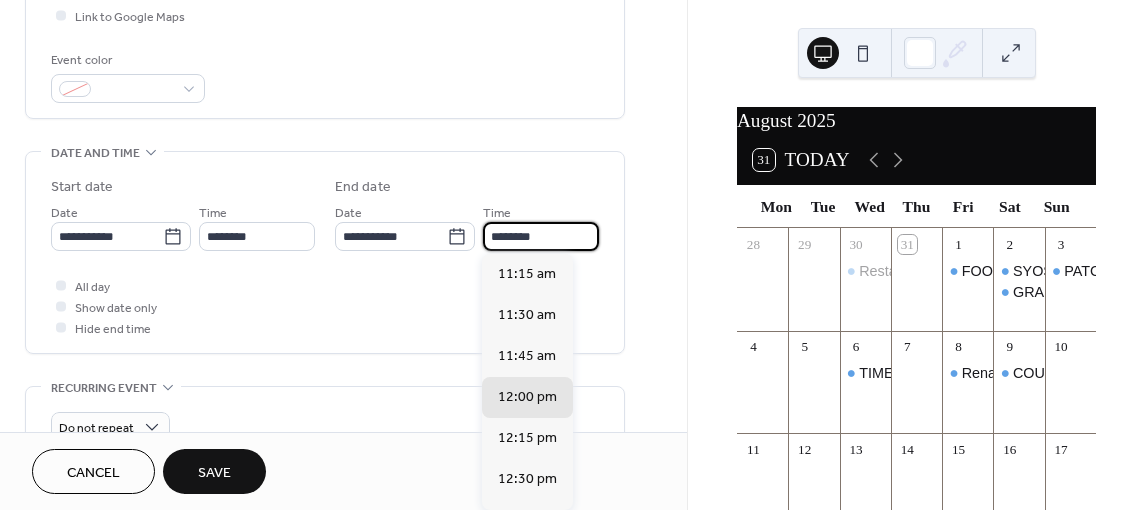 click on "********" at bounding box center [541, 236] 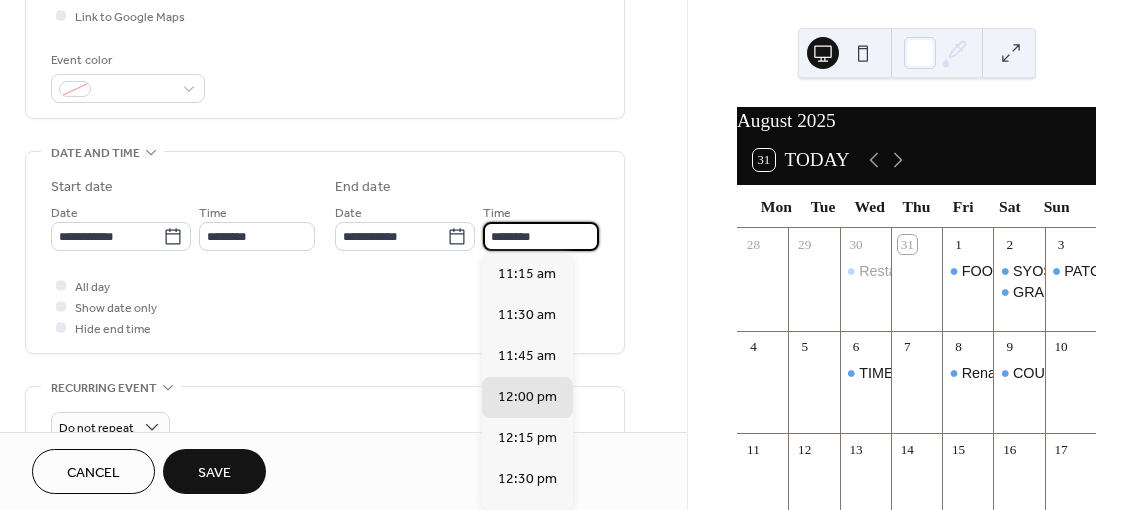 click on "All day Show date only Hide end time" at bounding box center (325, 306) 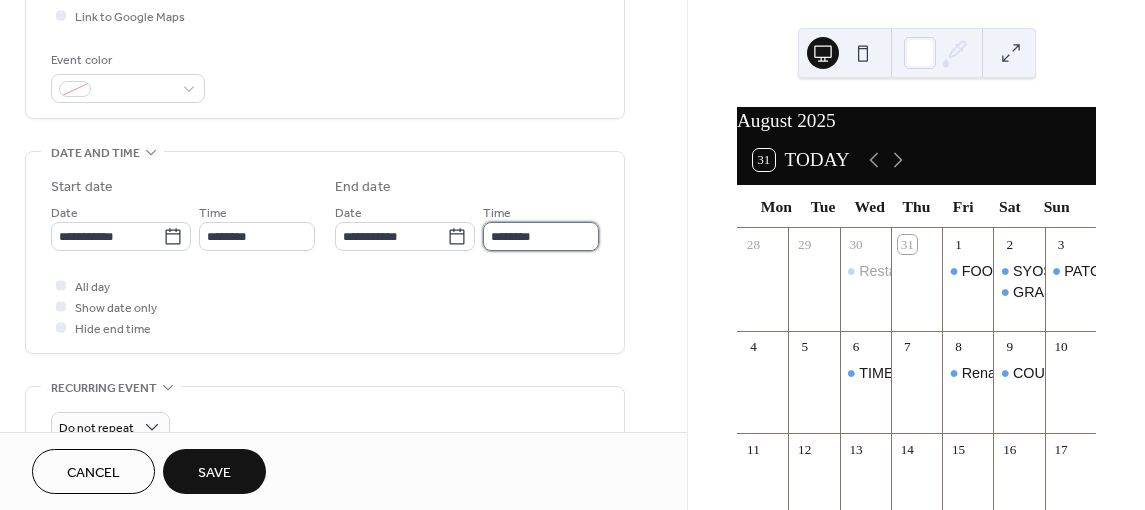 click on "********" at bounding box center [541, 236] 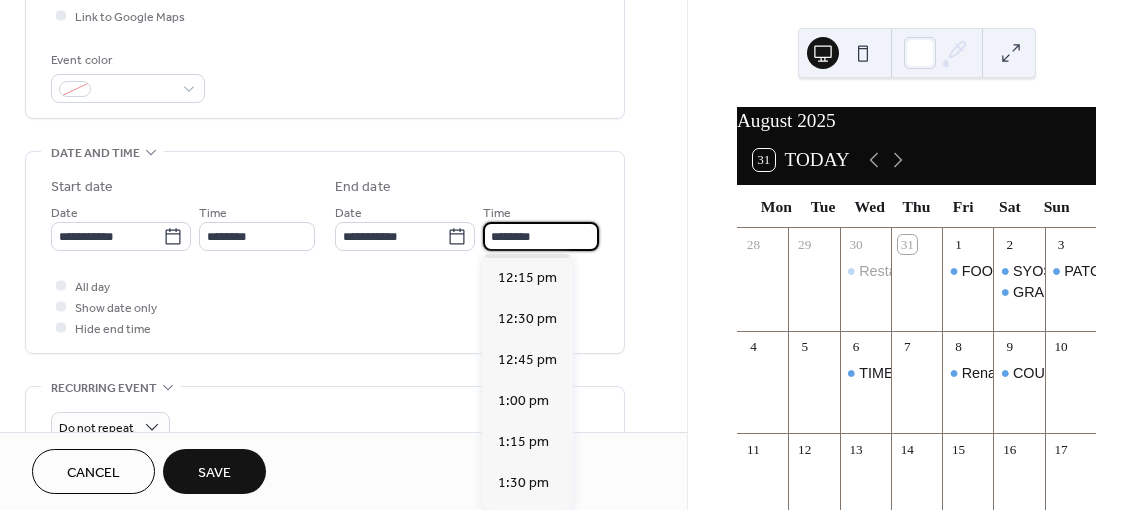 scroll, scrollTop: 200, scrollLeft: 0, axis: vertical 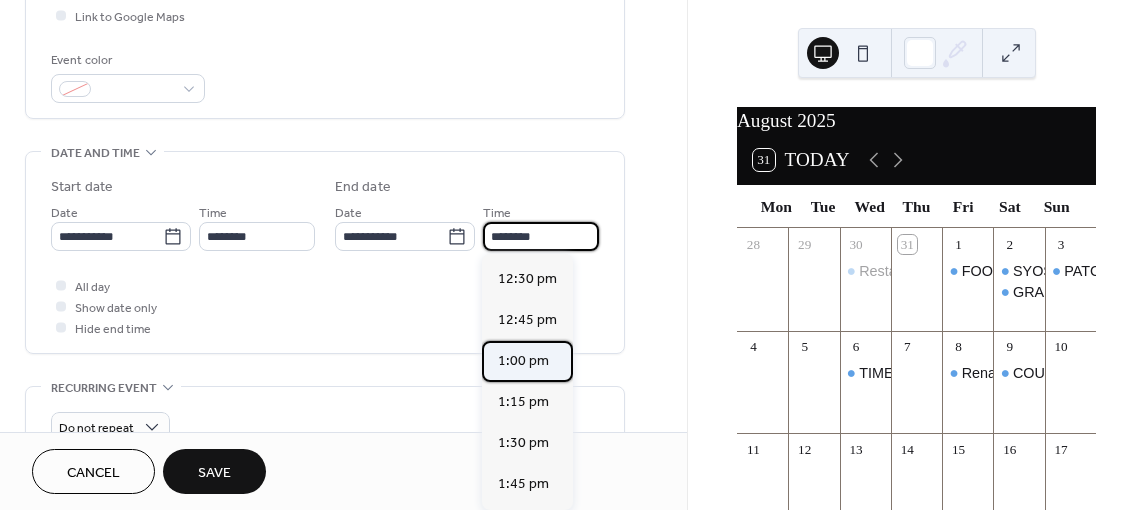 click on "1:00 pm" at bounding box center (523, 360) 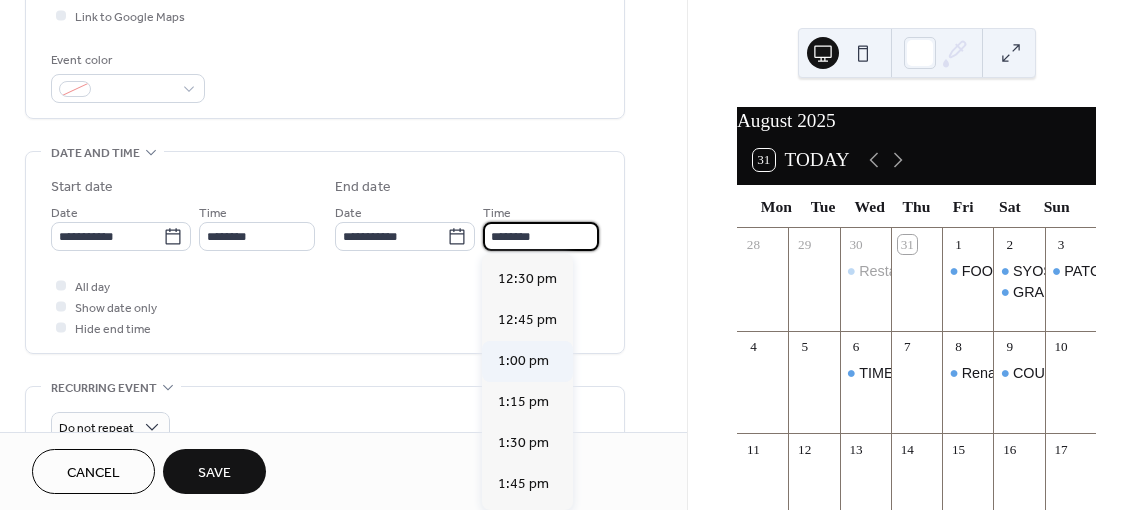 type on "*******" 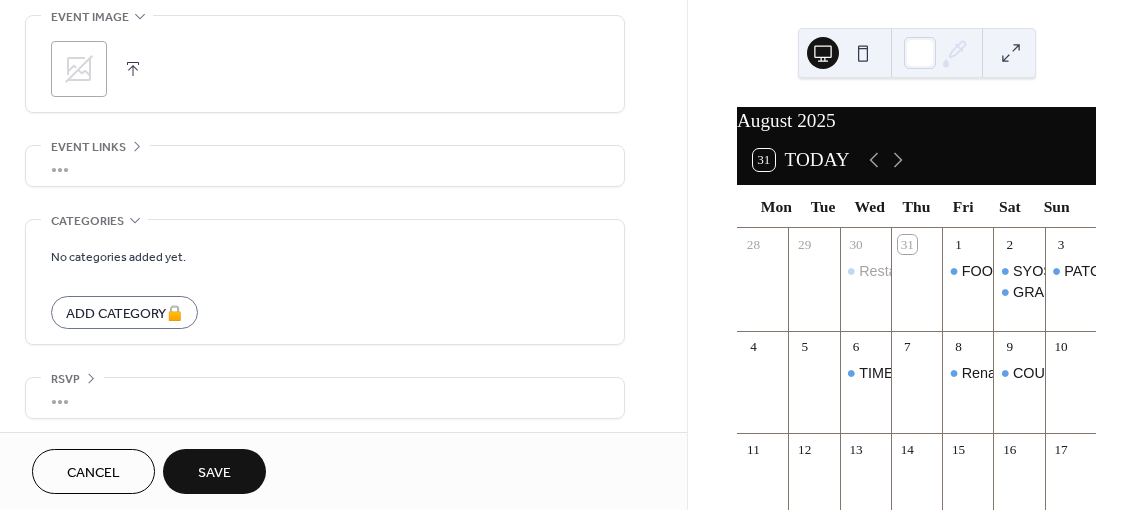 scroll, scrollTop: 975, scrollLeft: 0, axis: vertical 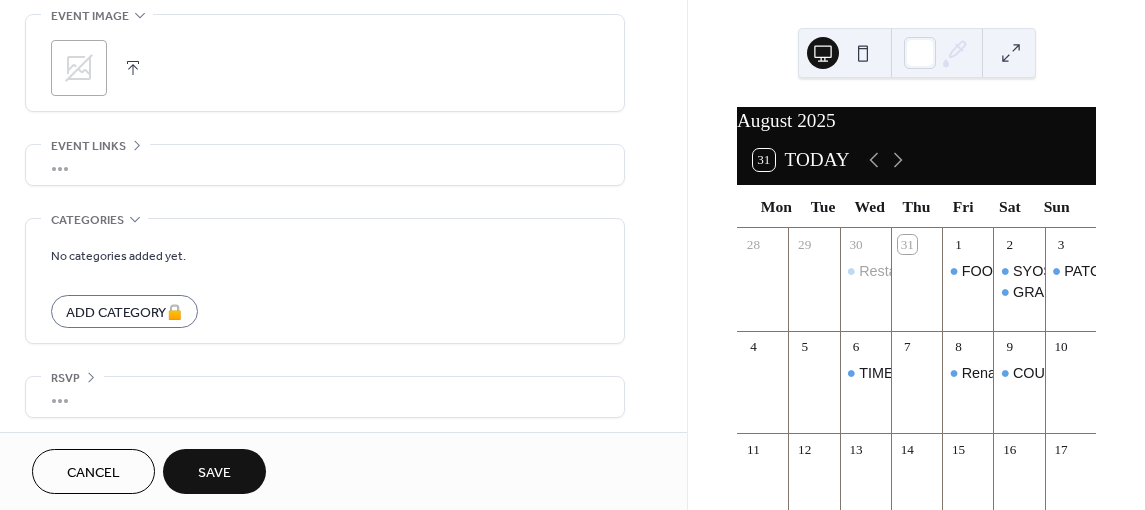 click on "Save" at bounding box center (214, 471) 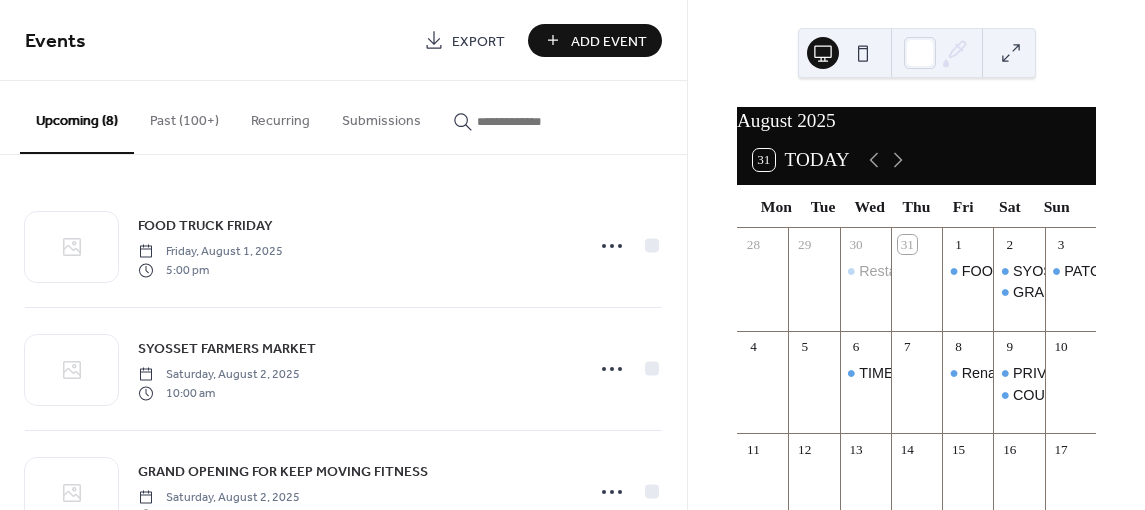 click on "Add Event" at bounding box center (609, 41) 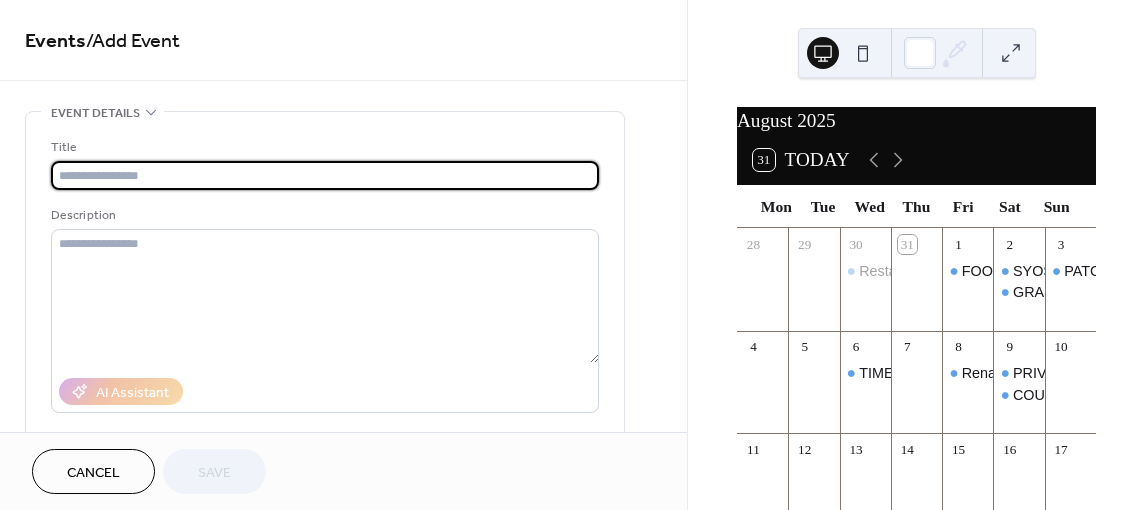 click on "Title" at bounding box center [323, 147] 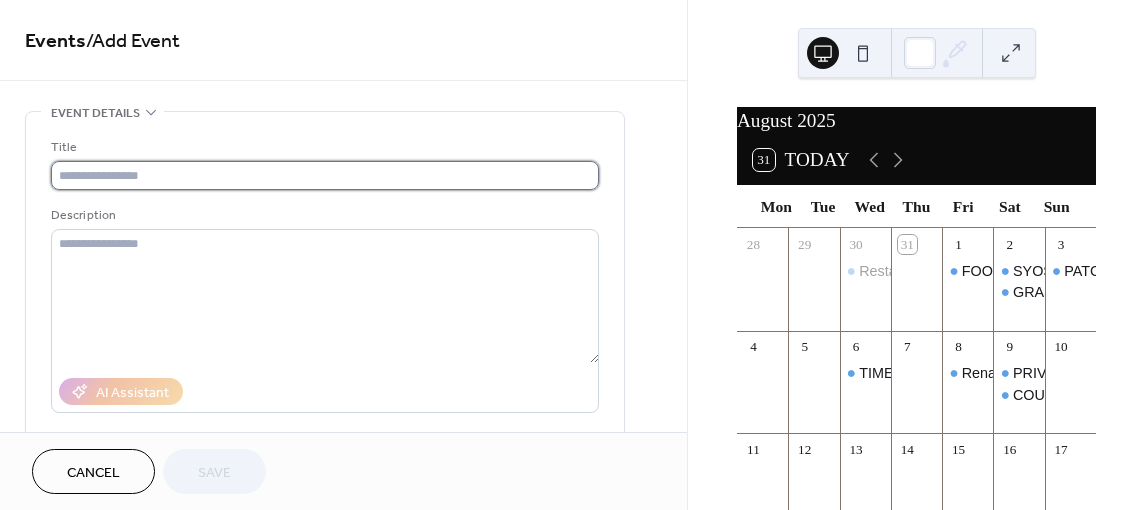 click at bounding box center (325, 175) 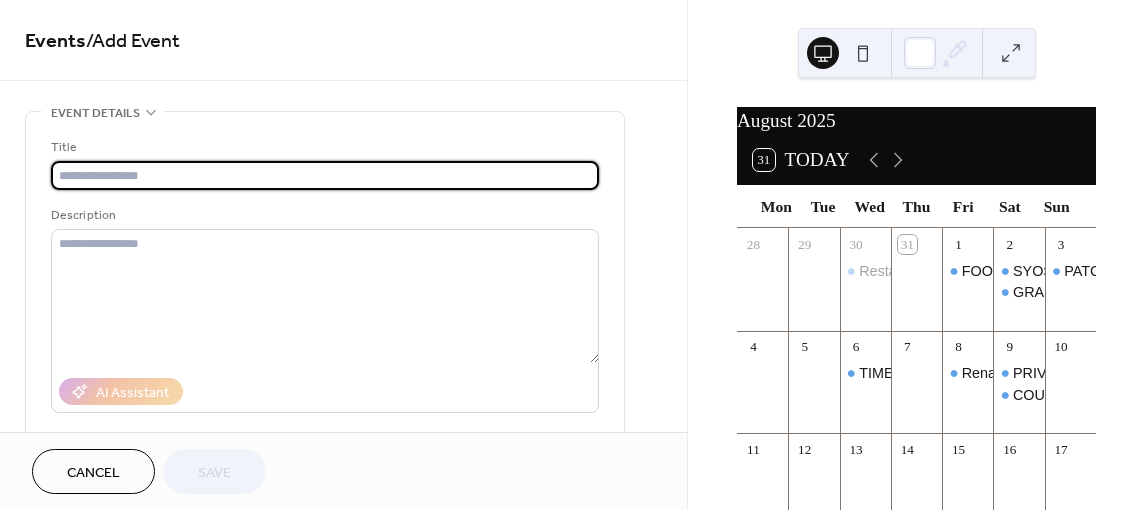 type on "**********" 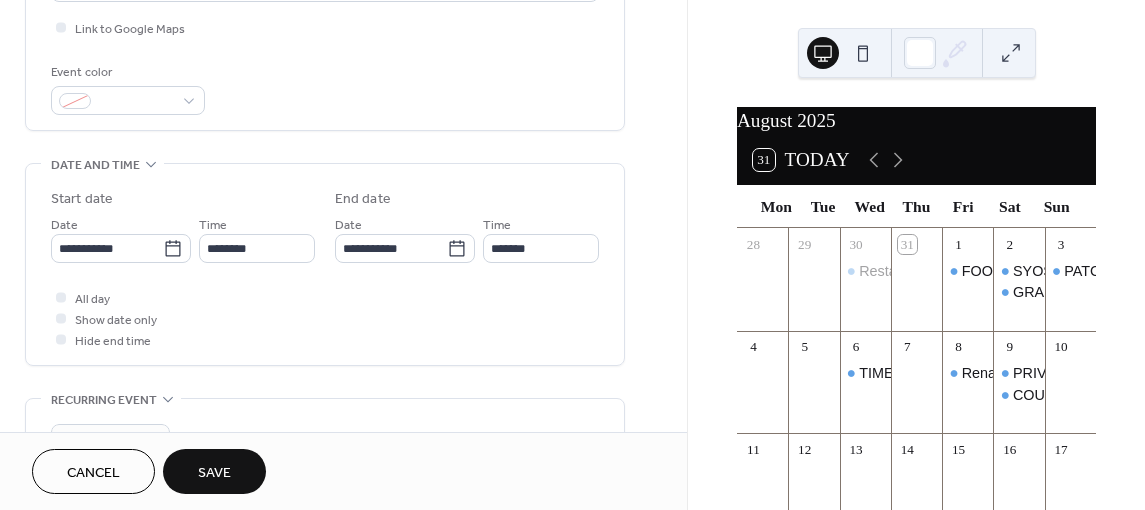 scroll, scrollTop: 500, scrollLeft: 0, axis: vertical 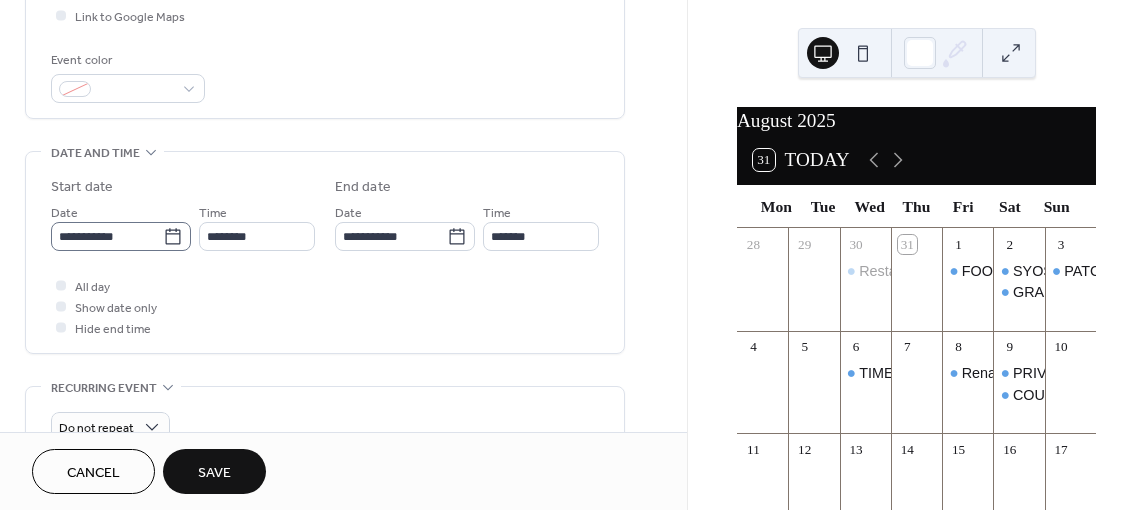 click 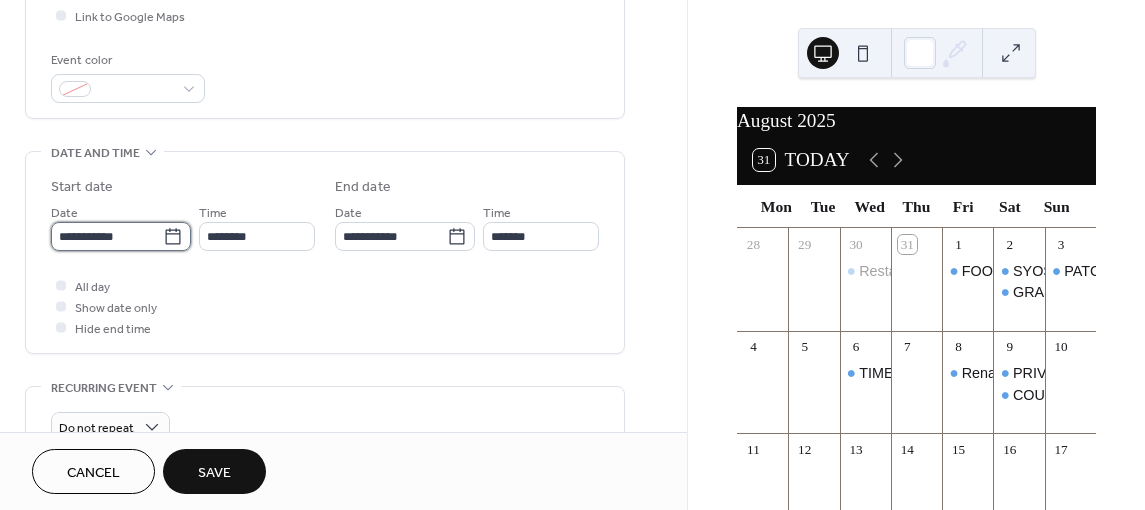 click on "**********" at bounding box center [107, 236] 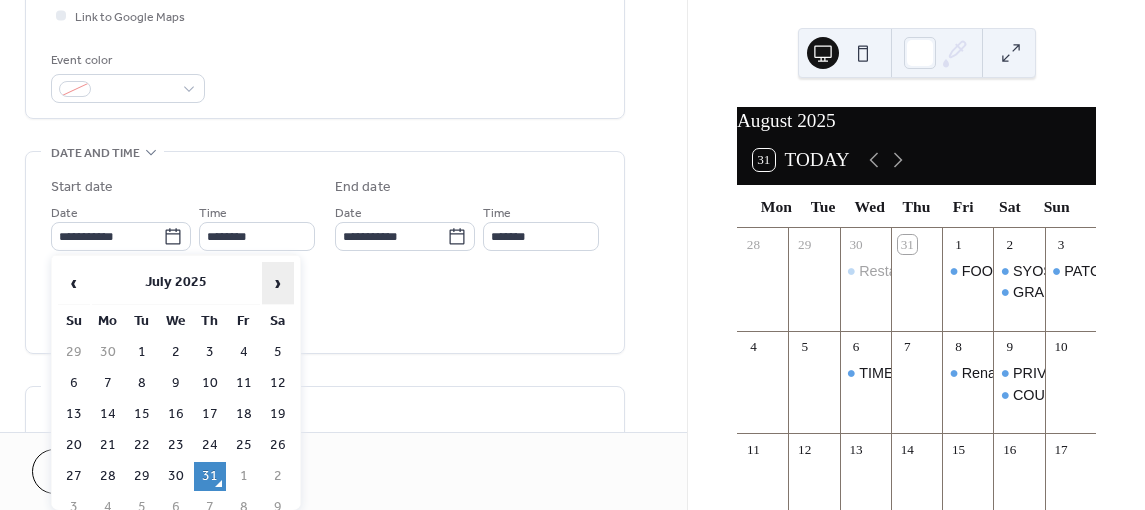 click on "›" at bounding box center (278, 283) 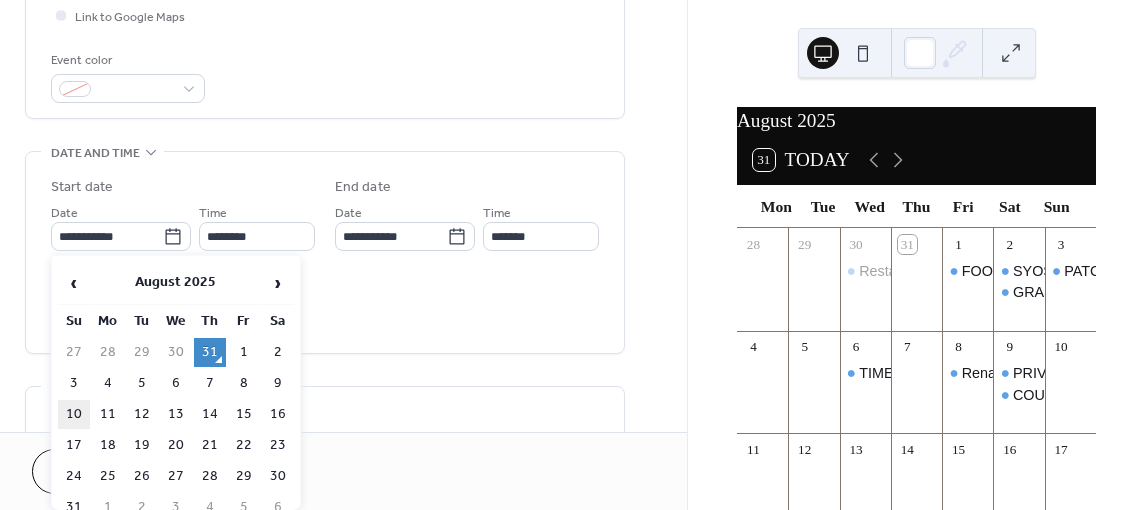 click on "10" at bounding box center [74, 414] 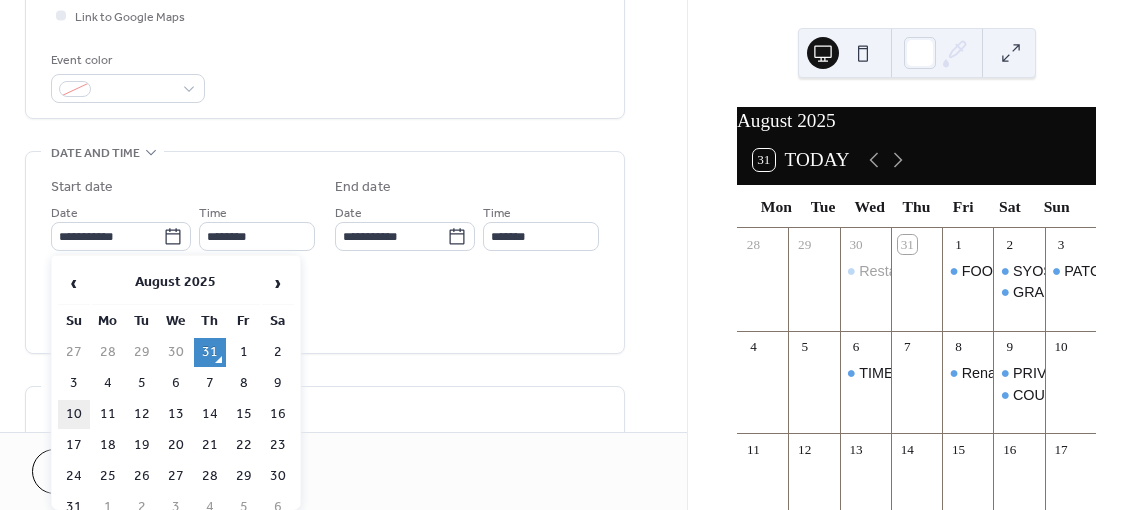 type on "**********" 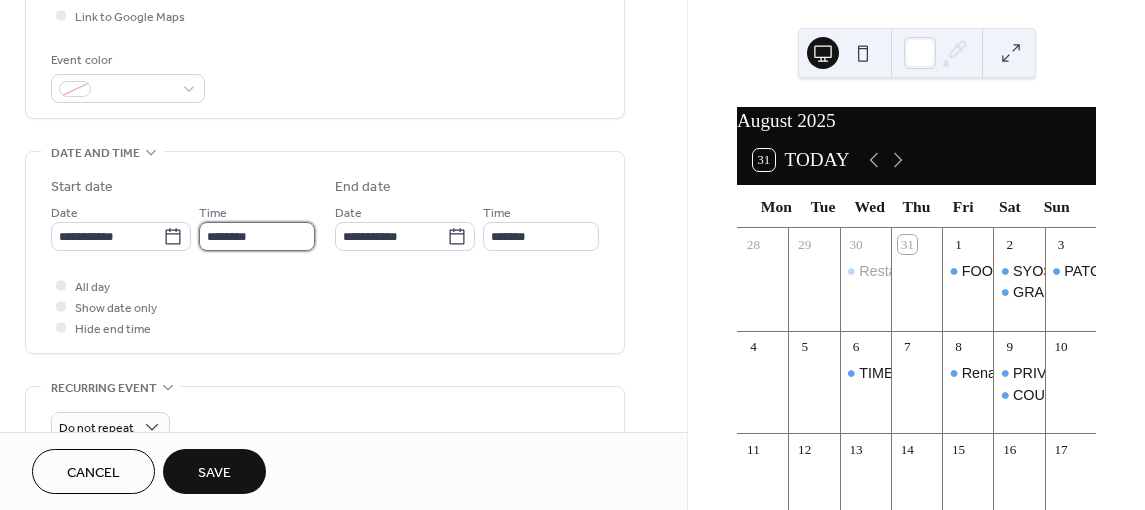 click on "********" at bounding box center [257, 236] 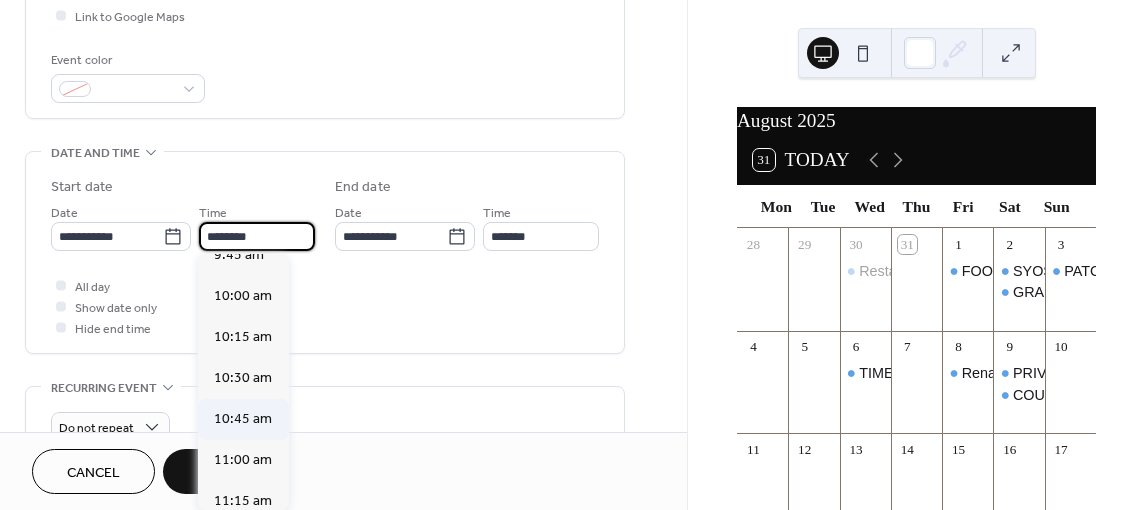 scroll, scrollTop: 1568, scrollLeft: 0, axis: vertical 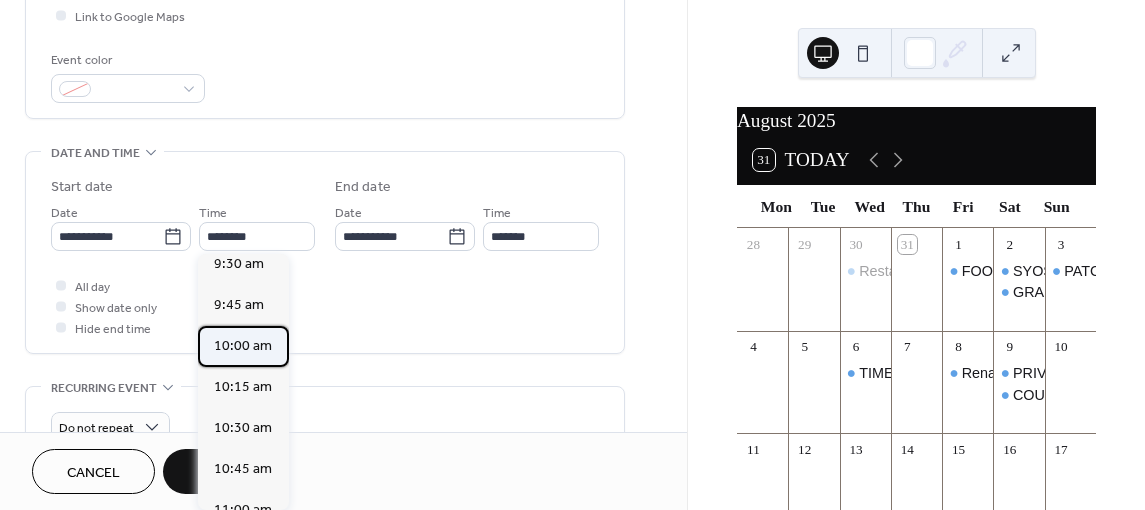 click on "10:00 am" at bounding box center (243, 345) 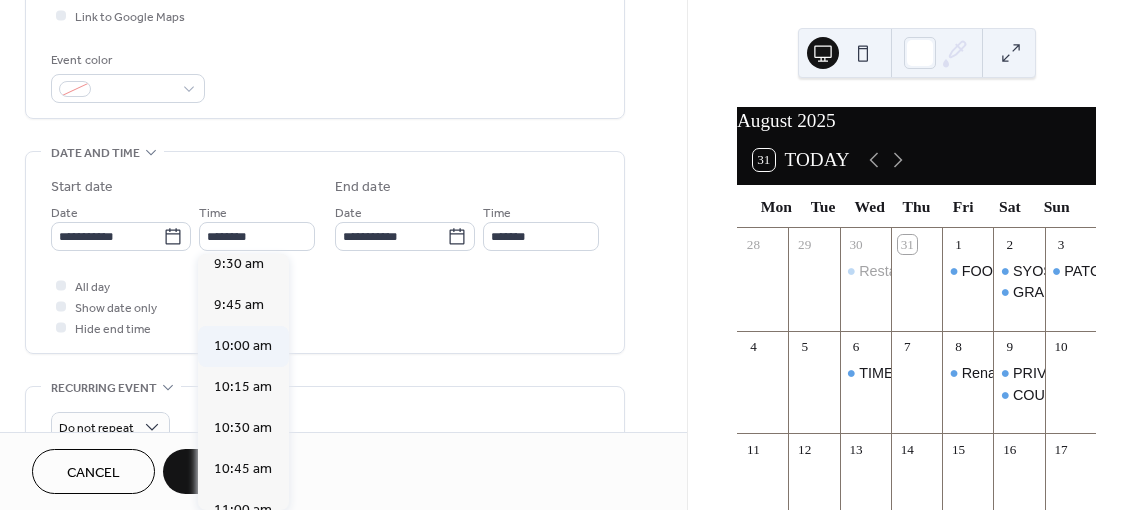 type on "********" 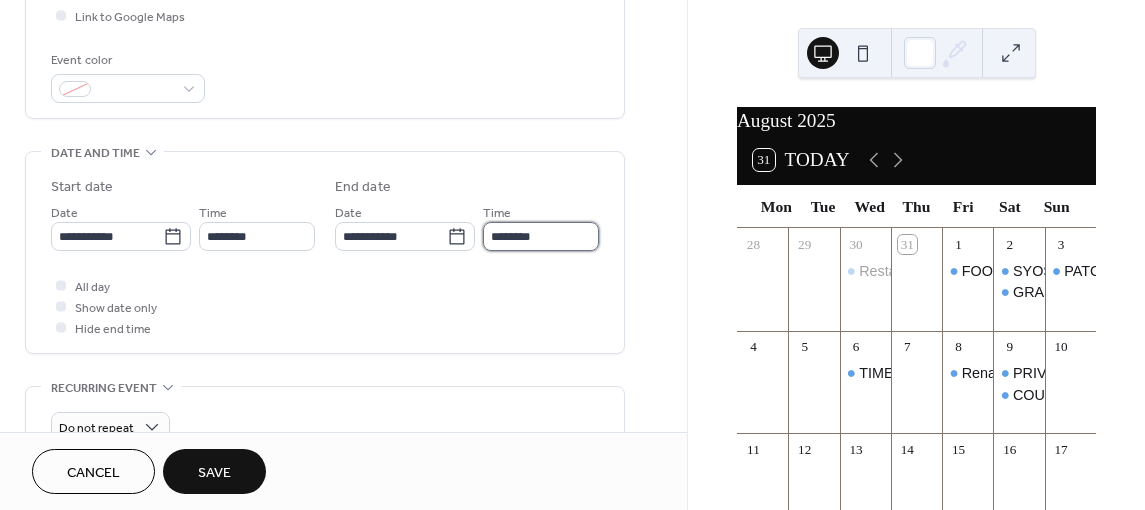 click on "********" at bounding box center [541, 236] 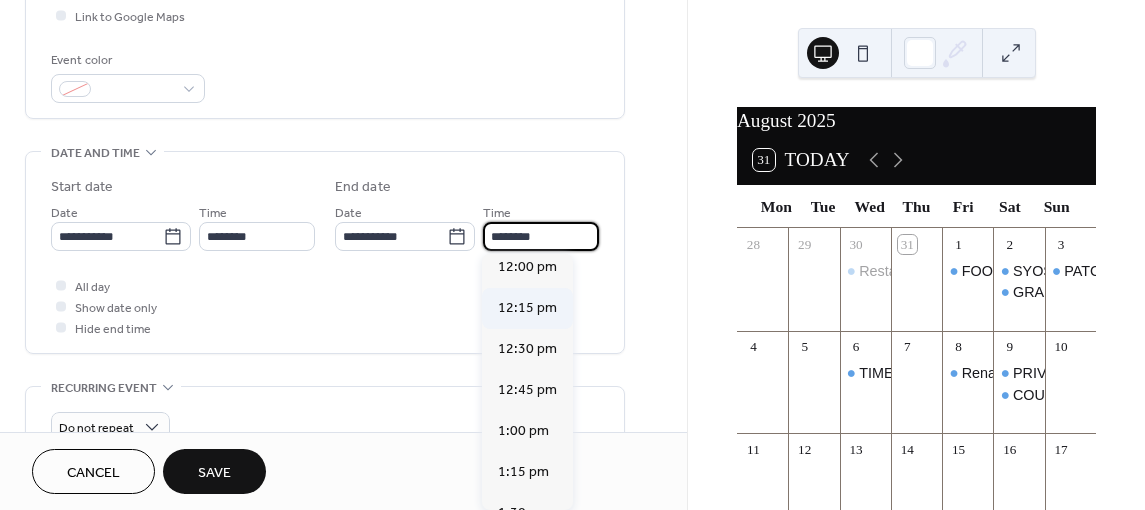 scroll, scrollTop: 300, scrollLeft: 0, axis: vertical 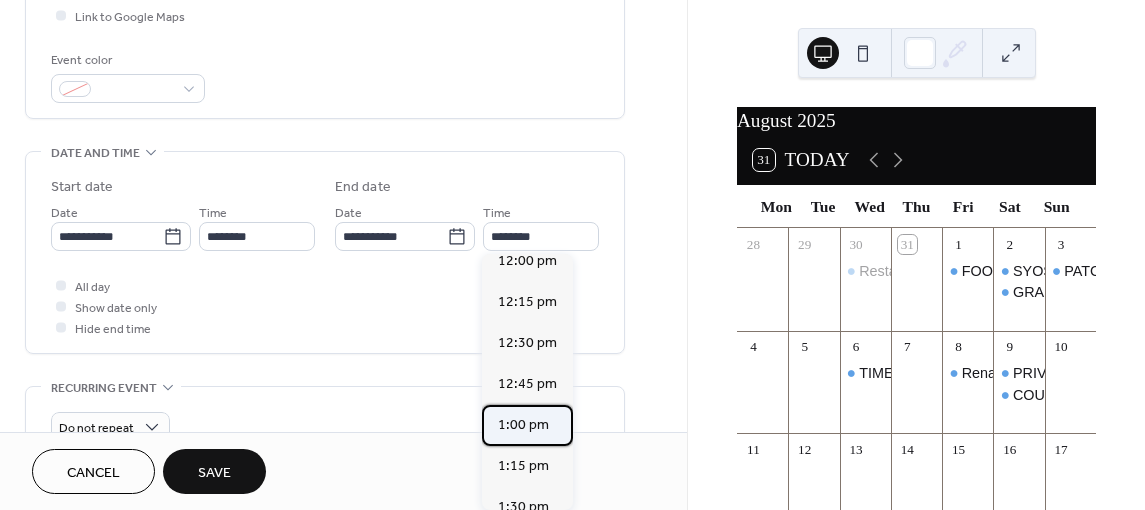 click on "1:00 pm" at bounding box center [523, 424] 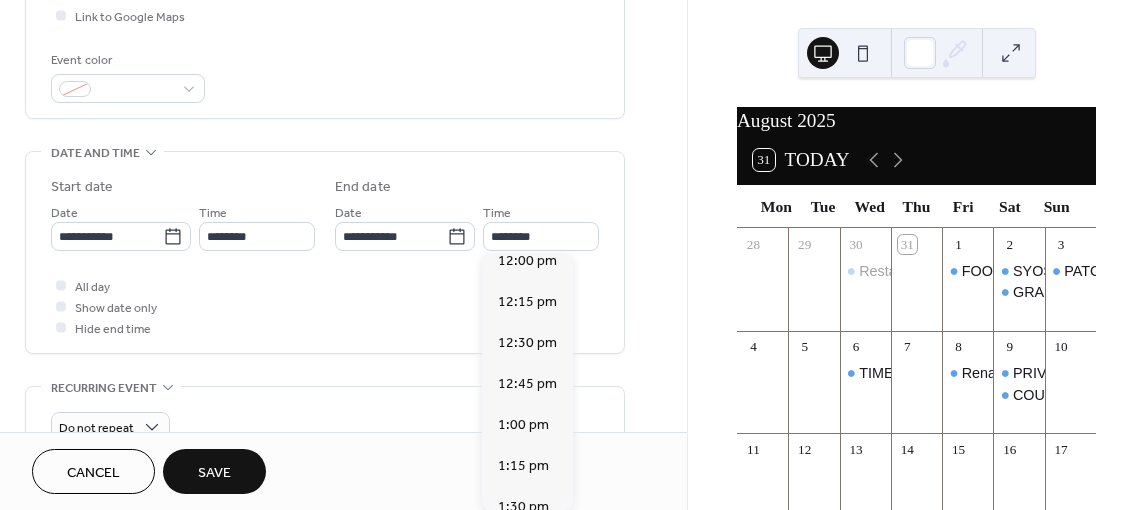 type on "*******" 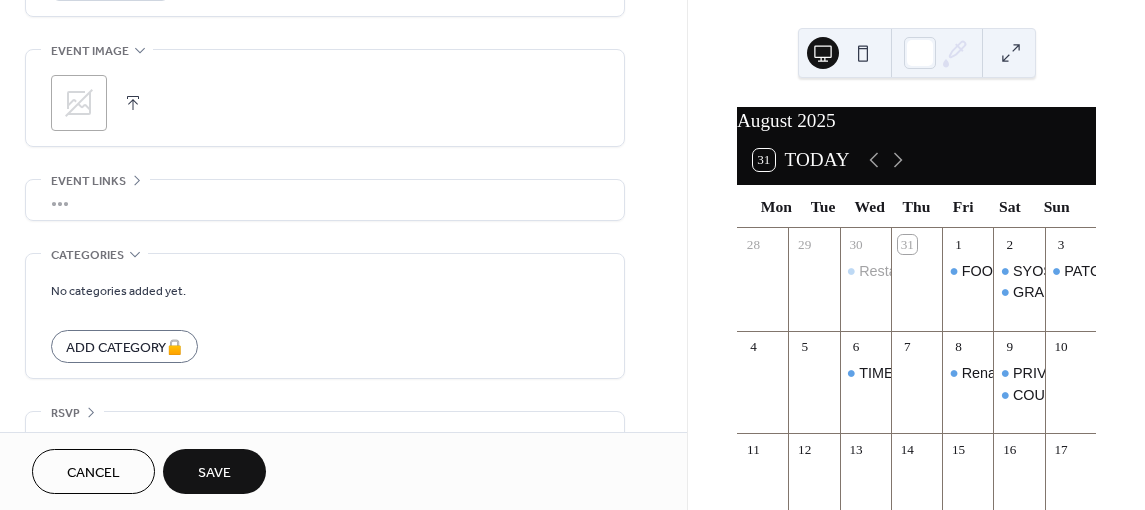 scroll, scrollTop: 975, scrollLeft: 0, axis: vertical 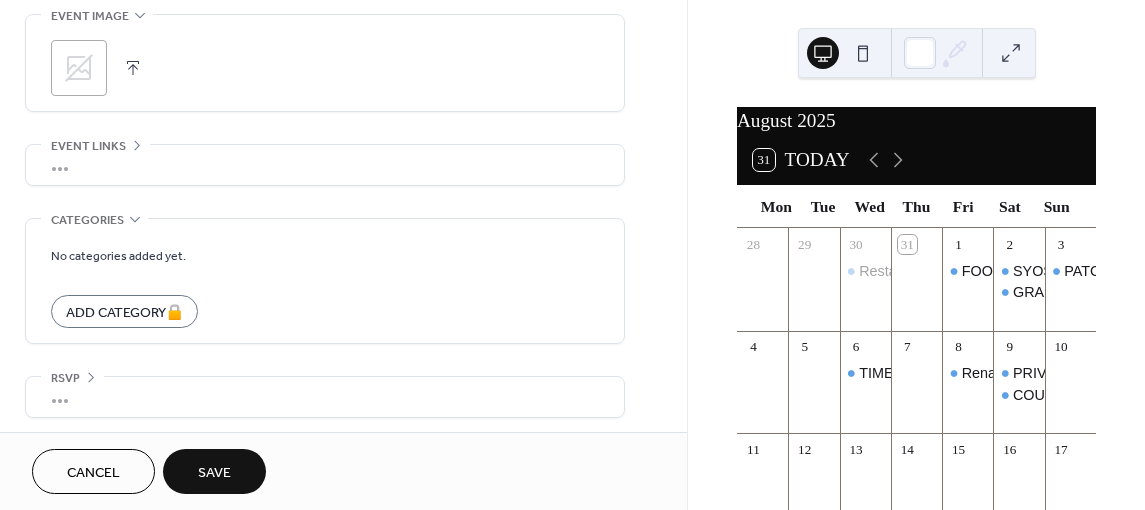 click on "Save" at bounding box center (214, 473) 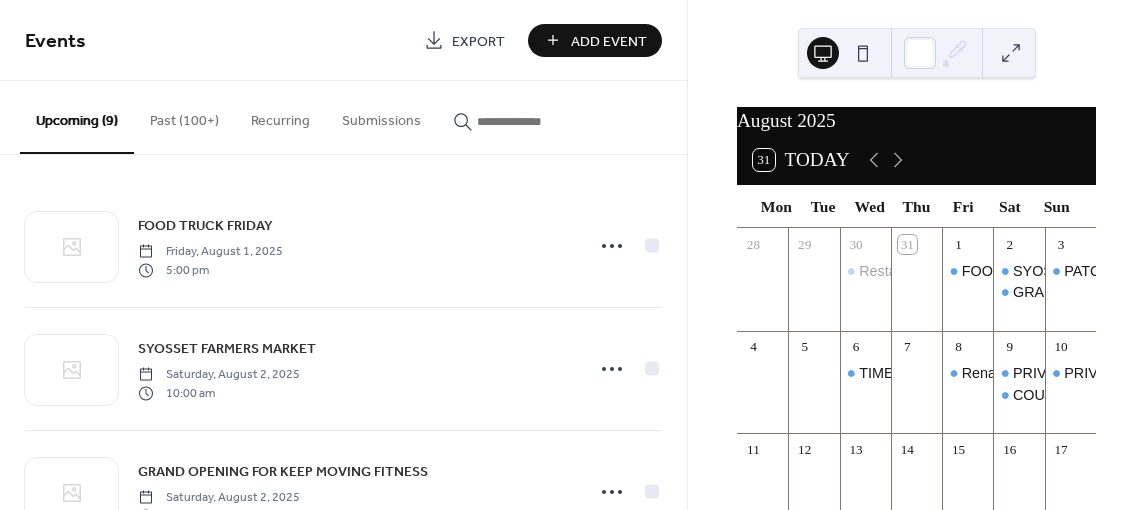 click on "Add Event" at bounding box center [609, 41] 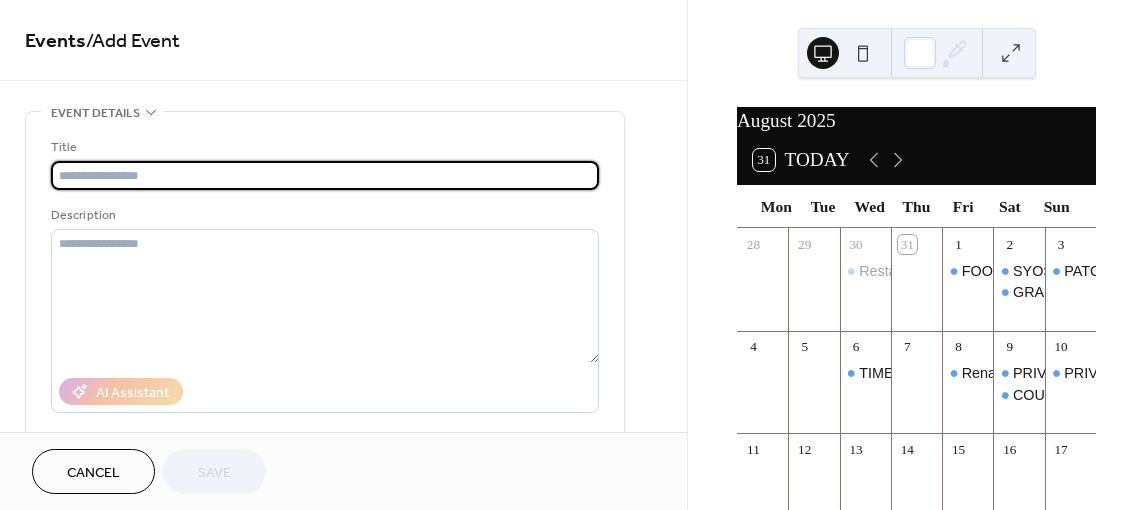 click at bounding box center [325, 175] 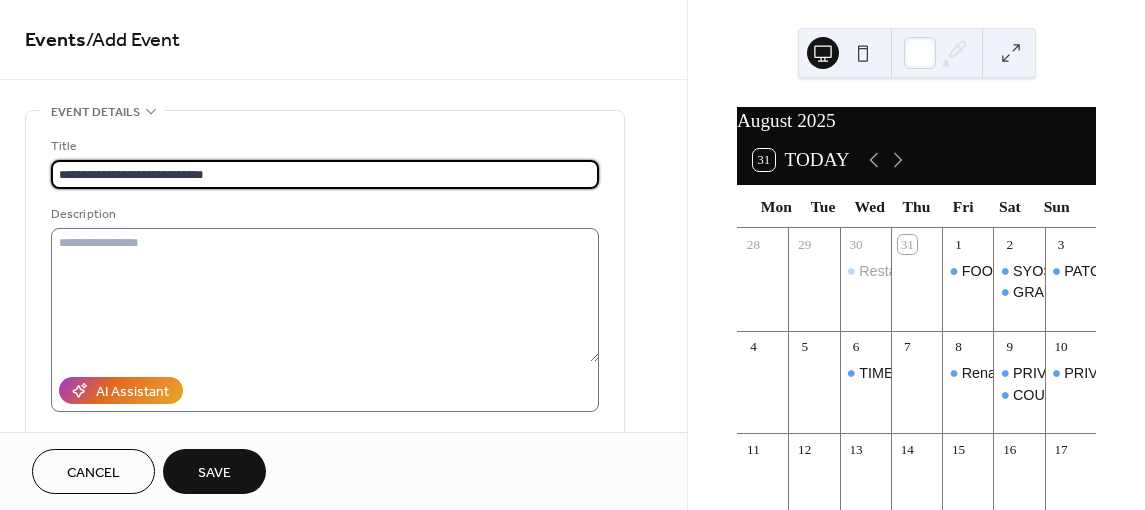 scroll, scrollTop: 0, scrollLeft: 0, axis: both 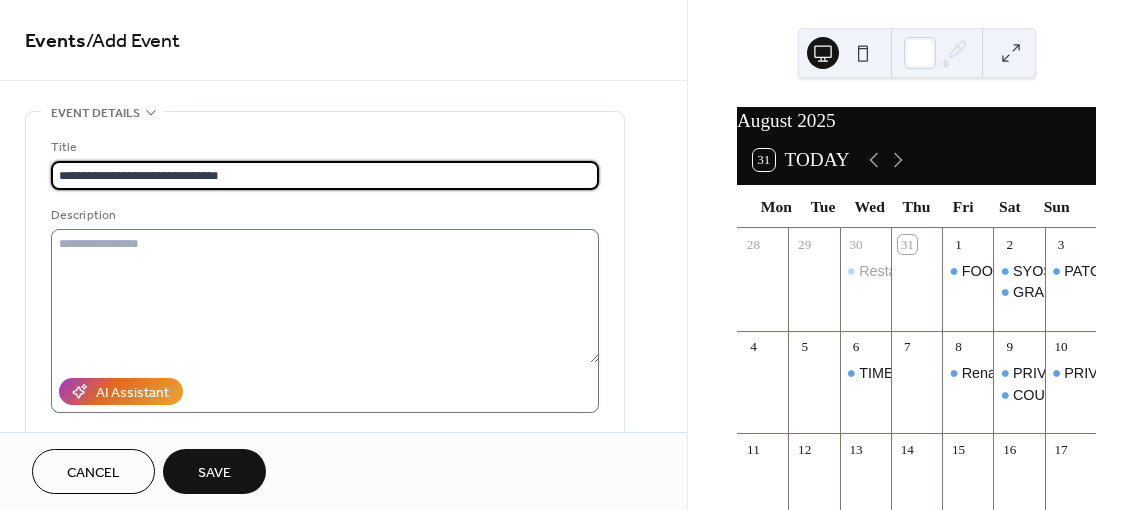 type on "**********" 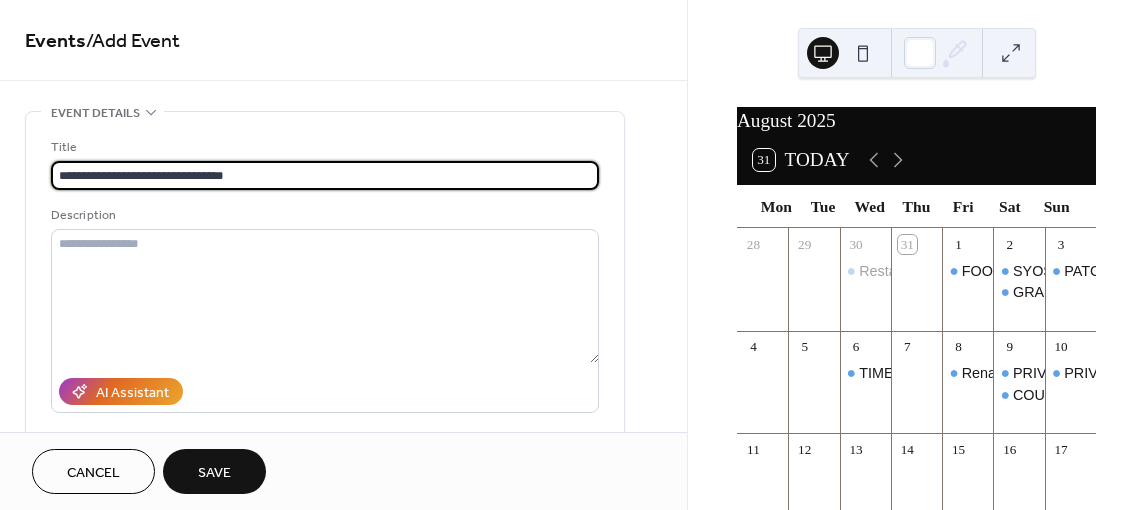 drag, startPoint x: 347, startPoint y: 180, endPoint x: -66, endPoint y: 167, distance: 413.20456 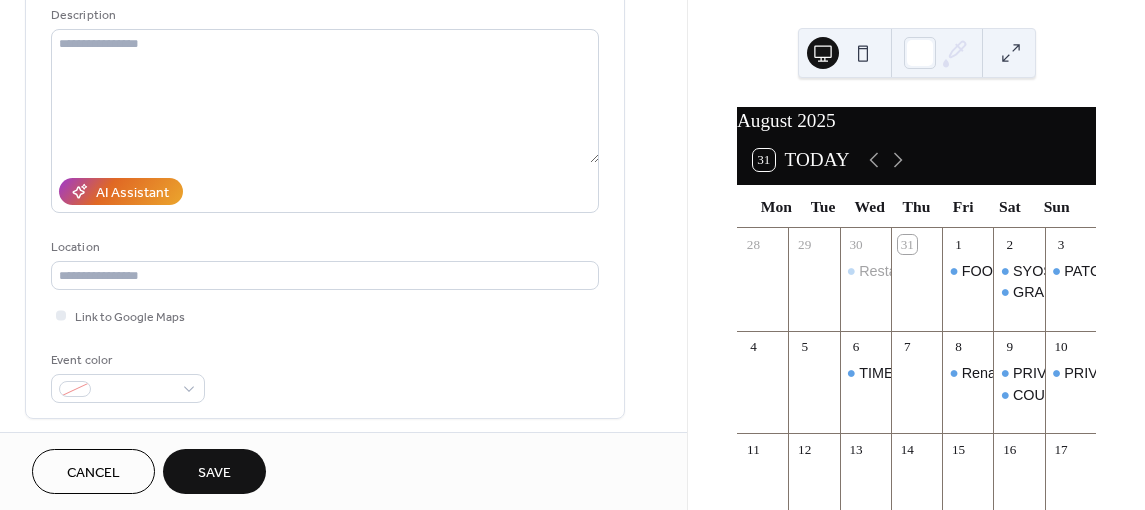 scroll, scrollTop: 300, scrollLeft: 0, axis: vertical 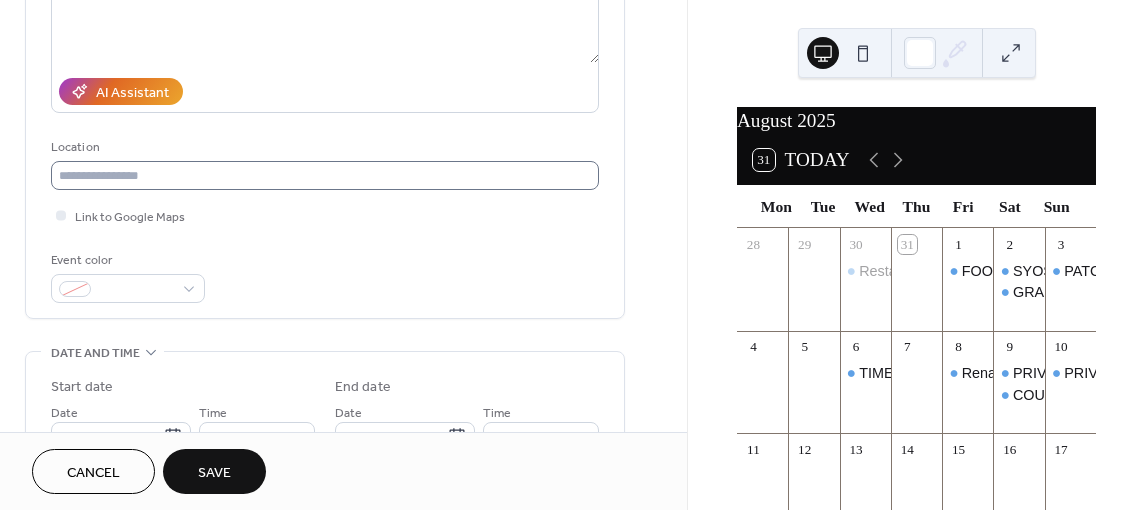 type on "**********" 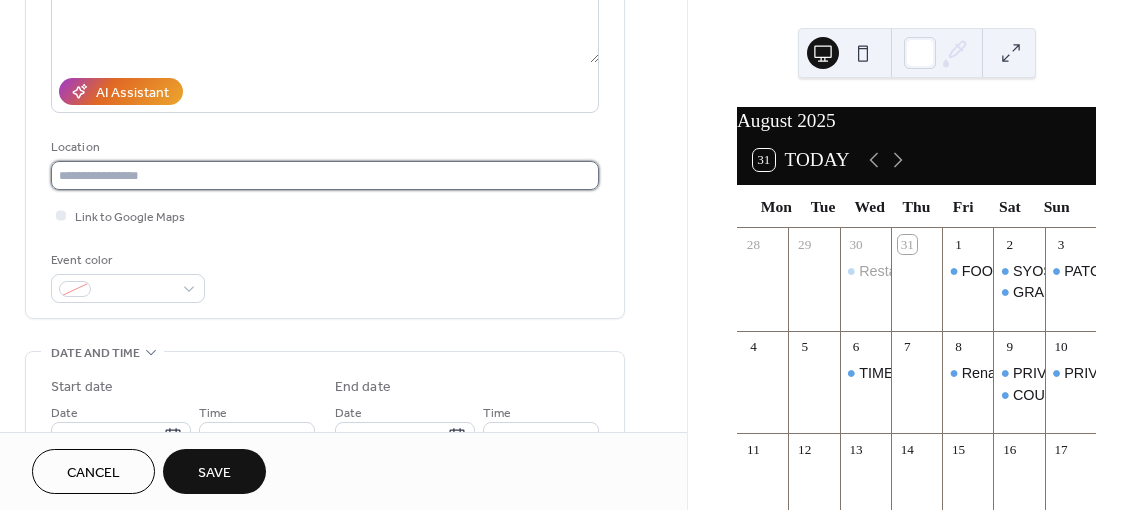 click at bounding box center [325, 175] 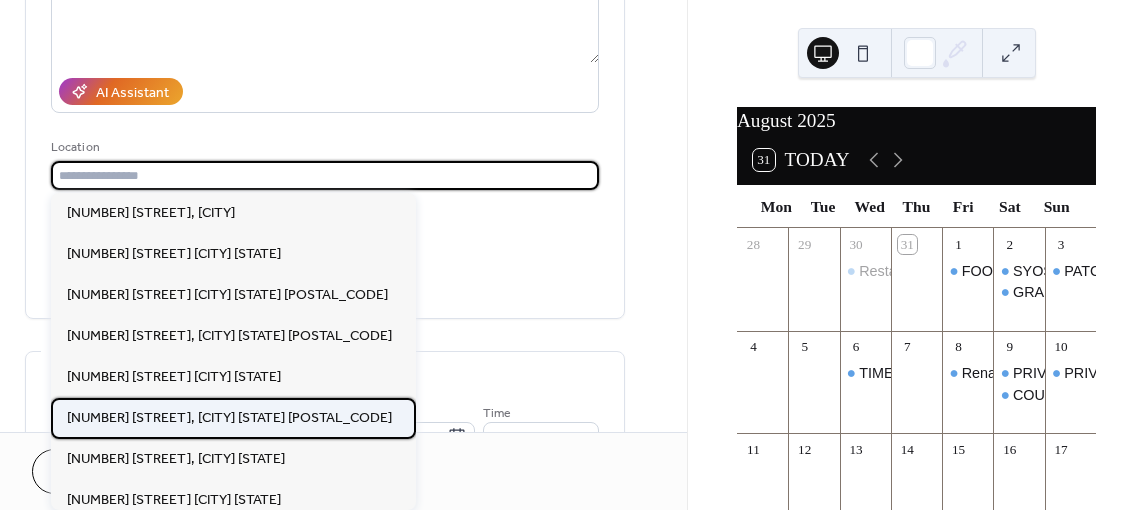 click on "[NUMBER] [STREET], [CITY] [STATE] [POSTAL_CODE]" at bounding box center (229, 418) 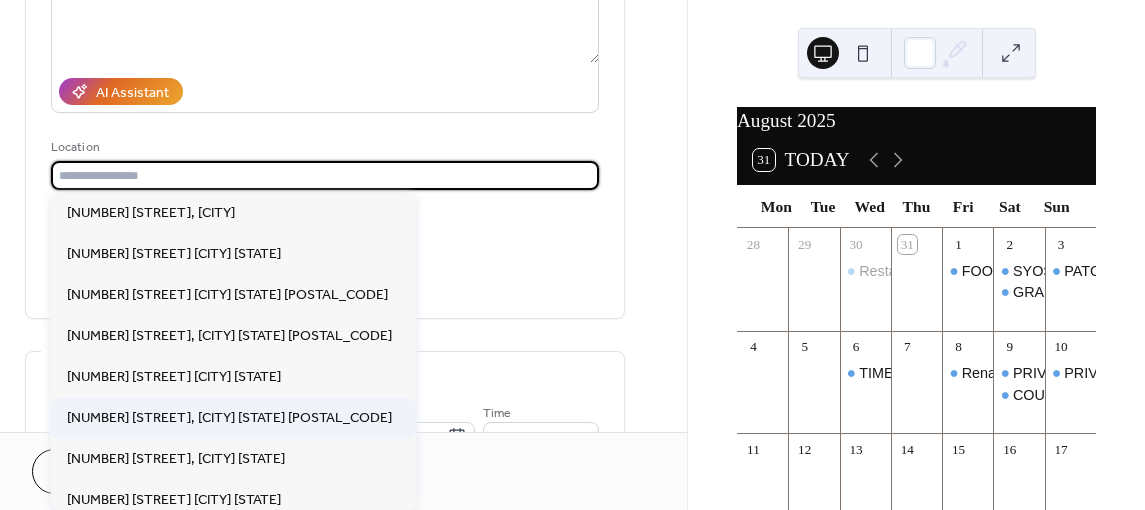 type on "**********" 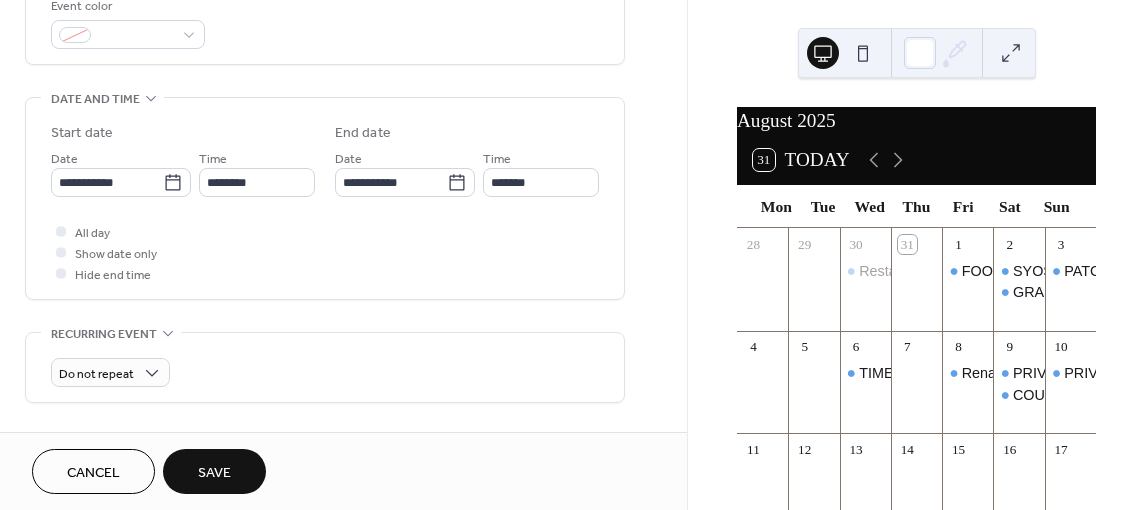 scroll, scrollTop: 600, scrollLeft: 0, axis: vertical 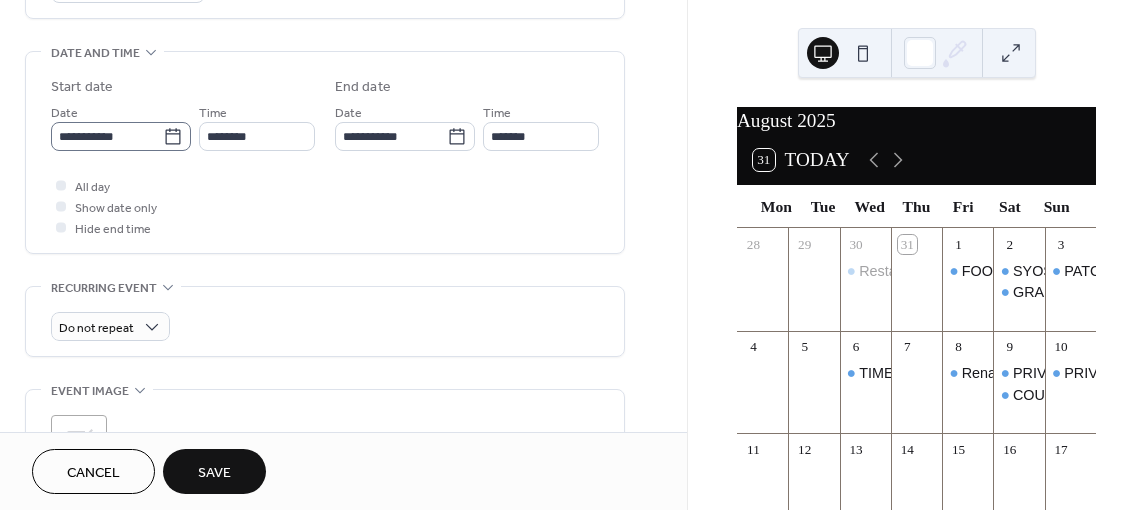 click 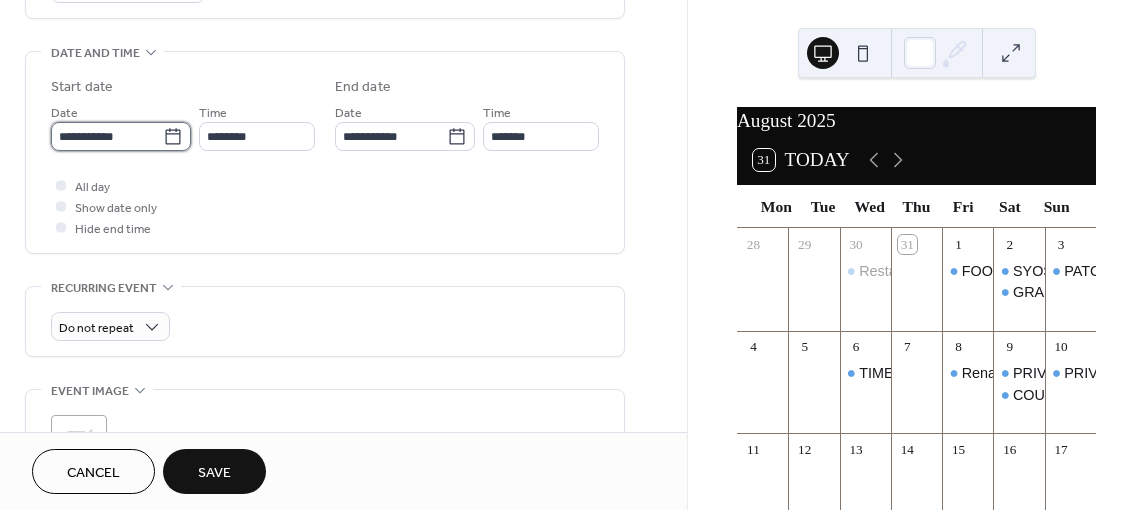 click on "**********" at bounding box center [107, 136] 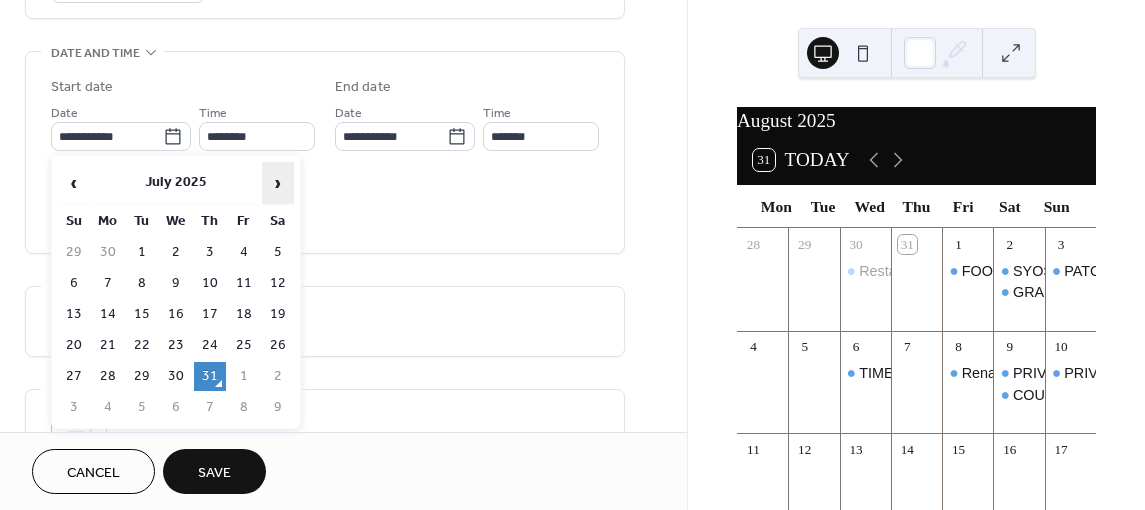 click on "›" at bounding box center (278, 183) 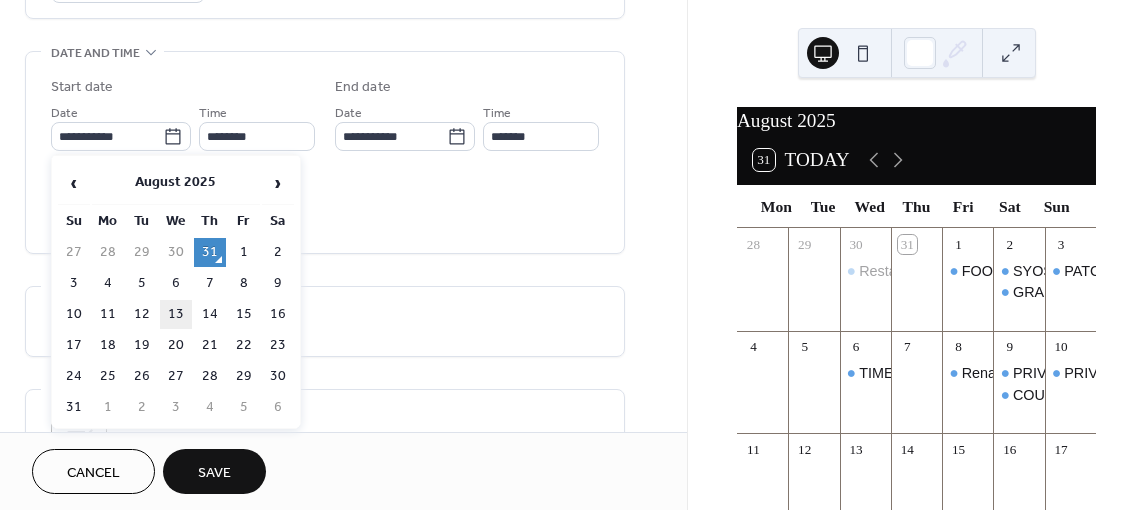 click on "13" at bounding box center (176, 314) 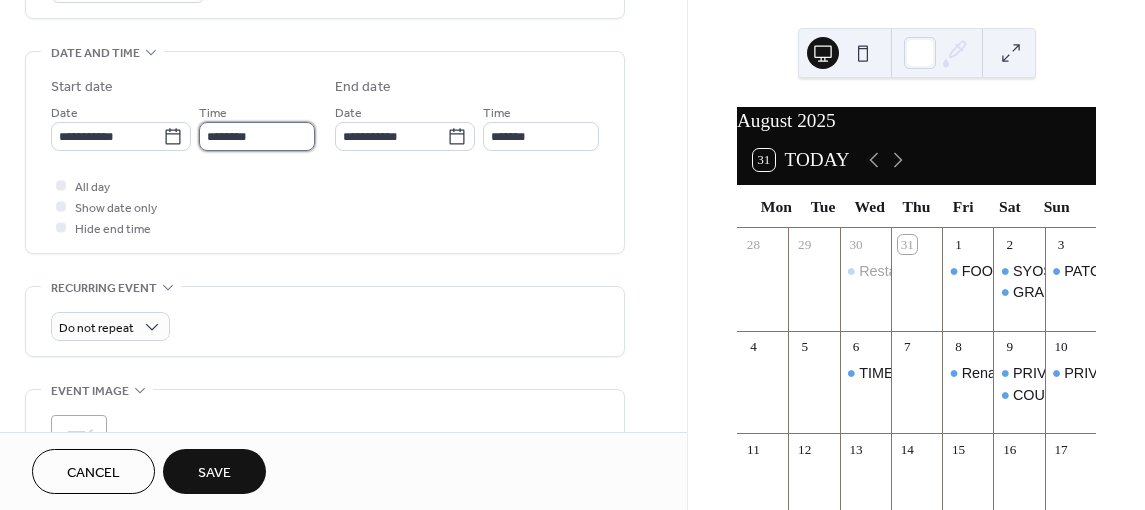 click on "********" at bounding box center (257, 136) 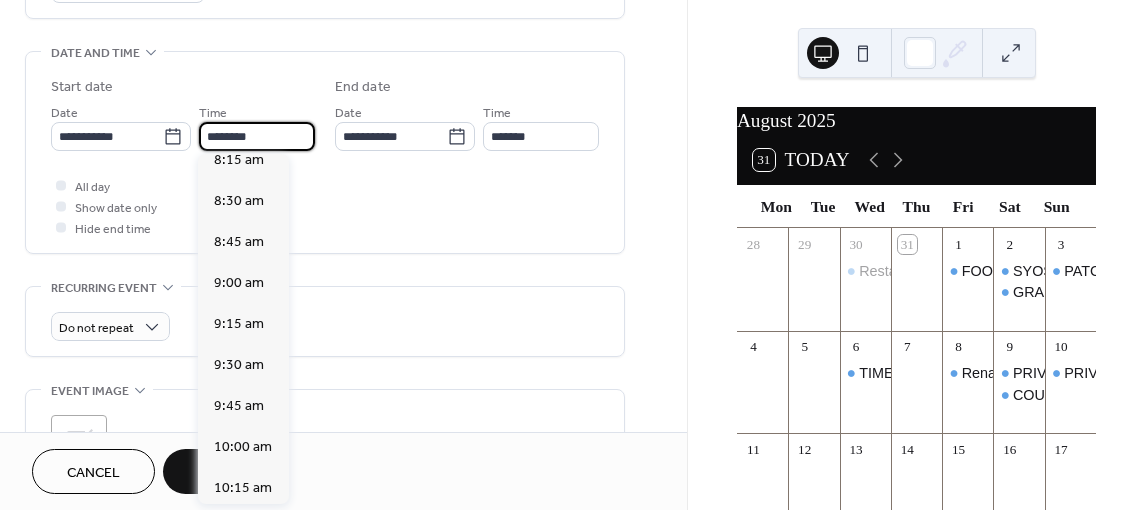 scroll, scrollTop: 1368, scrollLeft: 0, axis: vertical 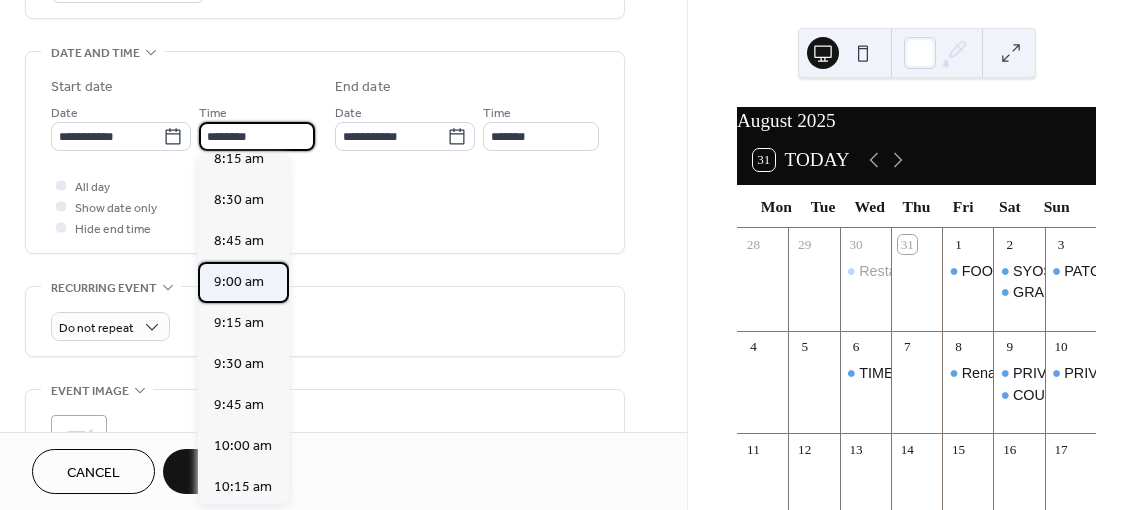 click on "9:00 am" at bounding box center [239, 281] 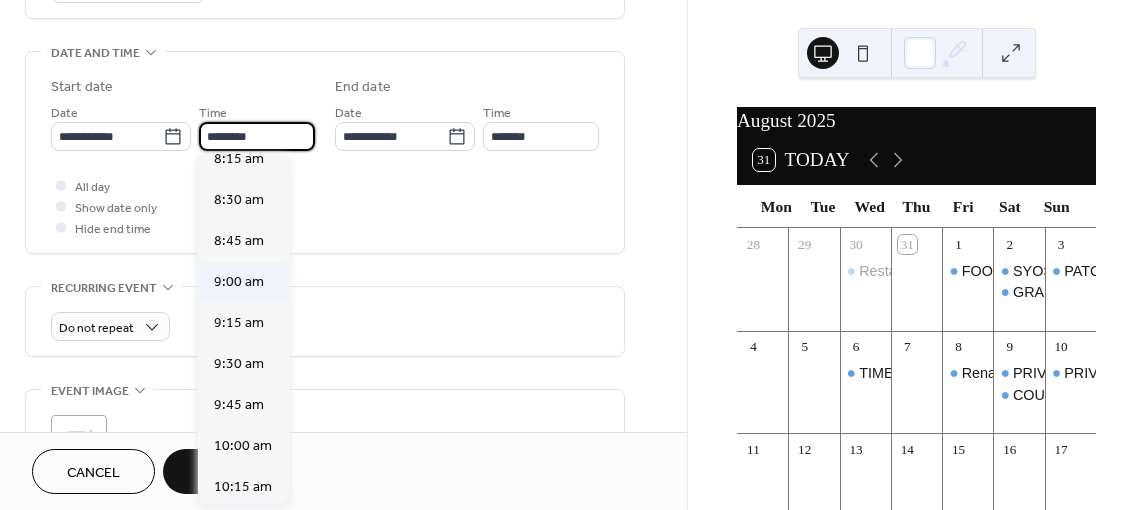 type on "*******" 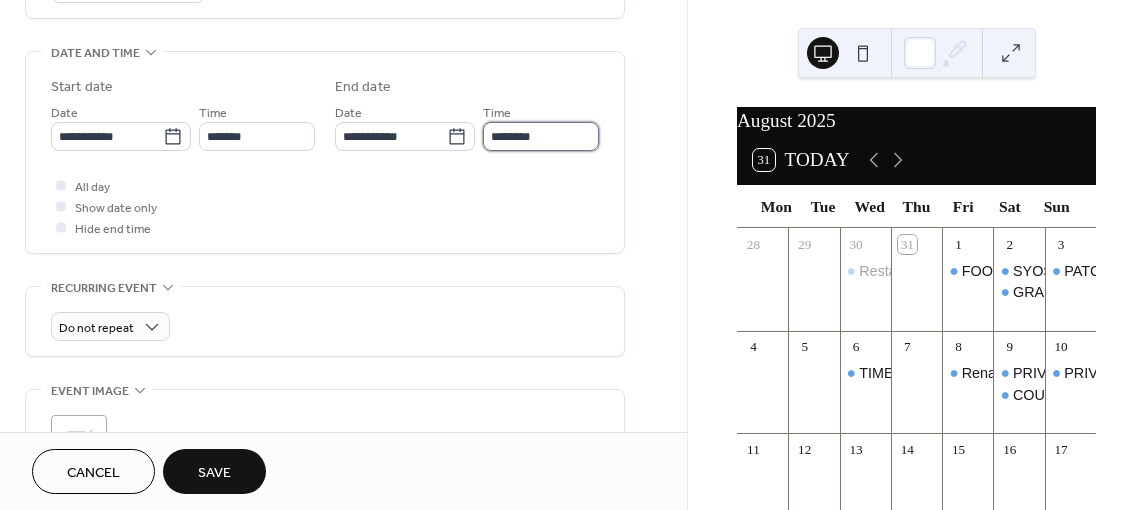 click on "********" at bounding box center [541, 136] 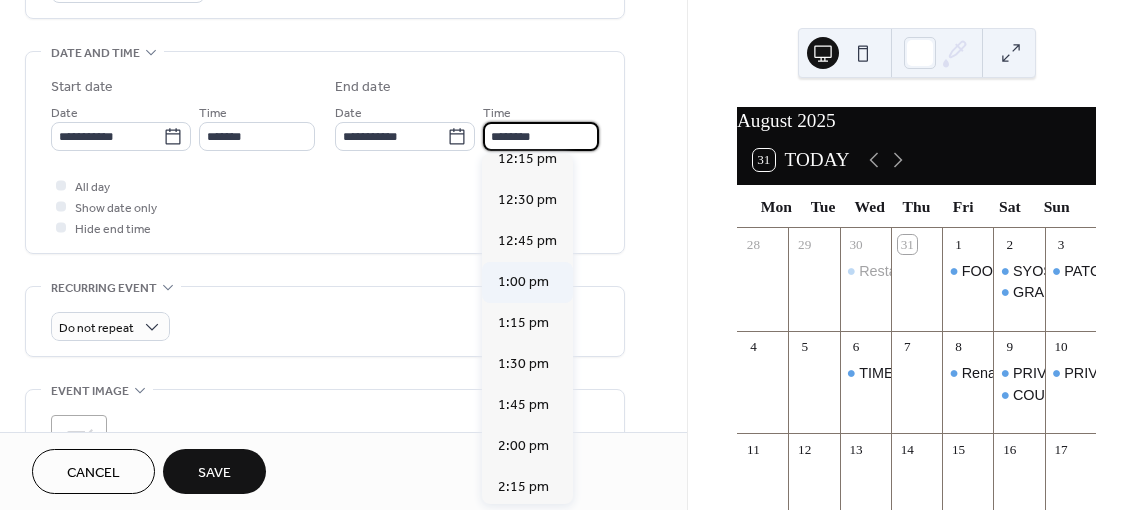 scroll, scrollTop: 600, scrollLeft: 0, axis: vertical 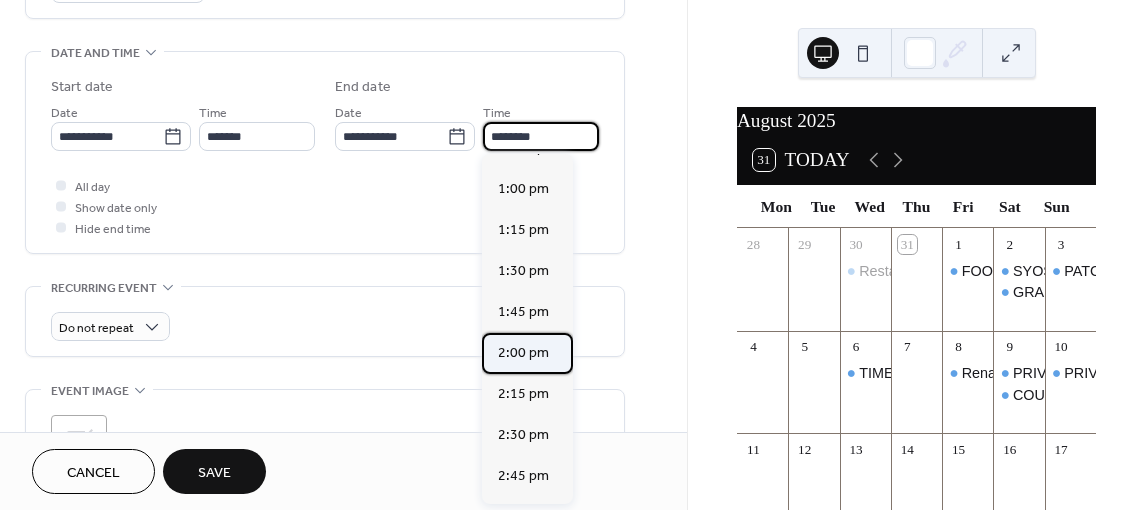 click on "2:00 pm" at bounding box center [523, 352] 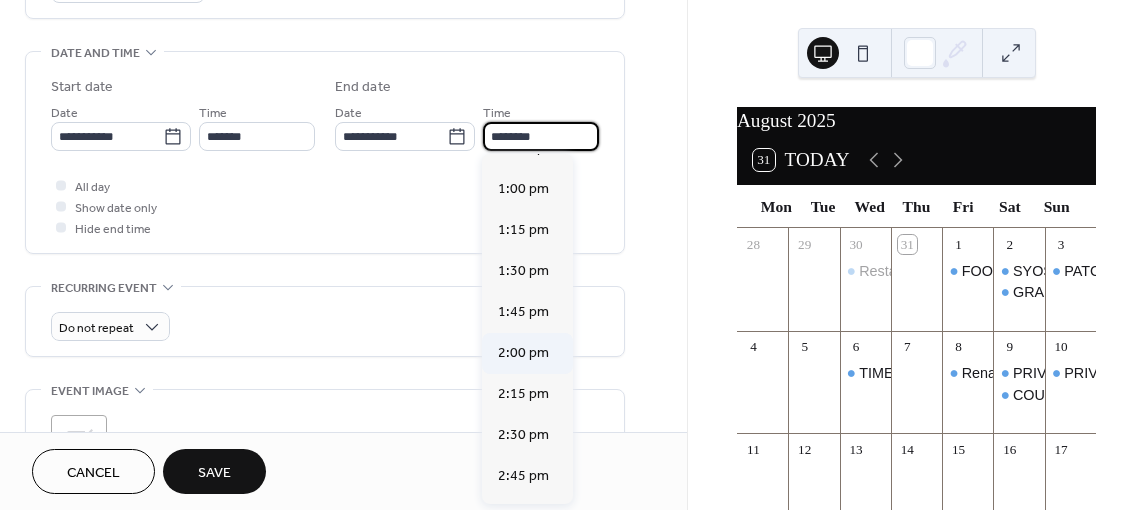 type on "*******" 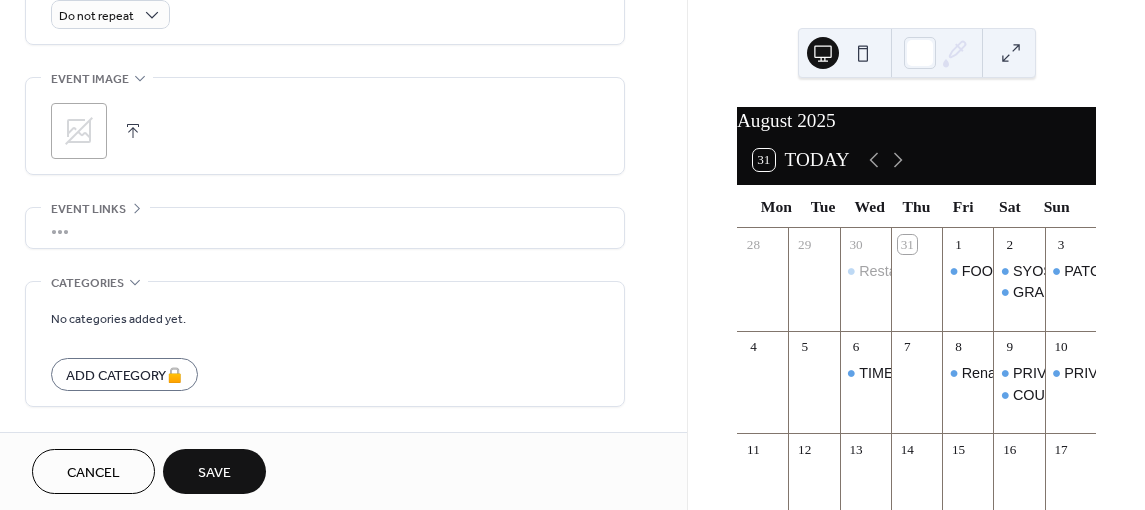 scroll, scrollTop: 975, scrollLeft: 0, axis: vertical 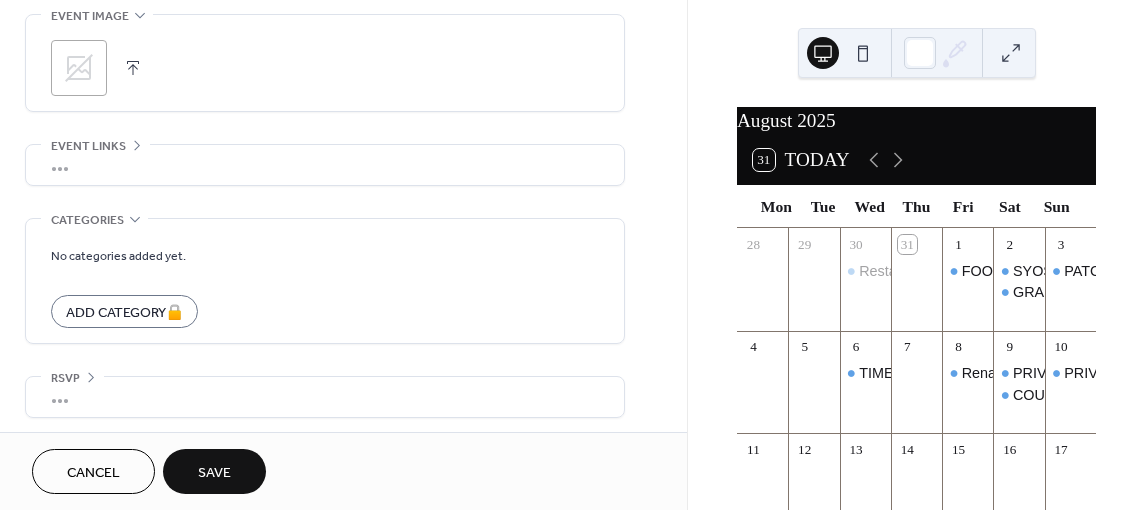 click on "Save" at bounding box center [214, 473] 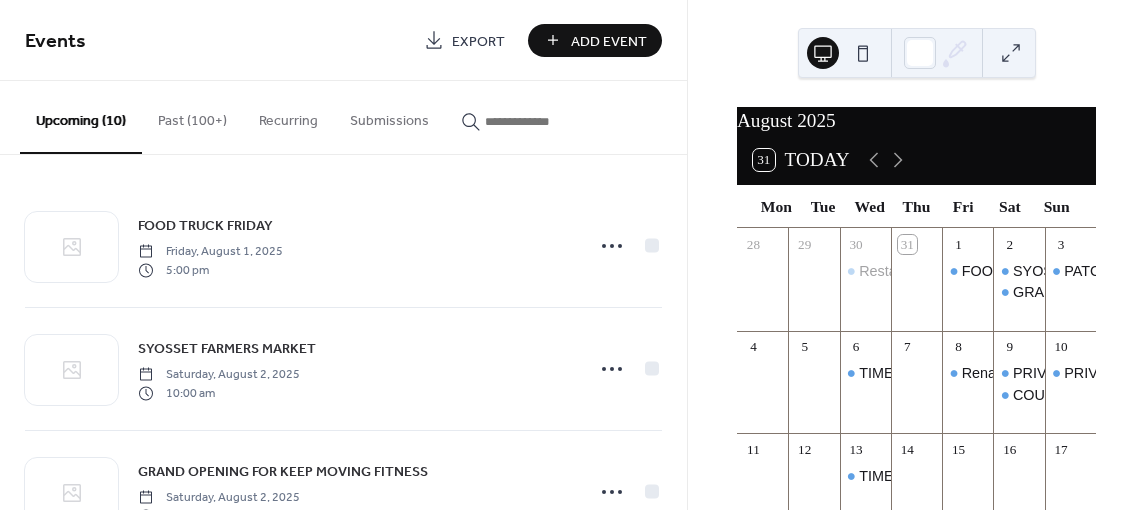 click on "Add Event" at bounding box center [609, 41] 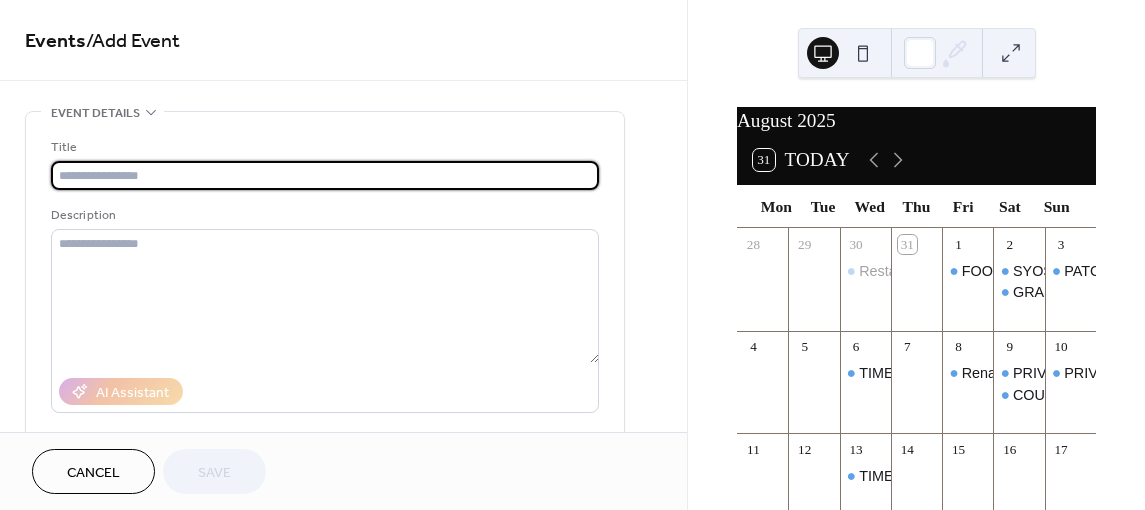 click at bounding box center (325, 175) 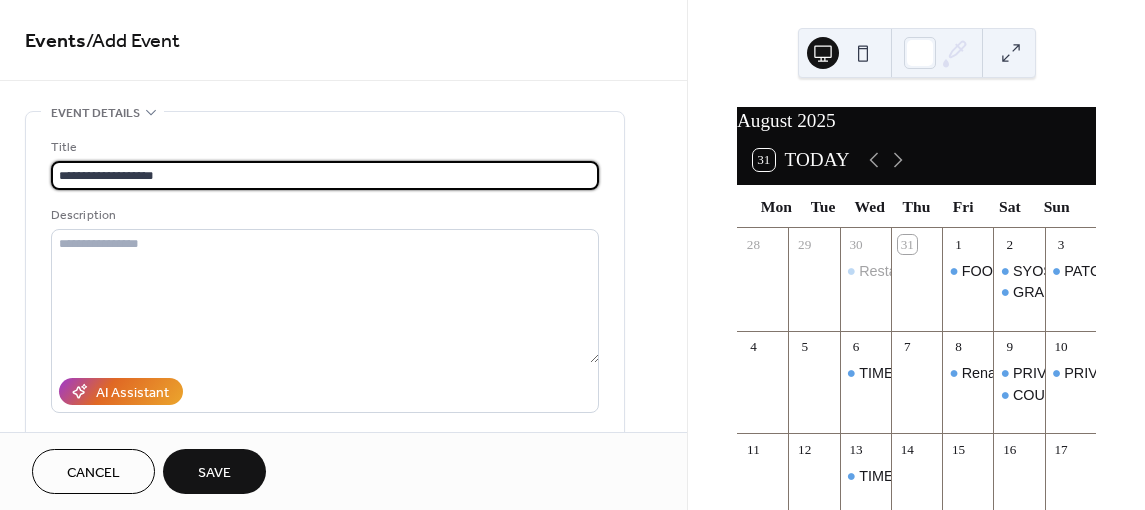 scroll, scrollTop: 0, scrollLeft: 0, axis: both 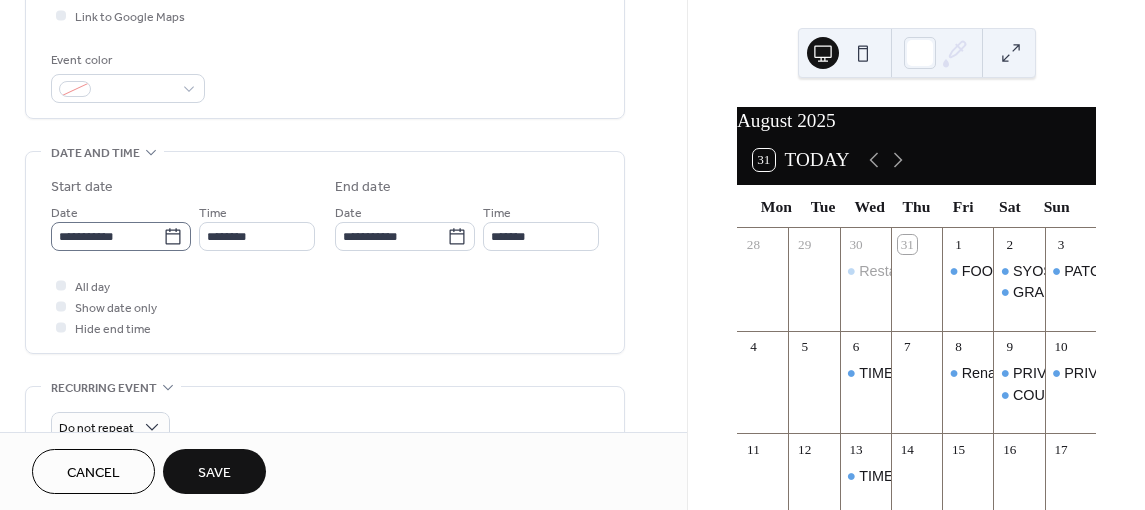type on "**********" 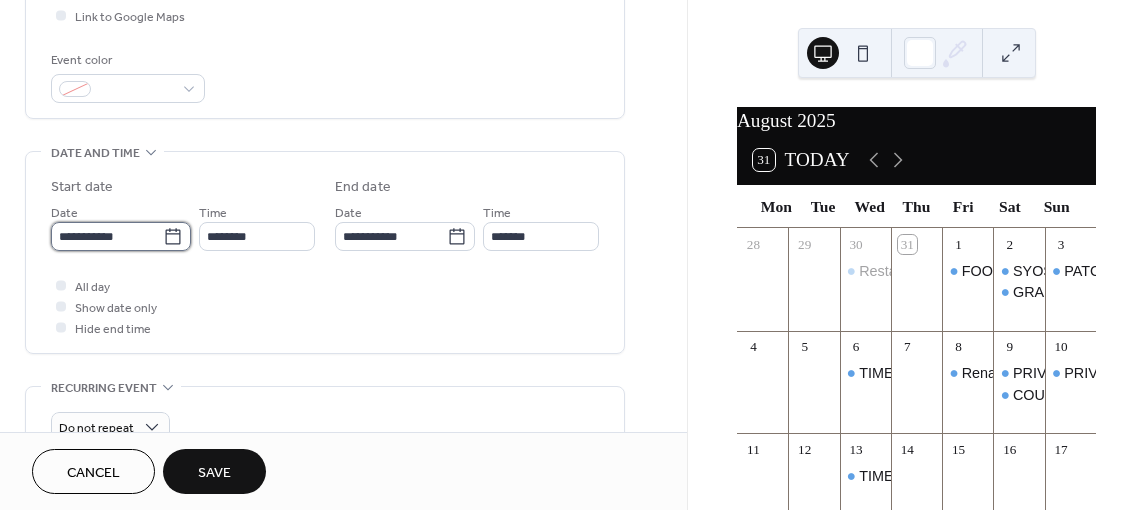 click on "**********" at bounding box center [107, 236] 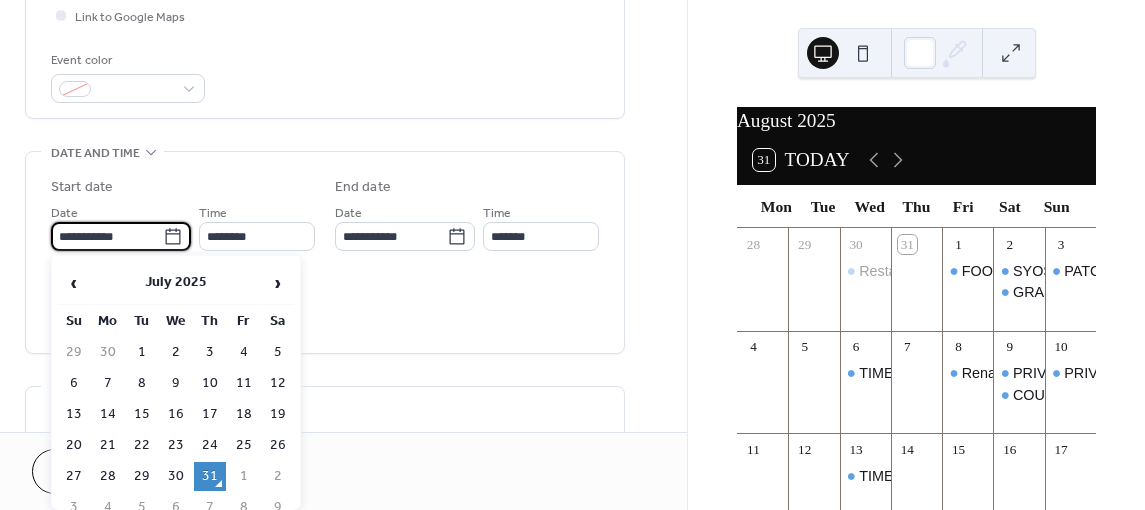 scroll, scrollTop: 0, scrollLeft: 0, axis: both 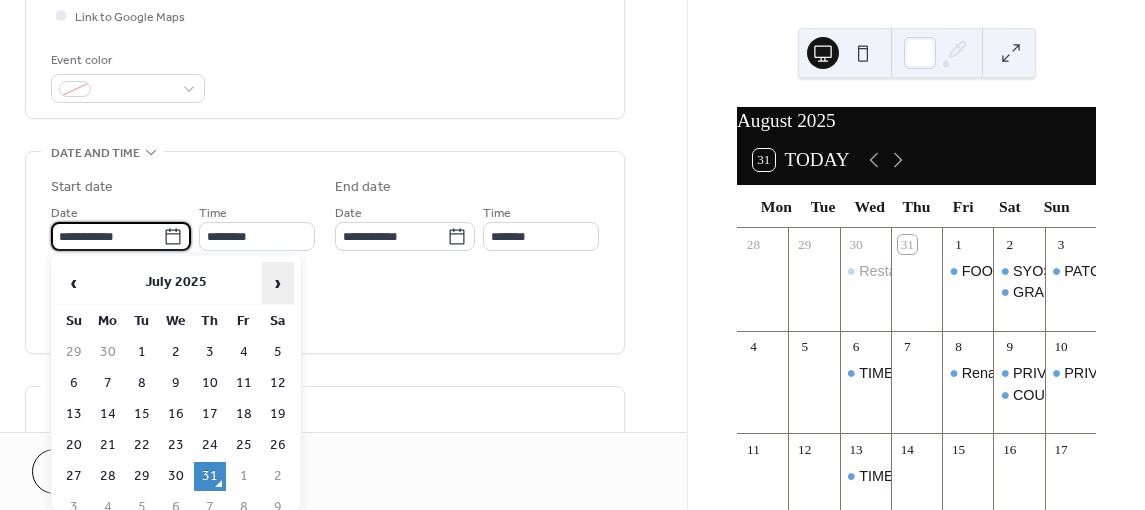 click on "›" at bounding box center (278, 283) 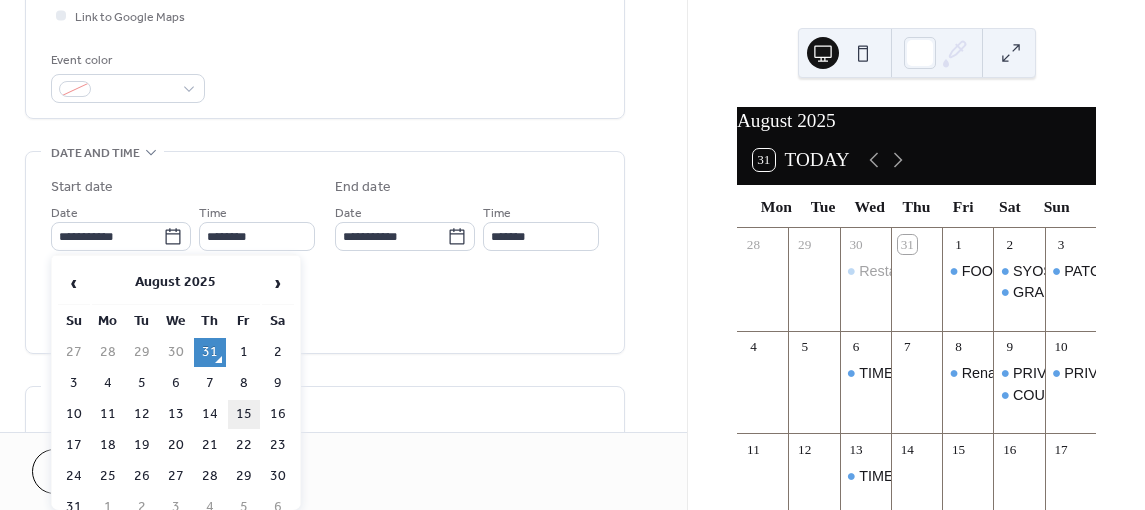 click on "15" at bounding box center (244, 414) 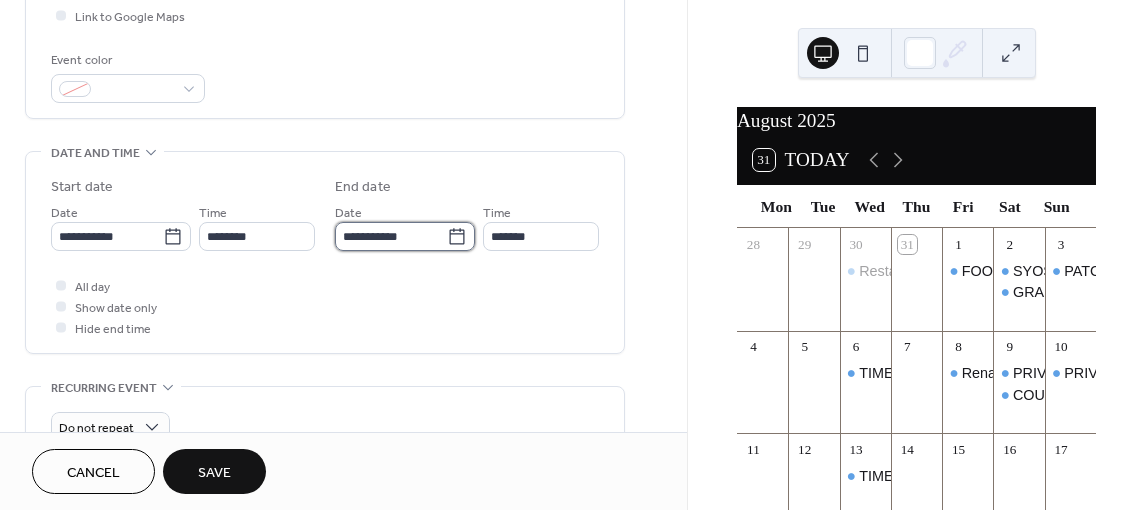 click on "**********" at bounding box center (391, 236) 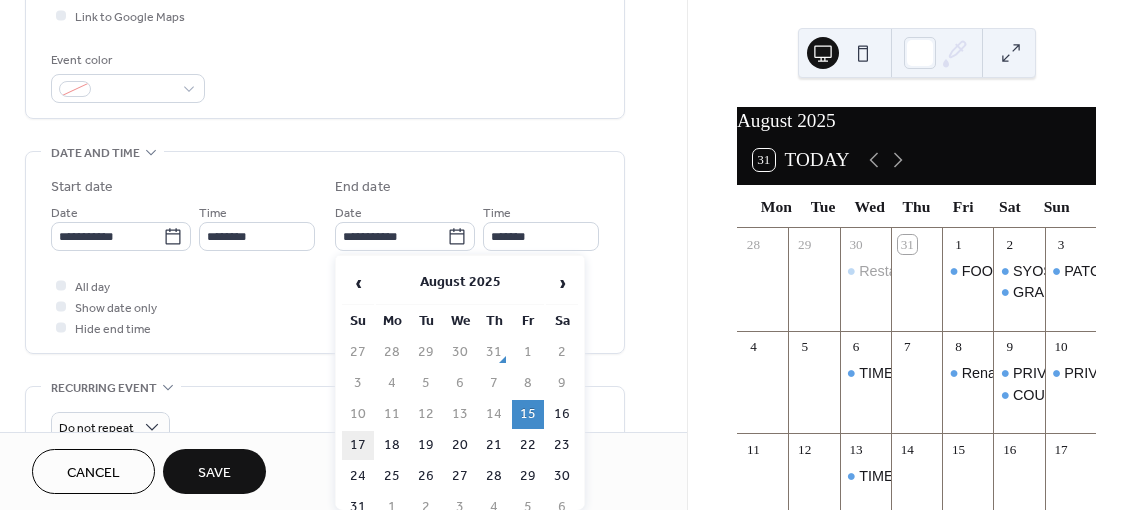 click on "17" at bounding box center (358, 445) 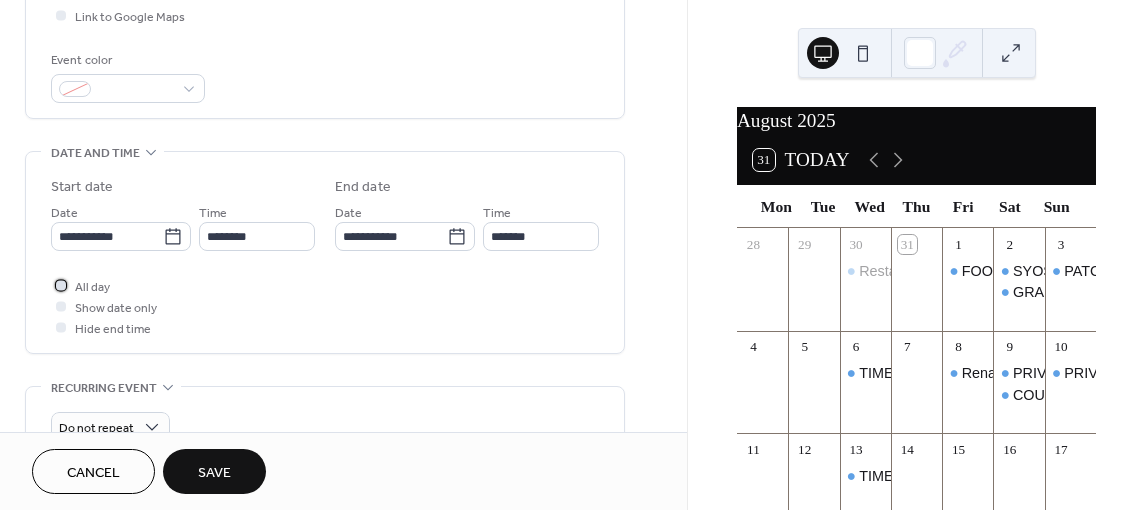 click on "All day" at bounding box center (92, 287) 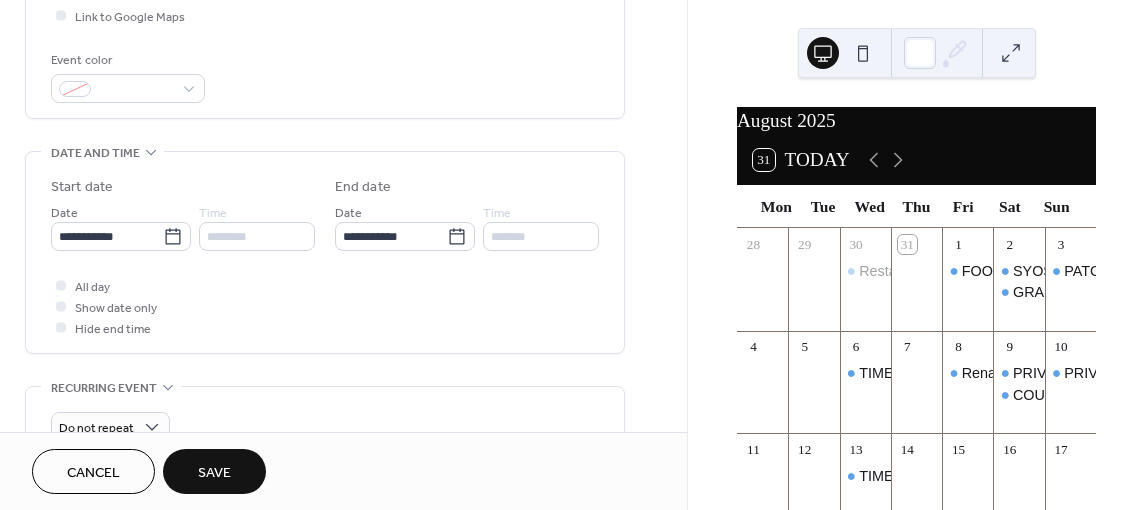 click on "Save" at bounding box center (214, 471) 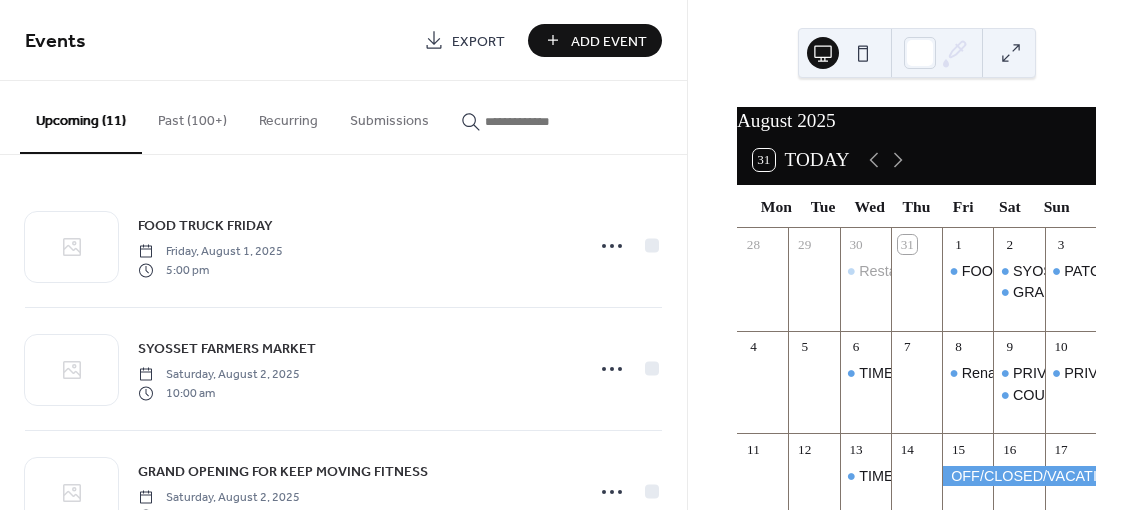 click on "Add Event" at bounding box center [609, 41] 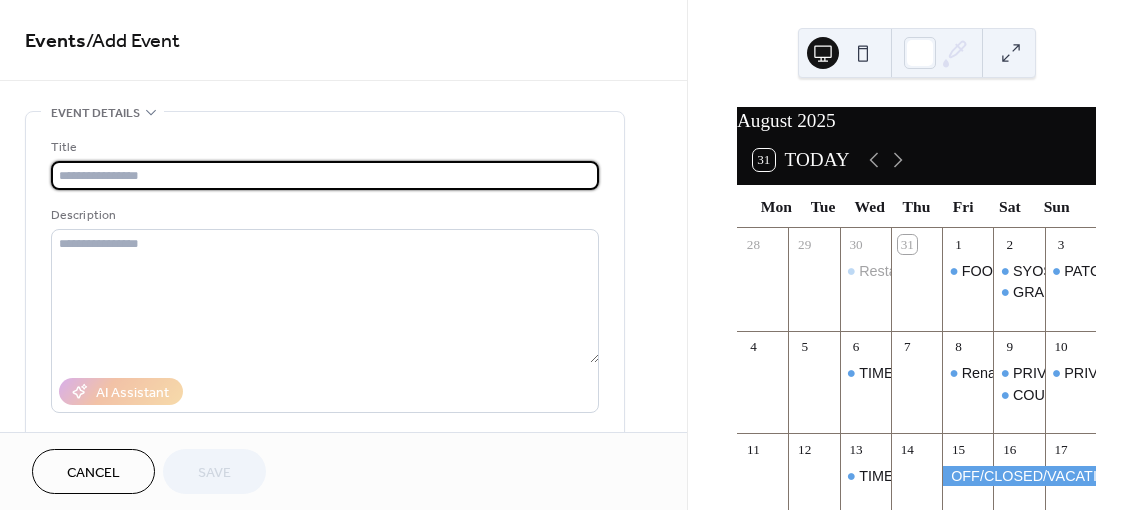 click at bounding box center [325, 175] 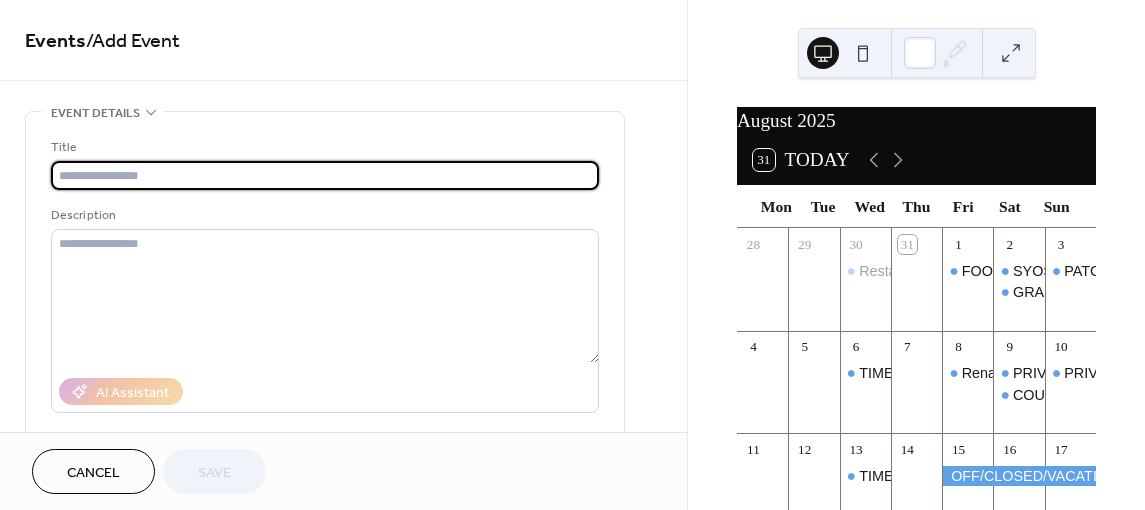 type on "**********" 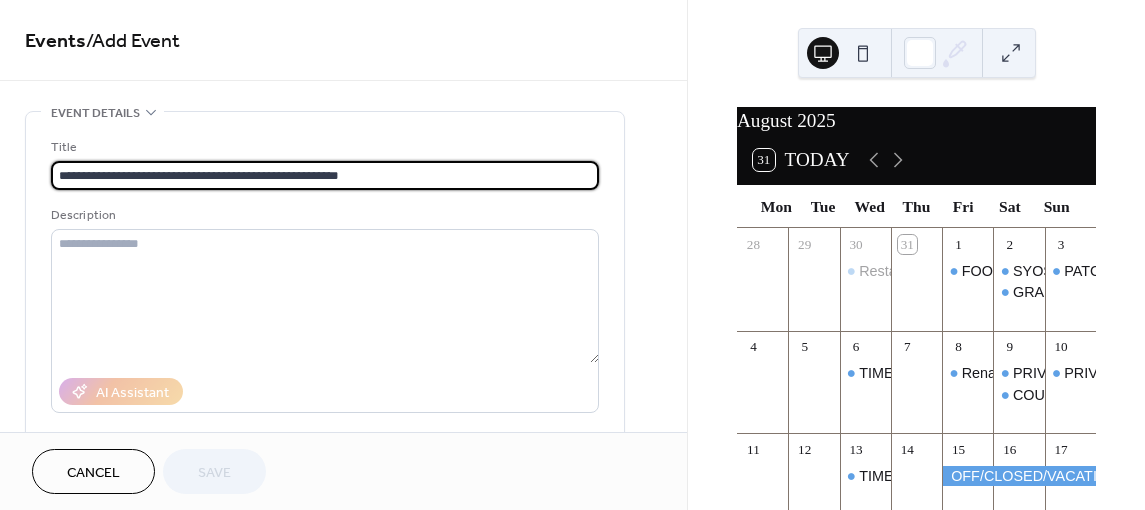 type on "**********" 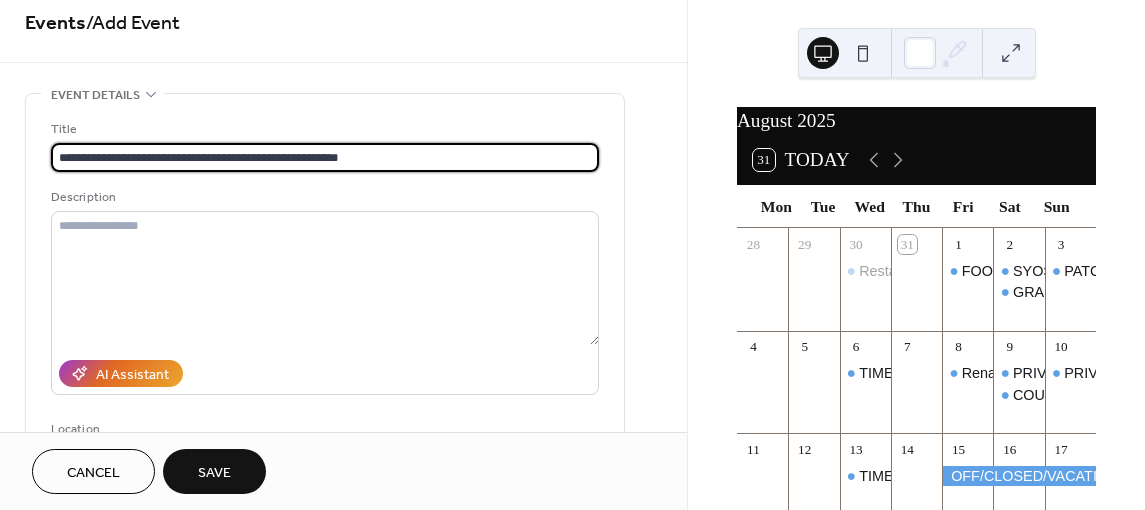 scroll, scrollTop: 0, scrollLeft: 0, axis: both 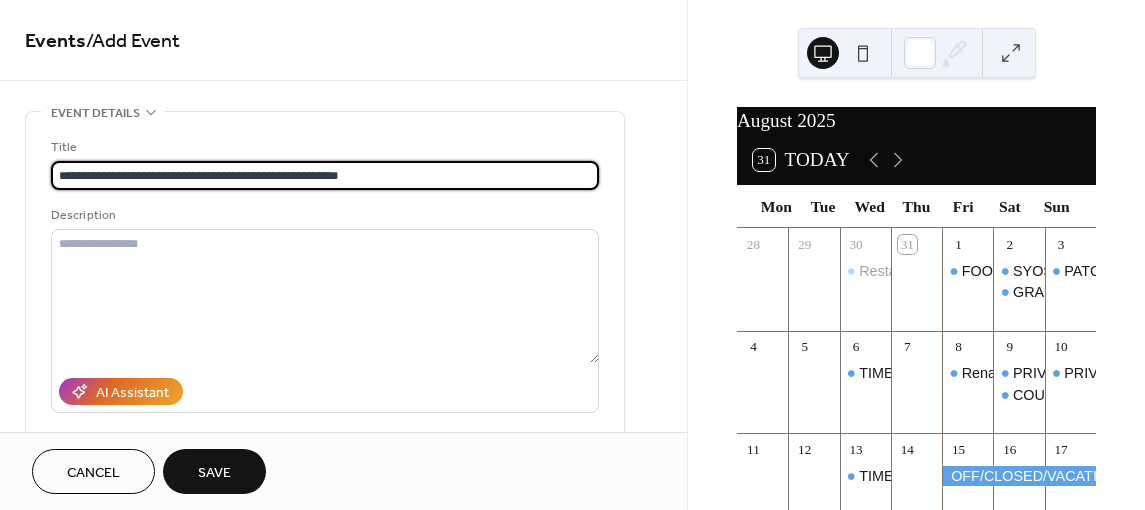 drag, startPoint x: 451, startPoint y: 174, endPoint x: 271, endPoint y: 173, distance: 180.00278 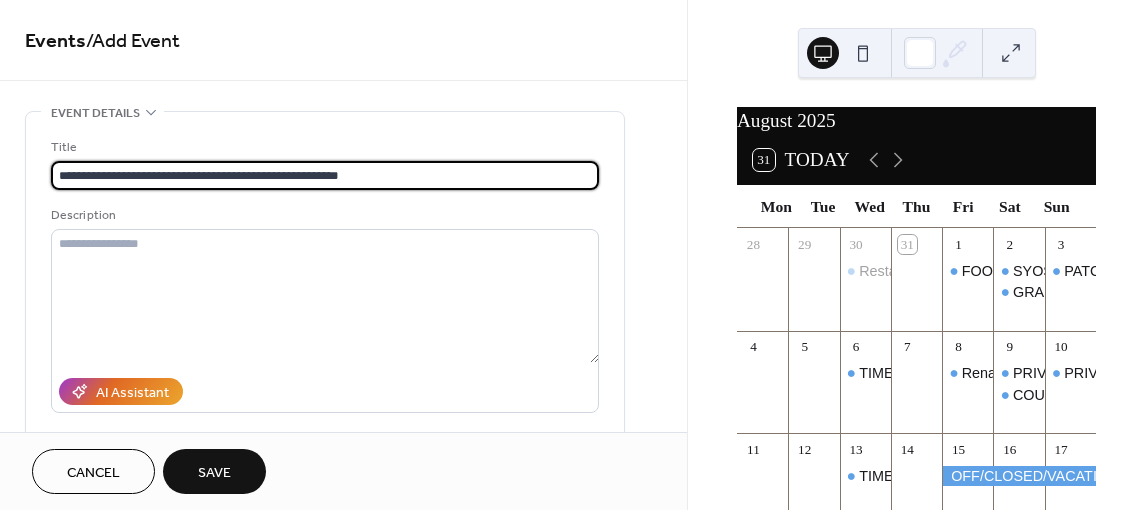 click on "**********" at bounding box center [325, 175] 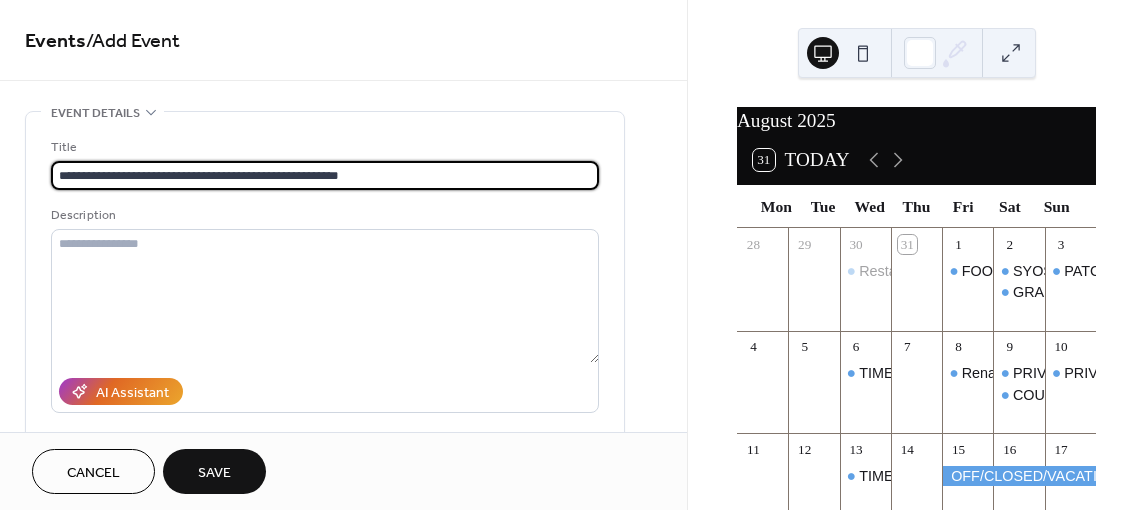 drag, startPoint x: 429, startPoint y: 168, endPoint x: 267, endPoint y: 169, distance: 162.00308 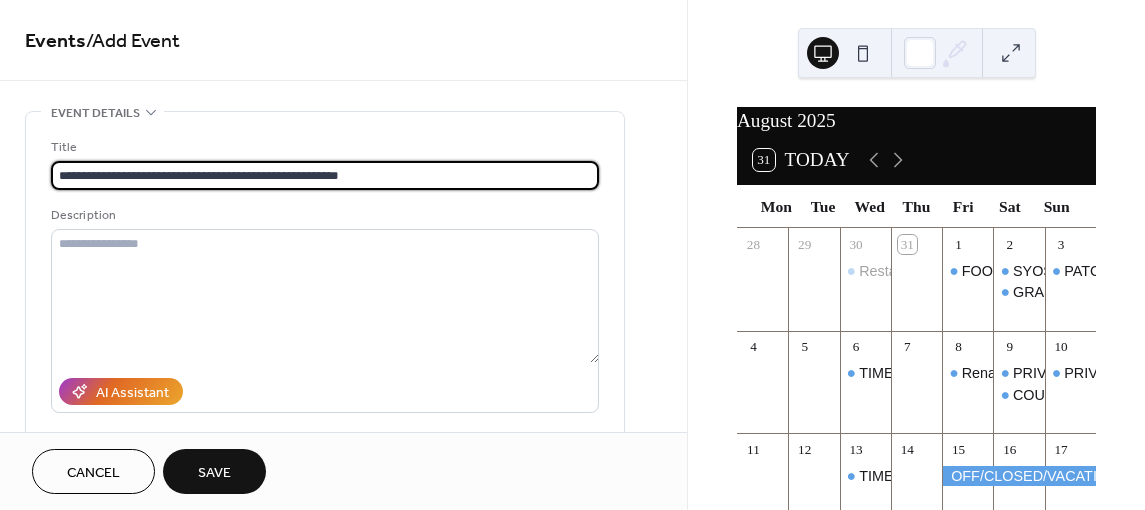 click on "**********" at bounding box center (325, 175) 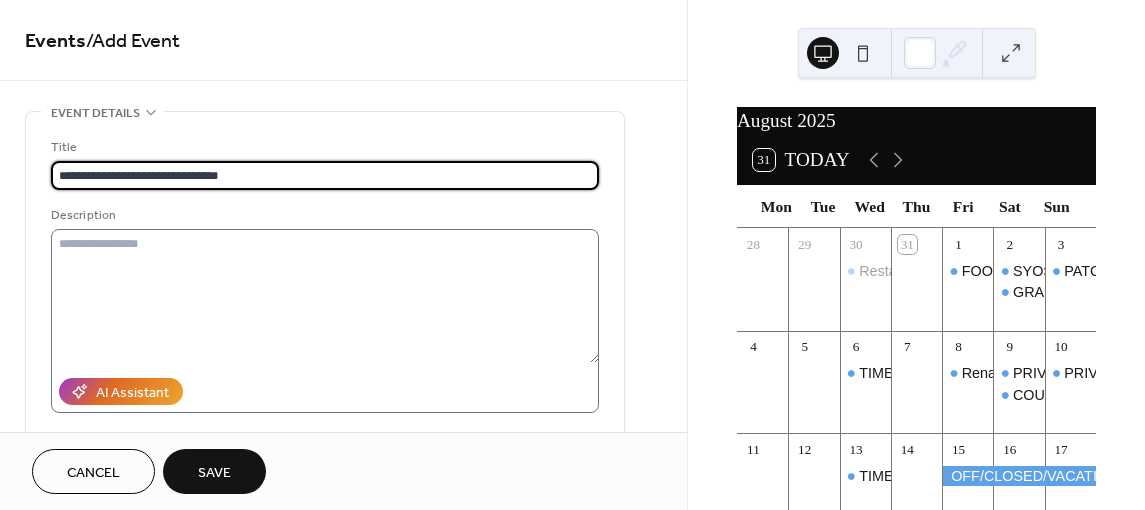 type on "**********" 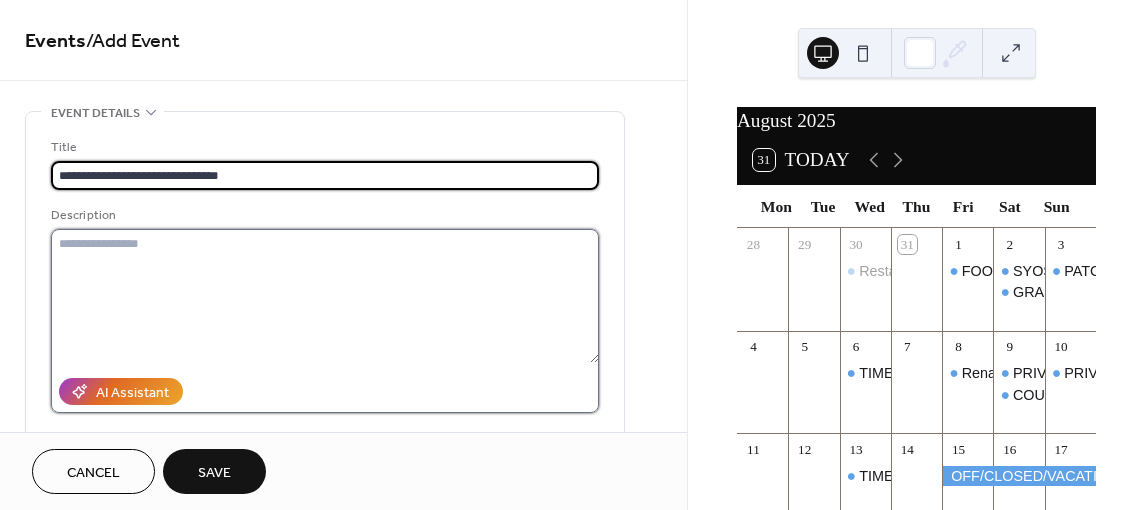 click at bounding box center (325, 296) 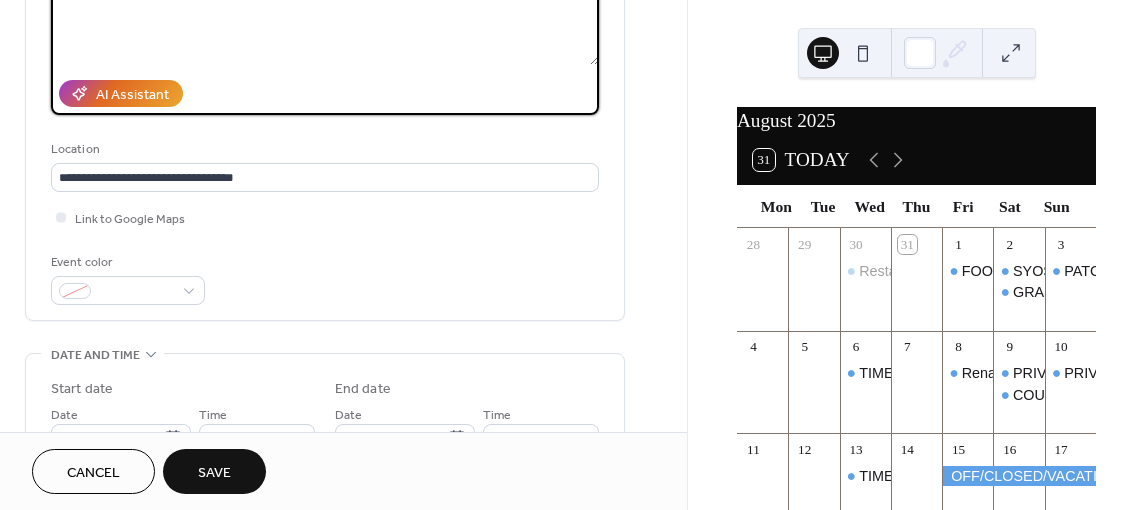 scroll, scrollTop: 300, scrollLeft: 0, axis: vertical 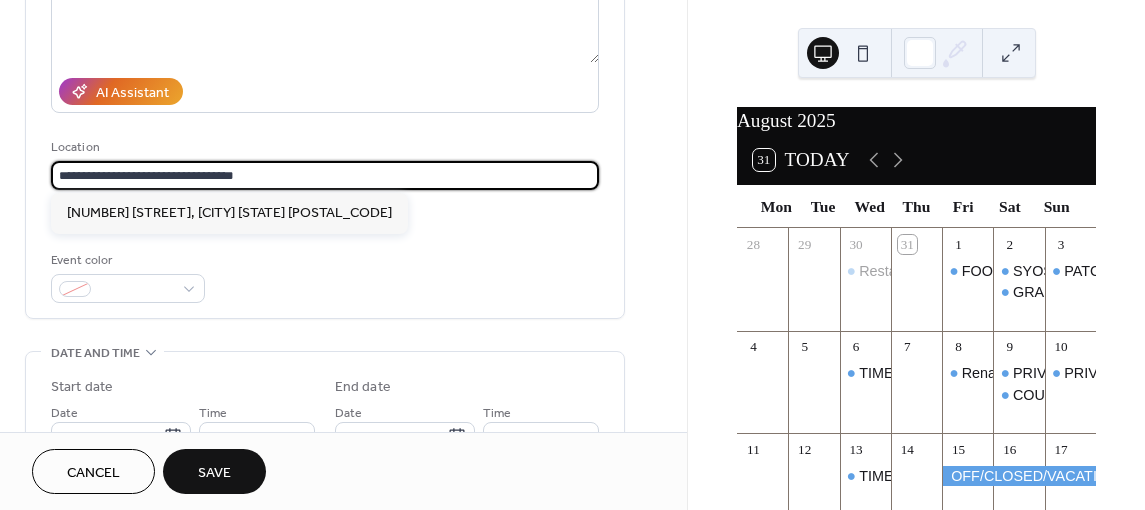 drag, startPoint x: 339, startPoint y: 173, endPoint x: -68, endPoint y: 181, distance: 407.0786 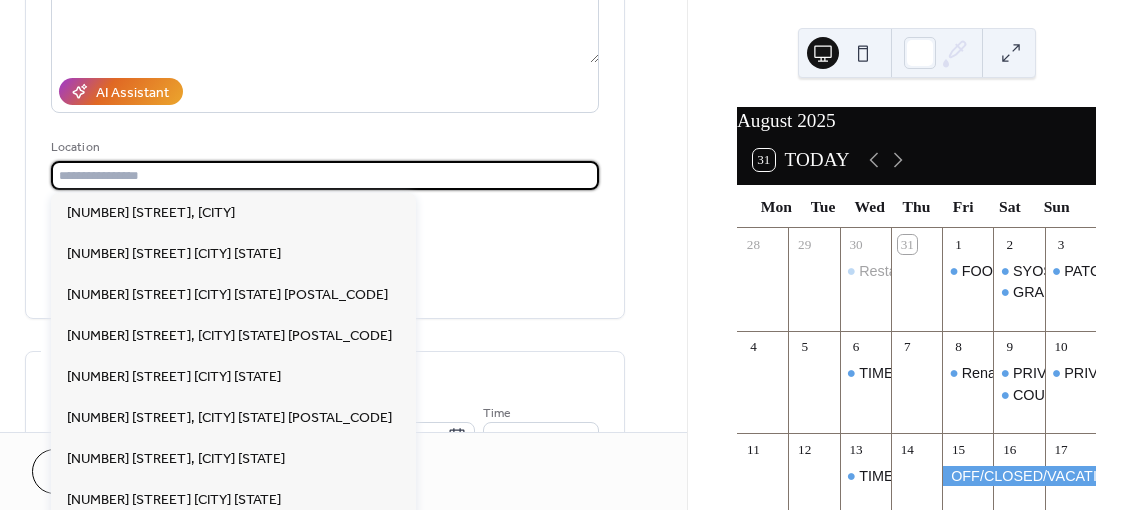 scroll, scrollTop: 0, scrollLeft: 0, axis: both 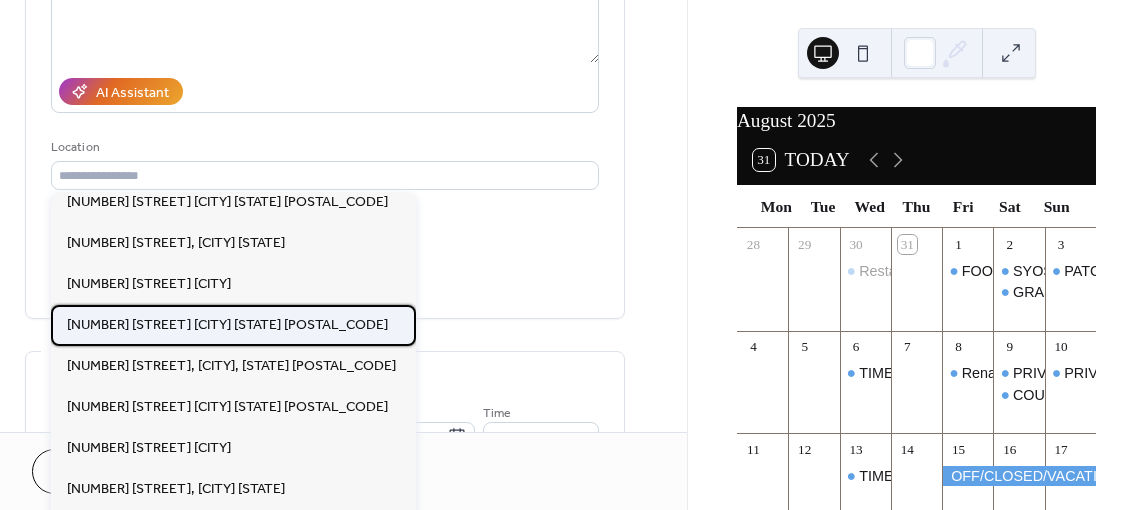 click on "[NUMBER] [STREET] [CITY] [STATE] [POSTAL_CODE]" at bounding box center [227, 325] 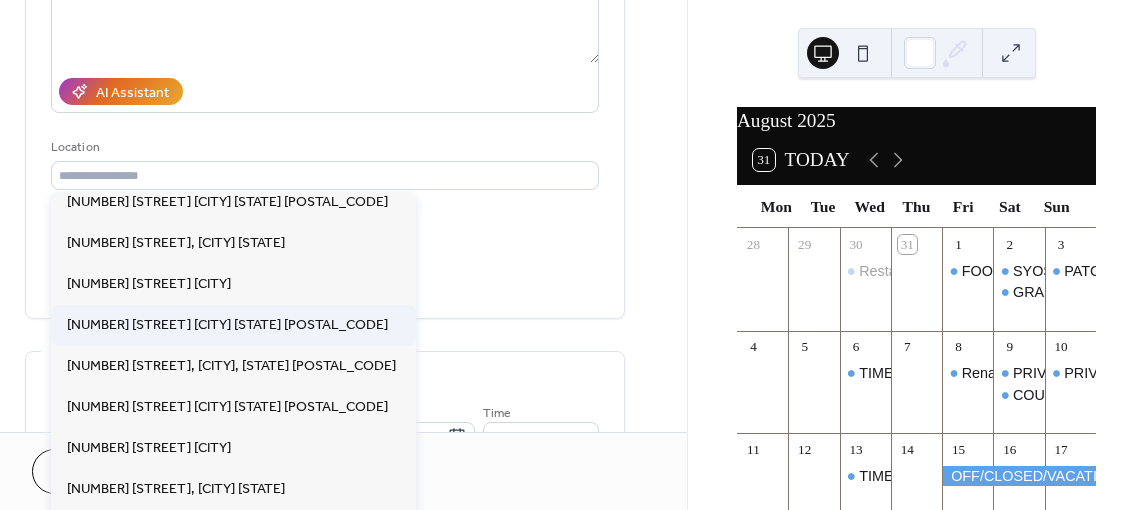 type on "**********" 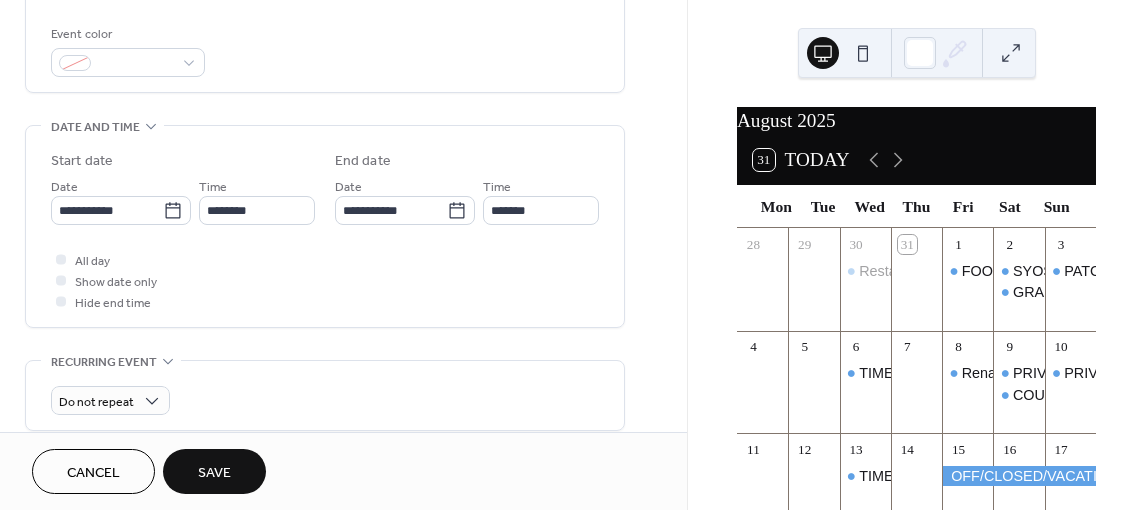 scroll, scrollTop: 600, scrollLeft: 0, axis: vertical 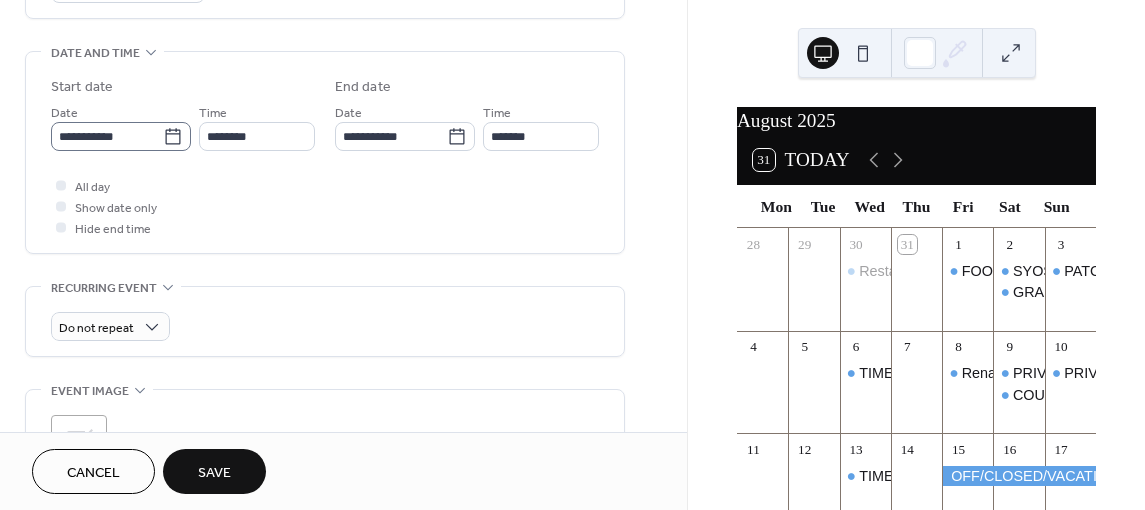 click 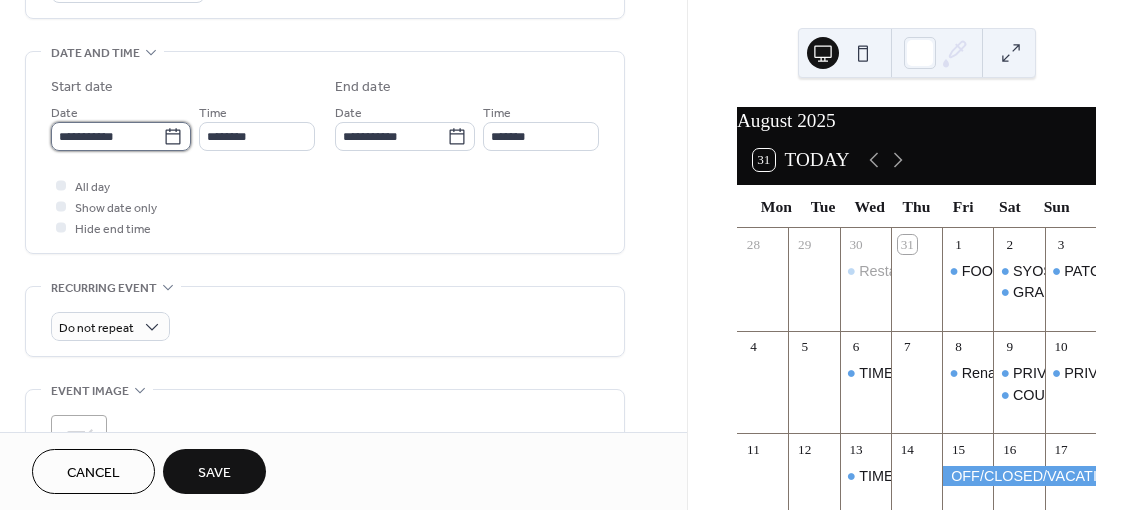 click on "**********" at bounding box center (107, 136) 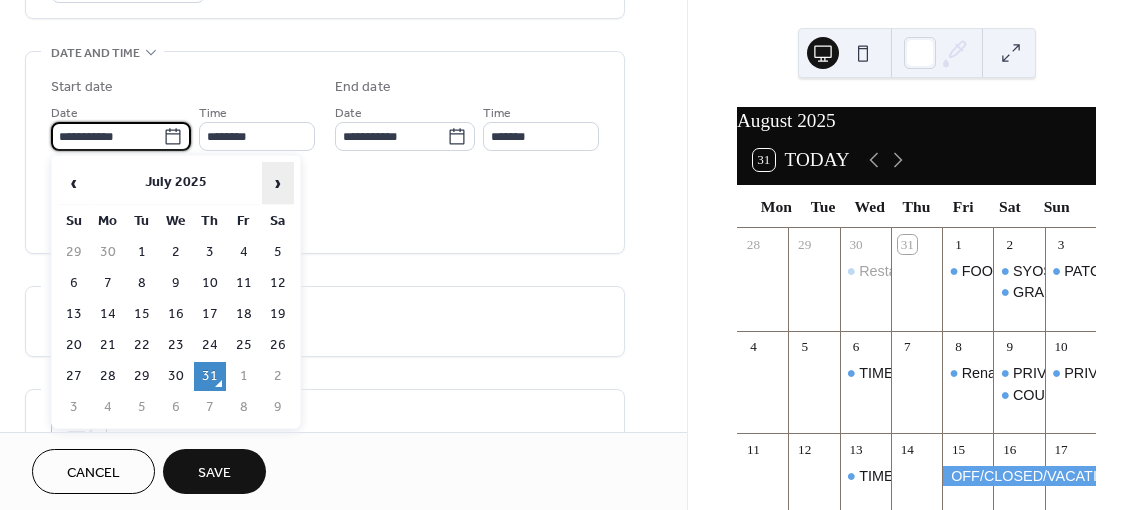 click on "›" at bounding box center (278, 183) 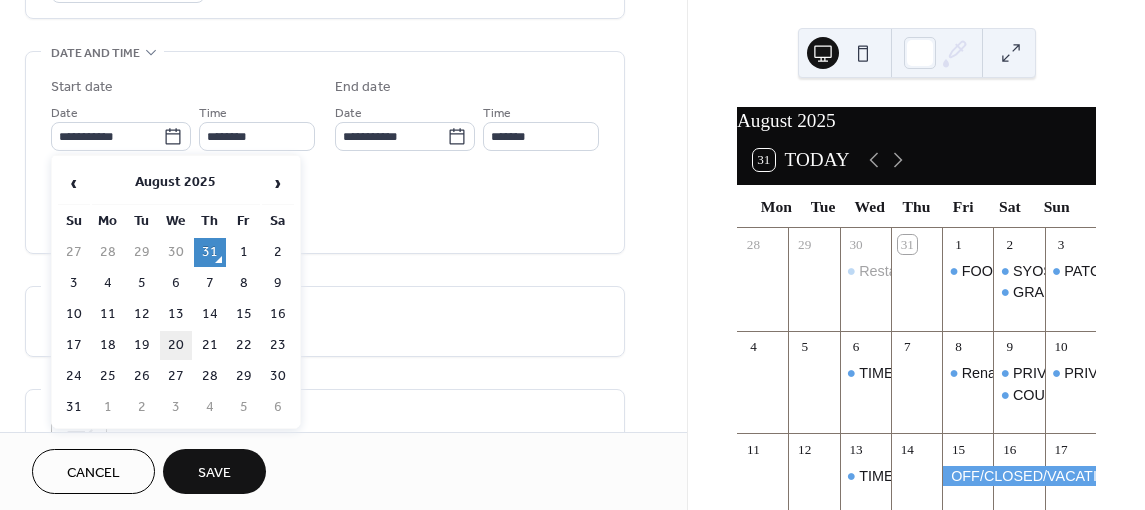 click on "20" at bounding box center [176, 345] 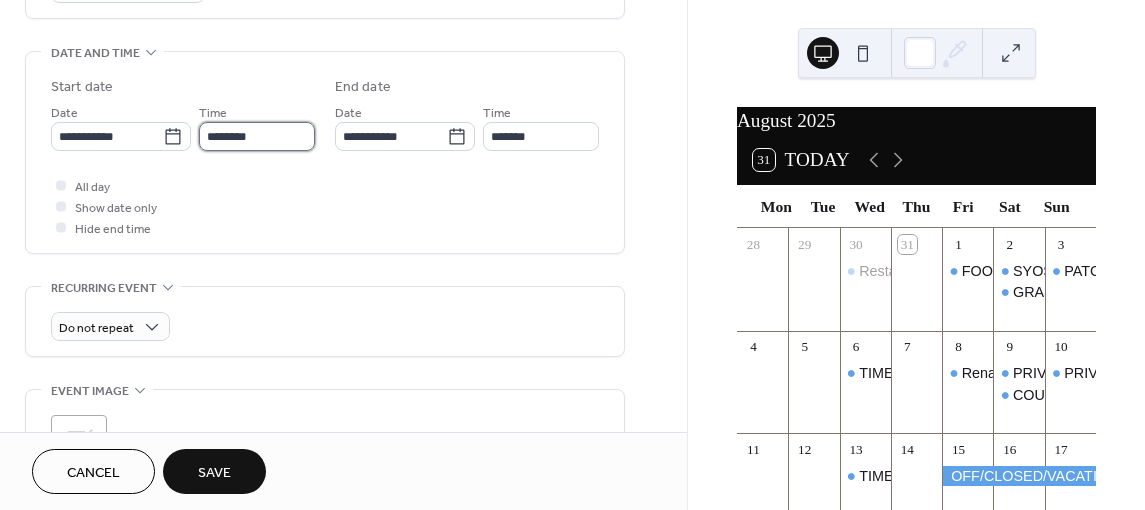 click on "********" at bounding box center (257, 136) 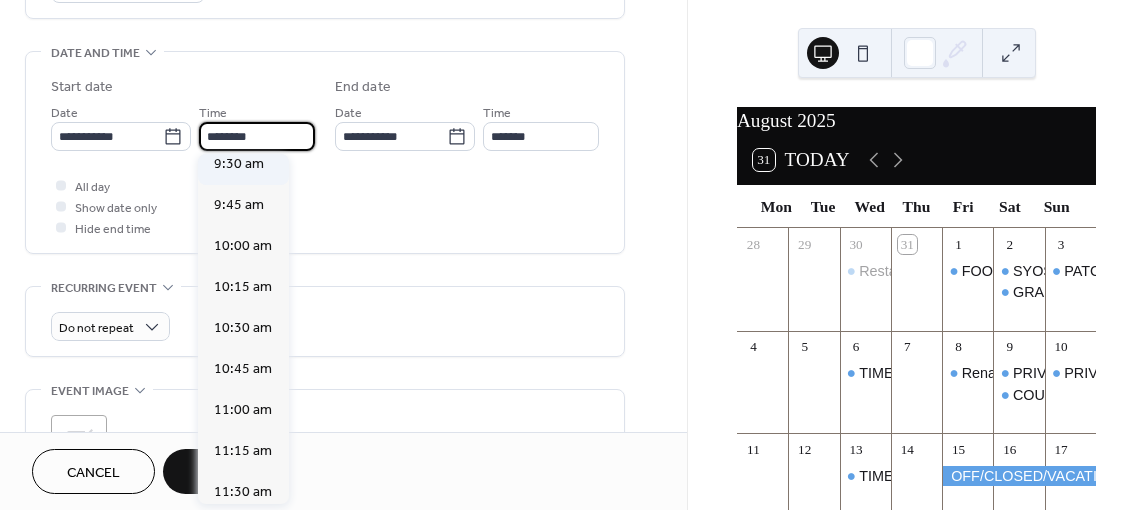 scroll, scrollTop: 1368, scrollLeft: 0, axis: vertical 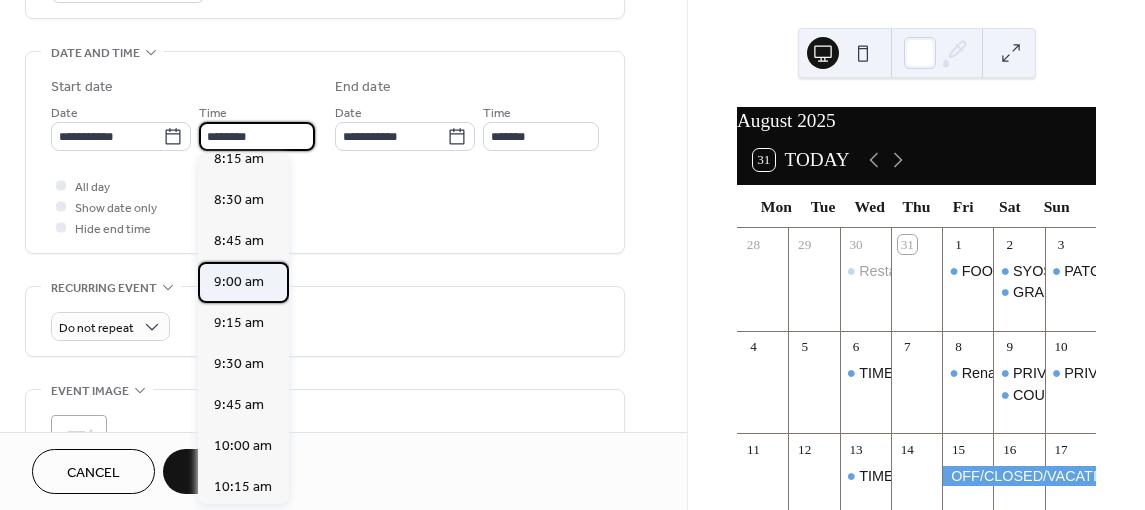 click on "9:00 am" at bounding box center (239, 281) 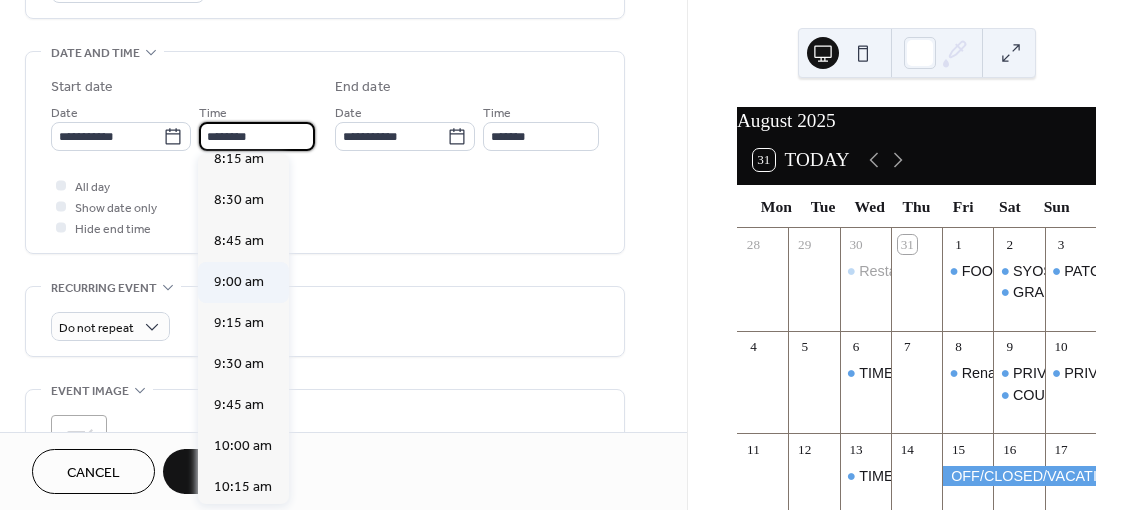 type on "*******" 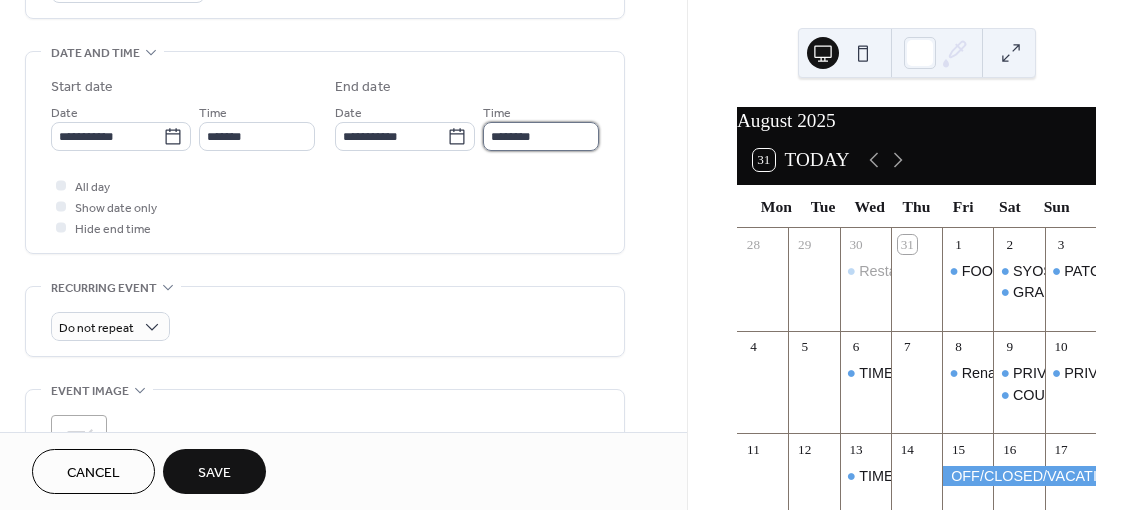 click on "********" at bounding box center [541, 136] 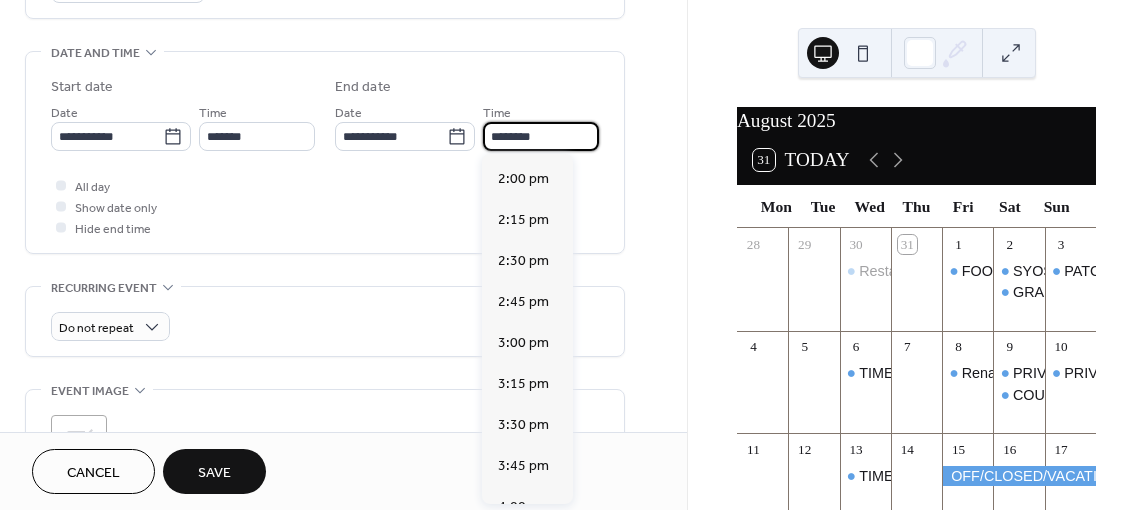 scroll, scrollTop: 800, scrollLeft: 0, axis: vertical 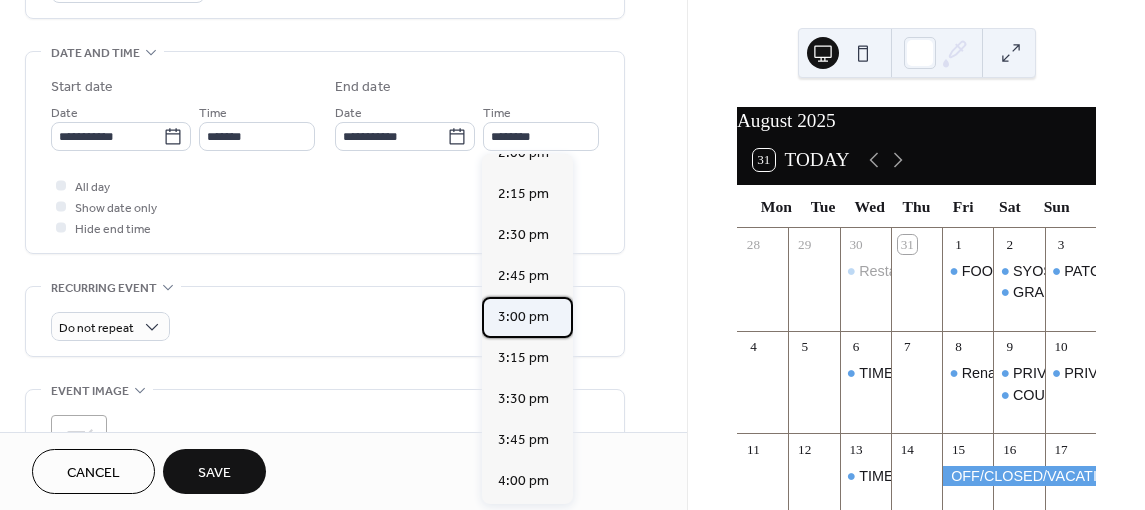 click on "3:00 pm" at bounding box center (523, 316) 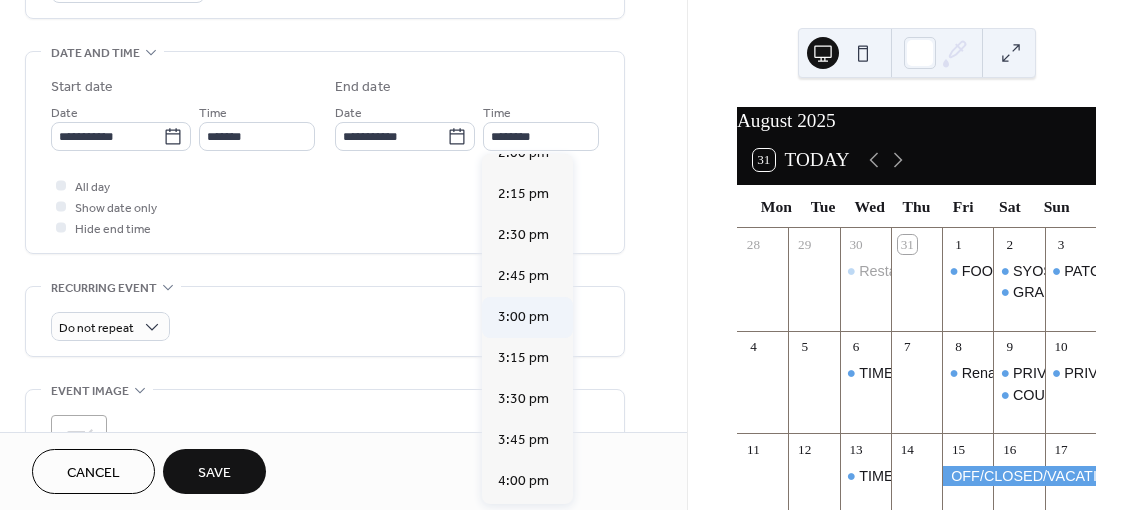 type on "*******" 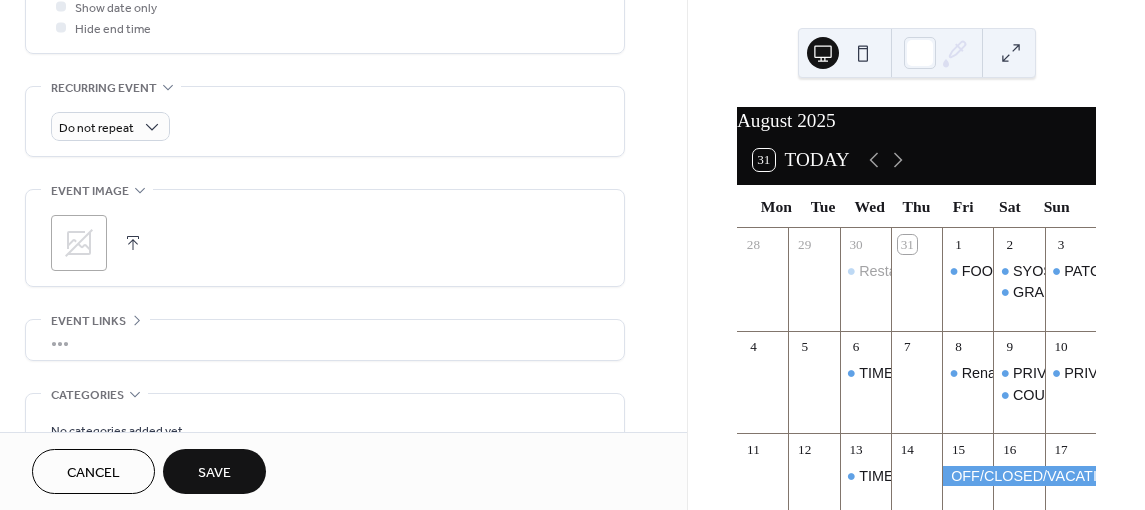scroll, scrollTop: 975, scrollLeft: 0, axis: vertical 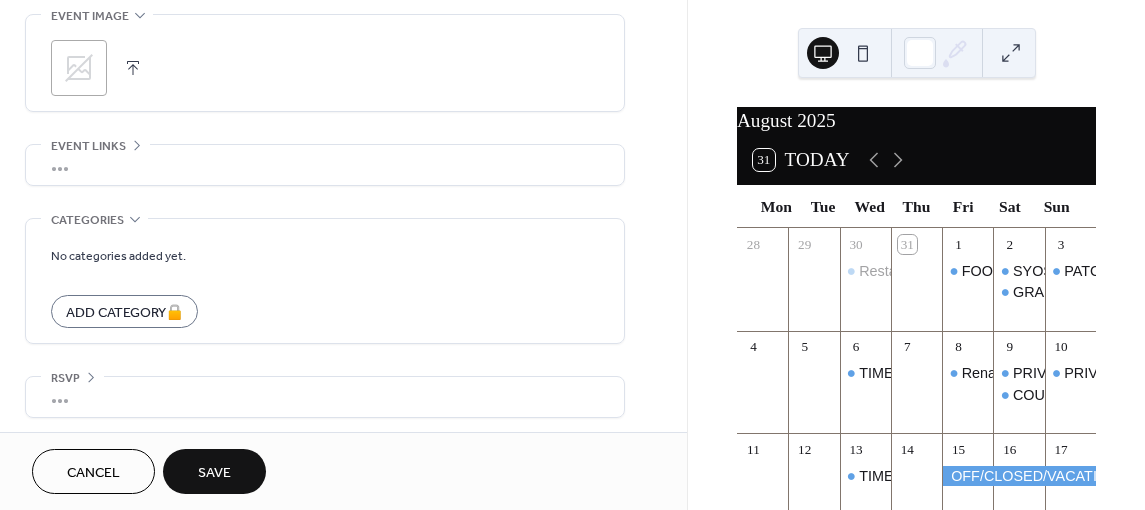 click on "Save" at bounding box center (214, 473) 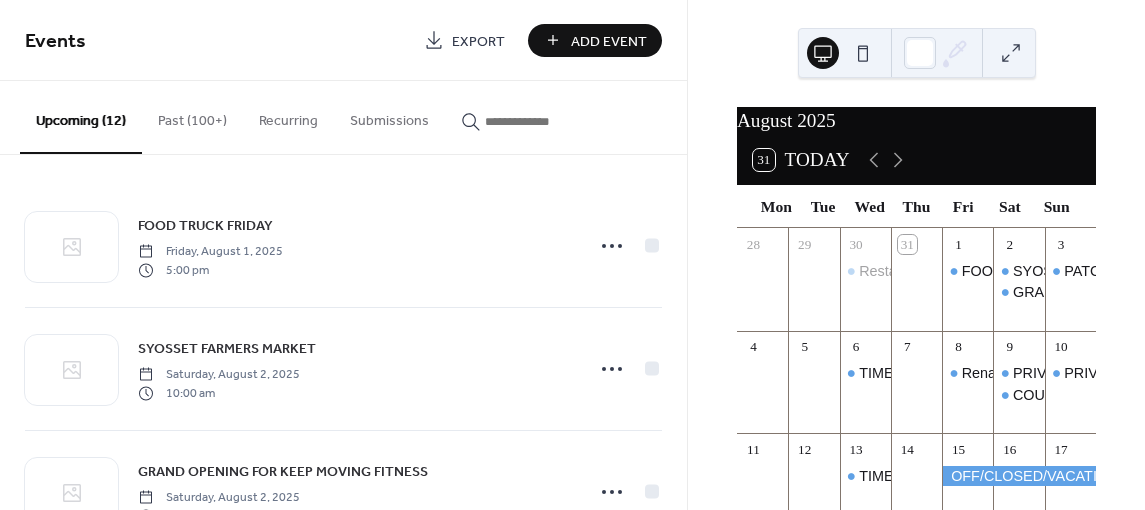 click on "Add Event" at bounding box center (609, 41) 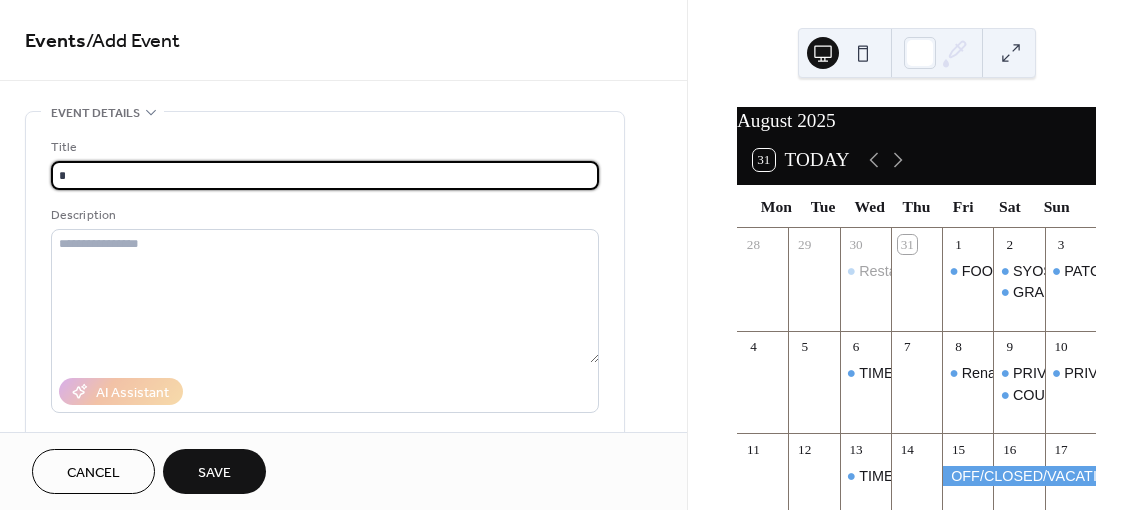 type on "**********" 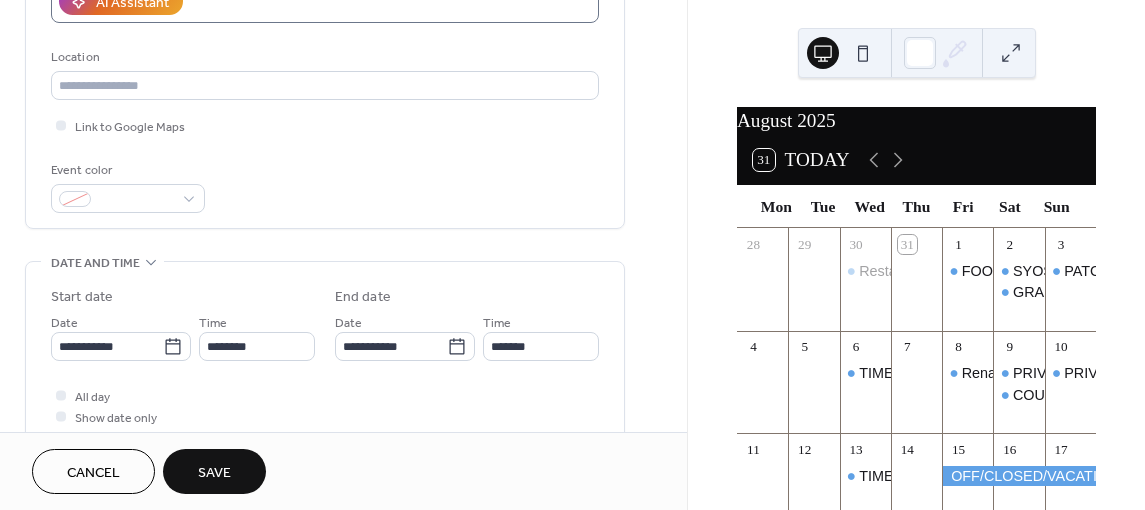 scroll, scrollTop: 400, scrollLeft: 0, axis: vertical 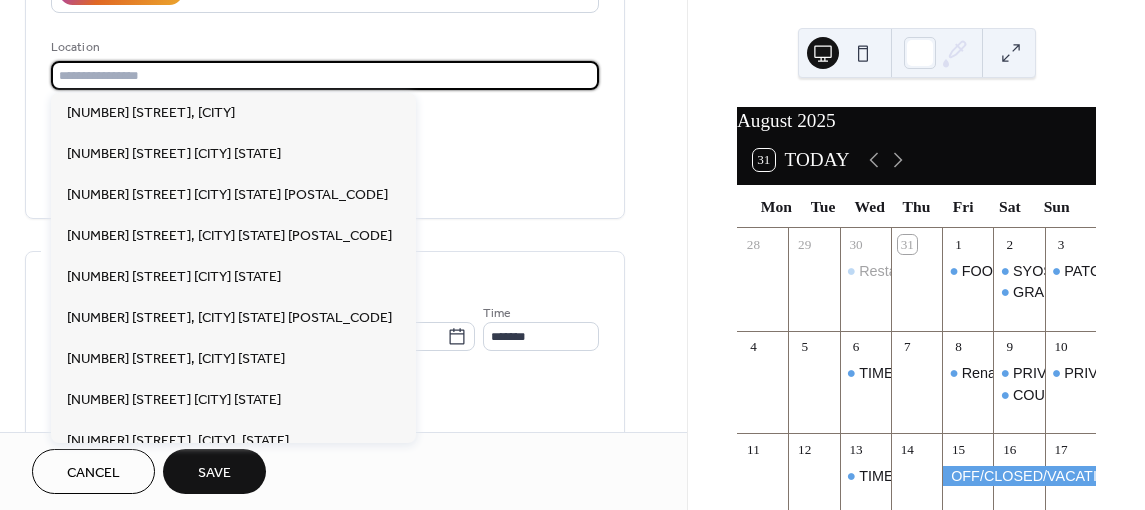 click at bounding box center (325, 75) 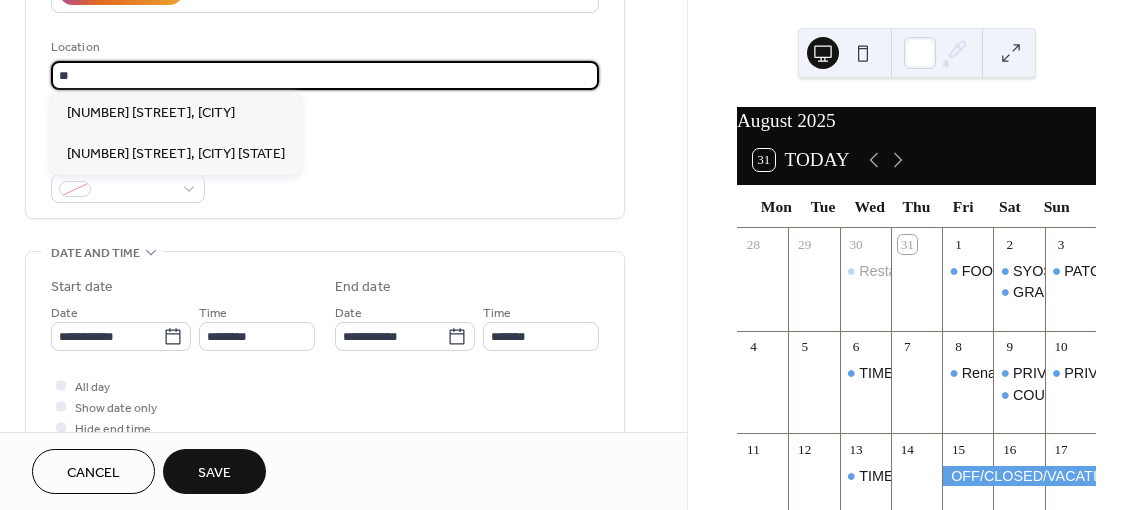 scroll, scrollTop: 0, scrollLeft: 0, axis: both 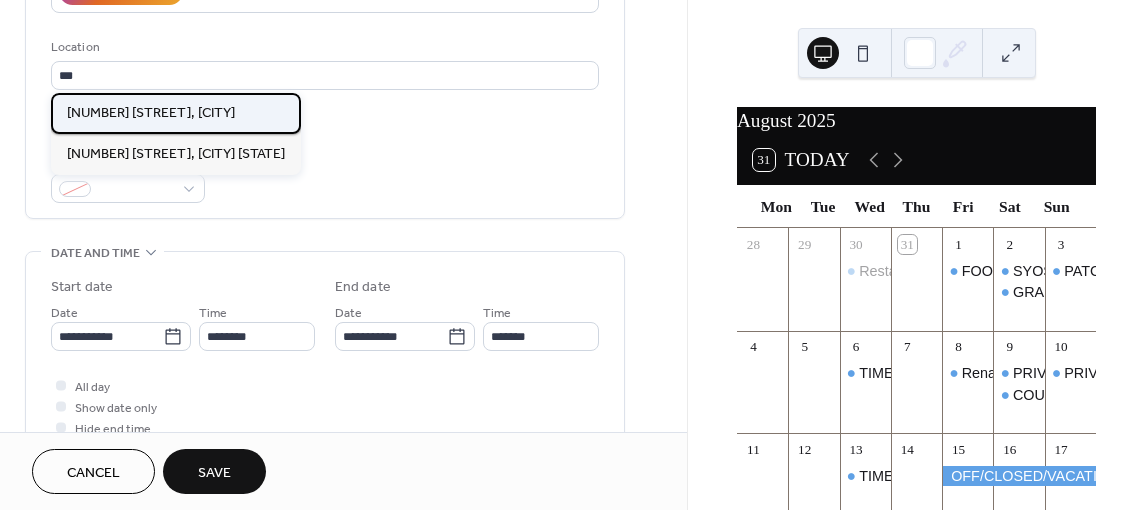 click on "[NUMBER] [STREET], [CITY]" at bounding box center [151, 113] 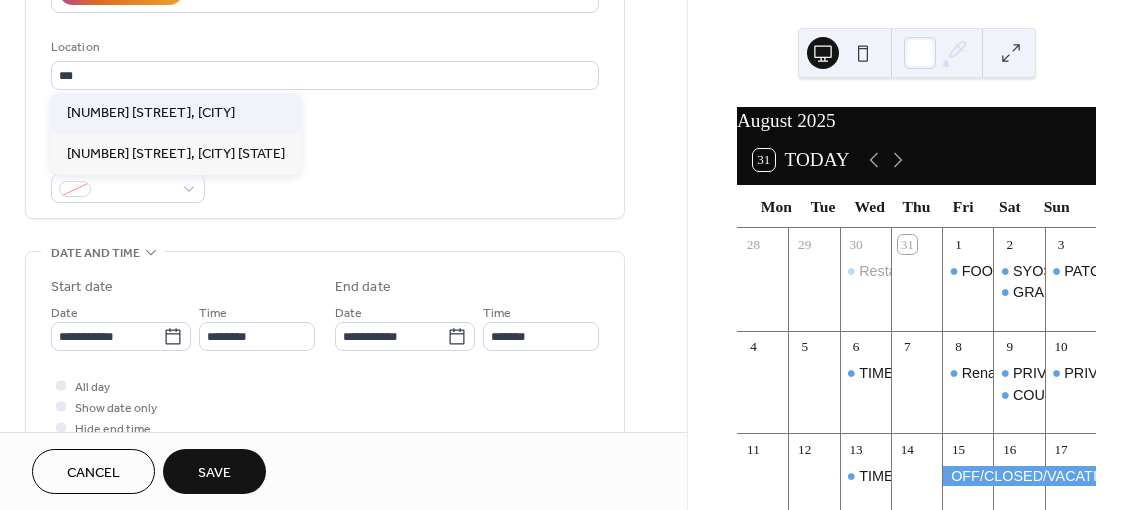 type on "**********" 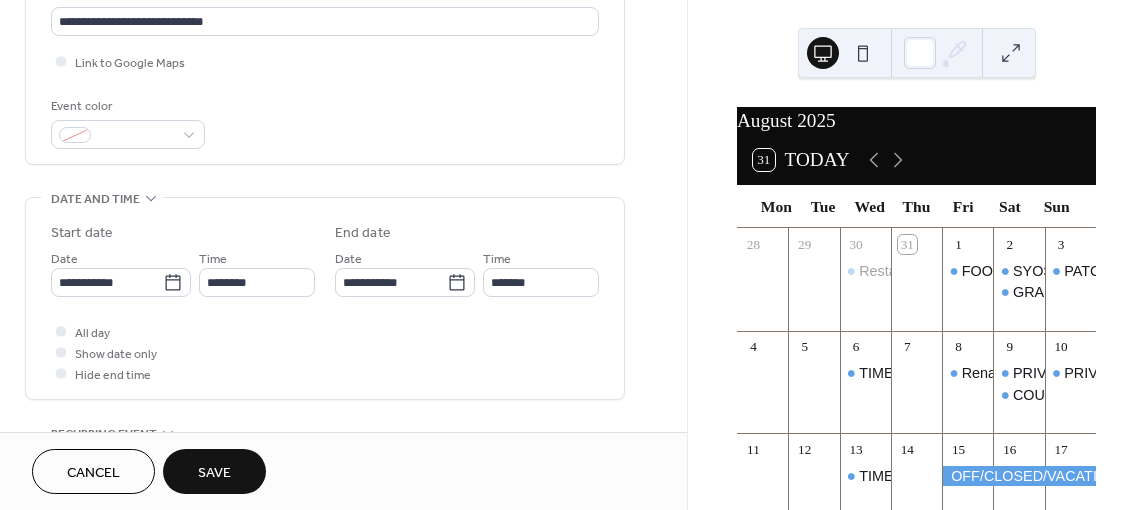 scroll, scrollTop: 500, scrollLeft: 0, axis: vertical 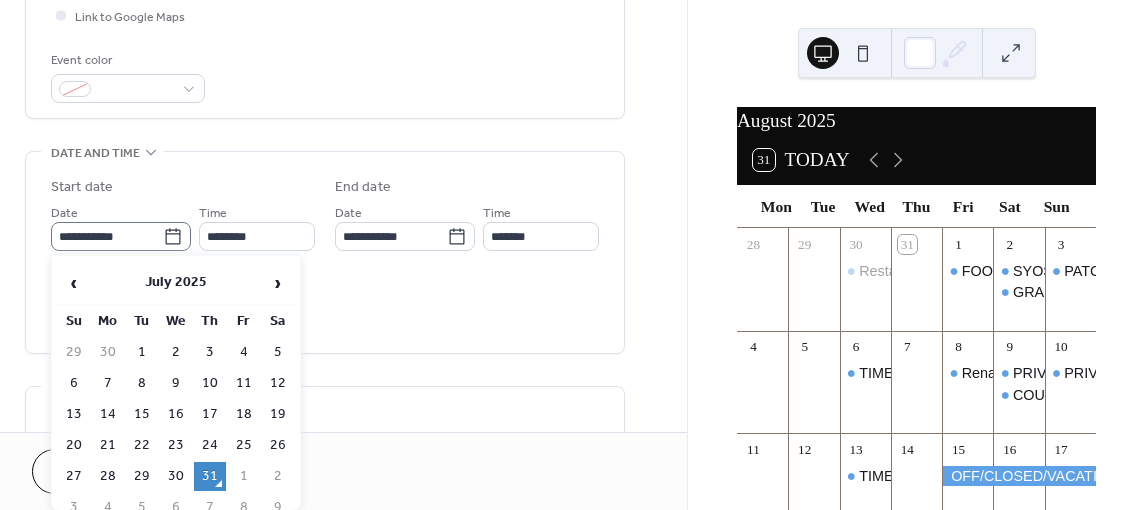 click 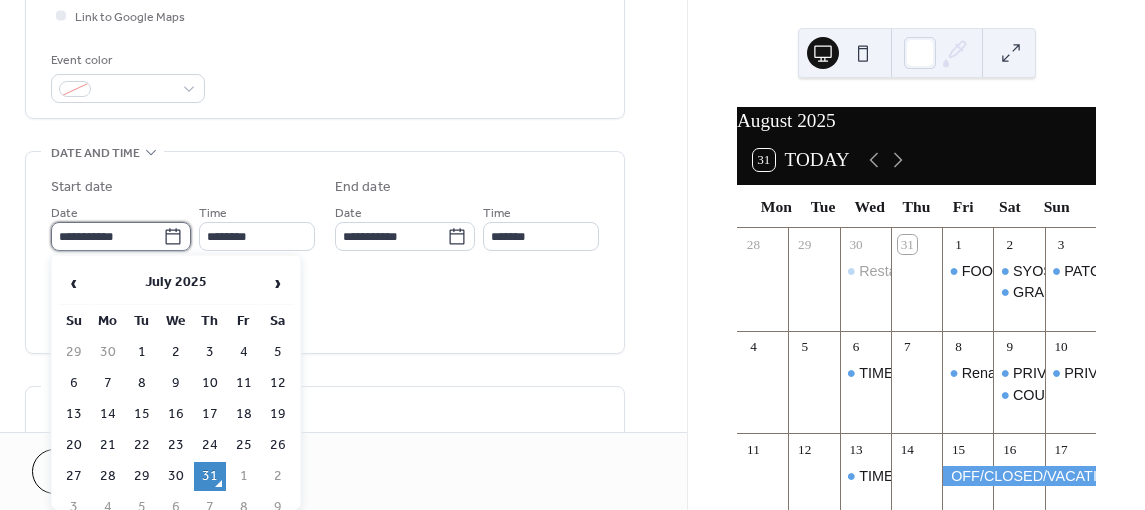 click on "**********" at bounding box center (107, 236) 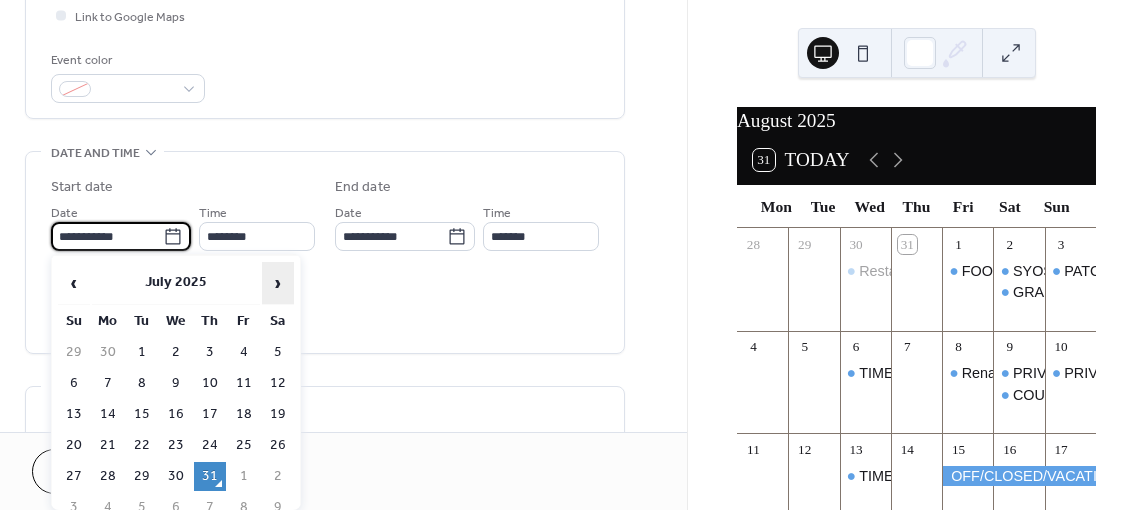 click on "›" at bounding box center (278, 283) 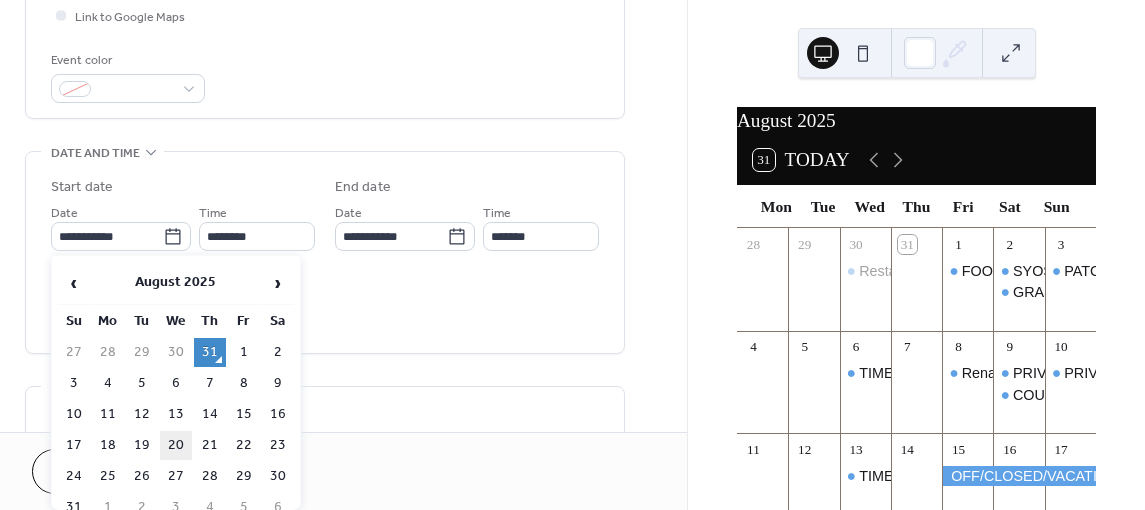 click on "20" at bounding box center (176, 445) 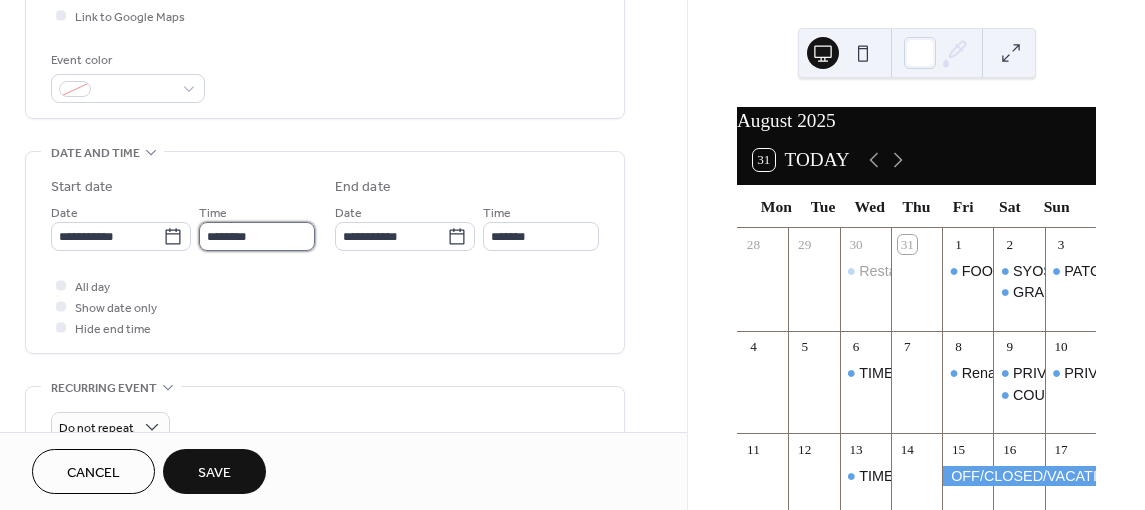 click on "********" at bounding box center (257, 236) 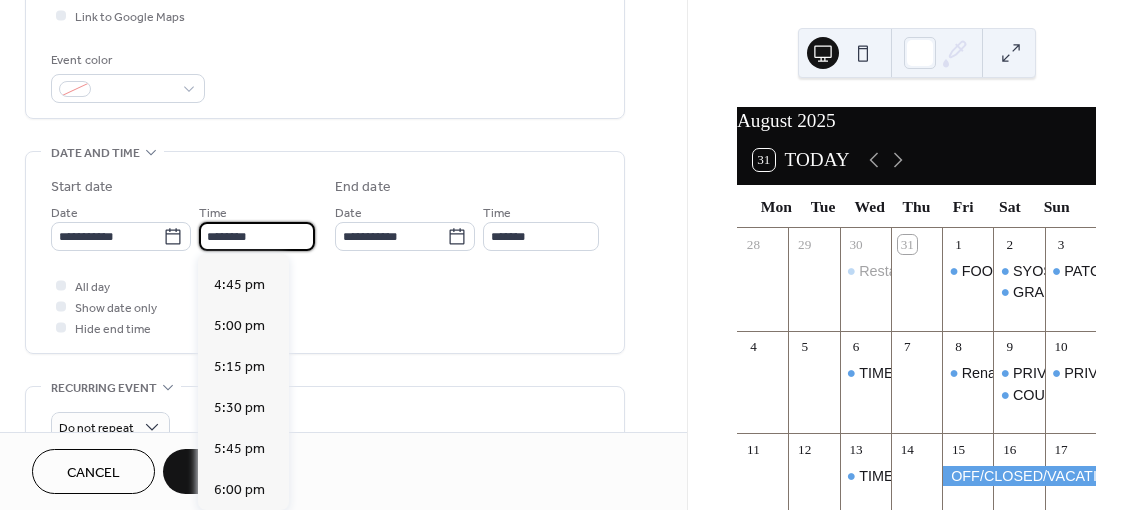 scroll, scrollTop: 2768, scrollLeft: 0, axis: vertical 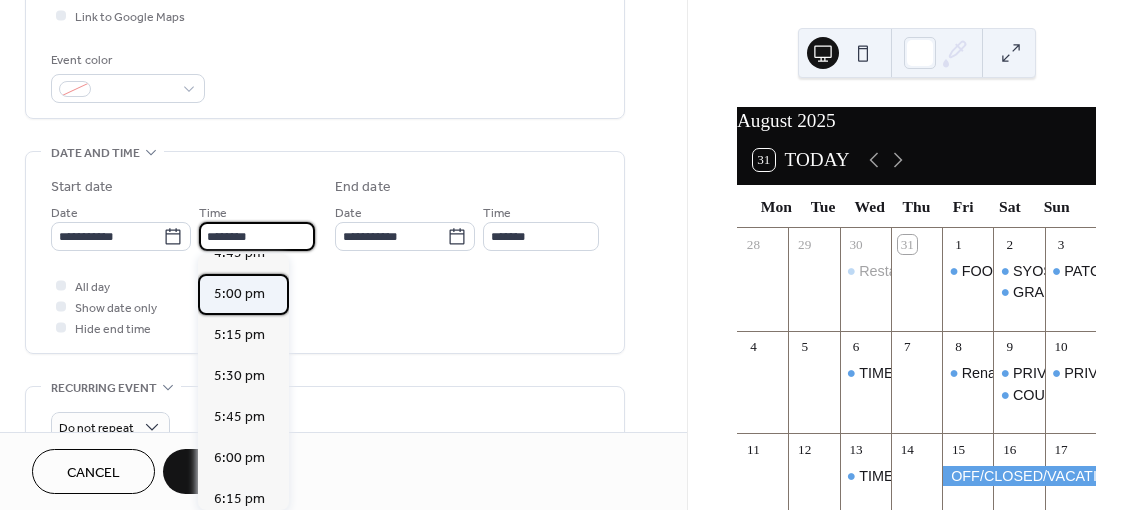 click on "5:00 pm" at bounding box center [239, 293] 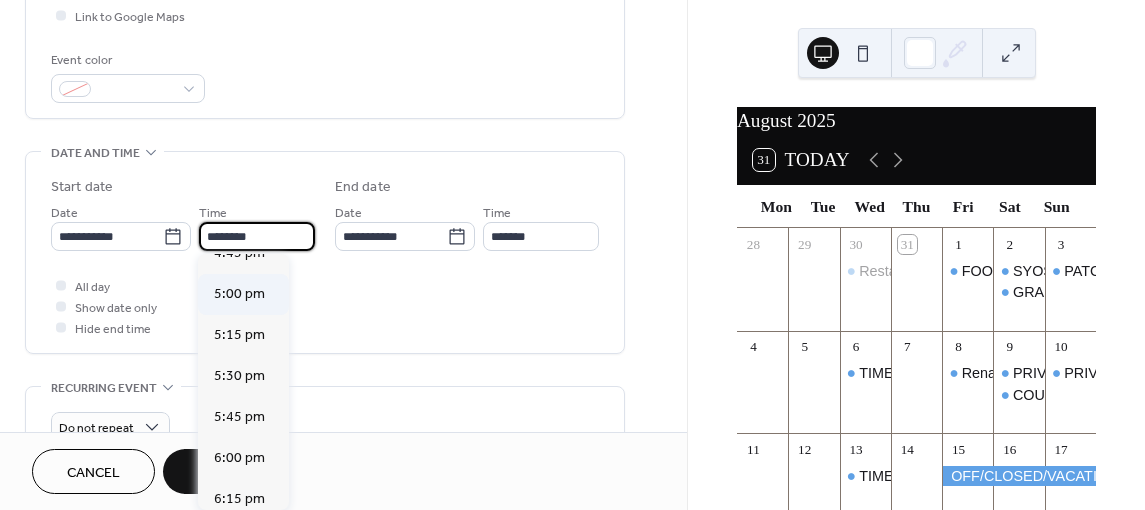 type on "*******" 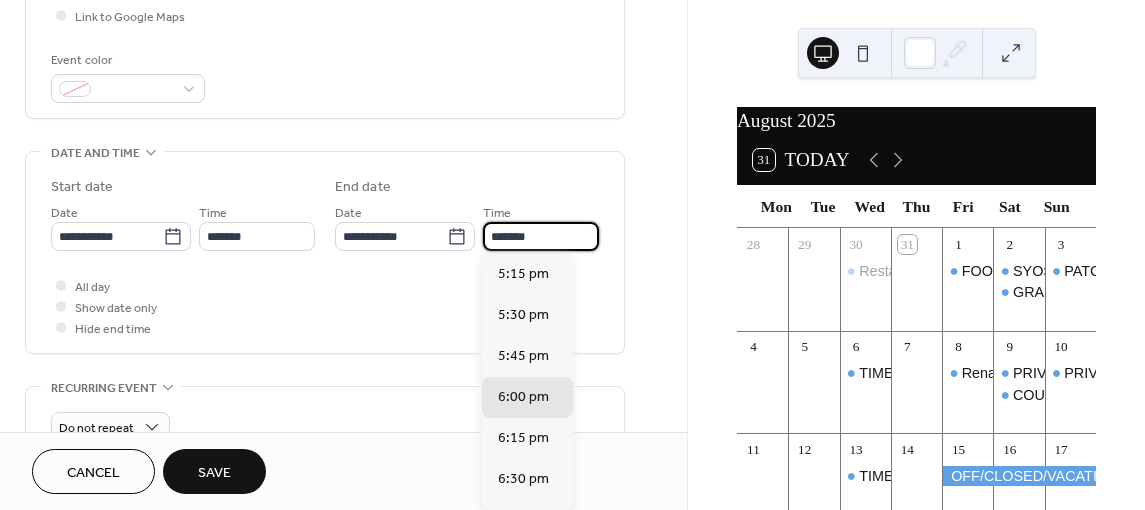 click on "*******" at bounding box center [541, 236] 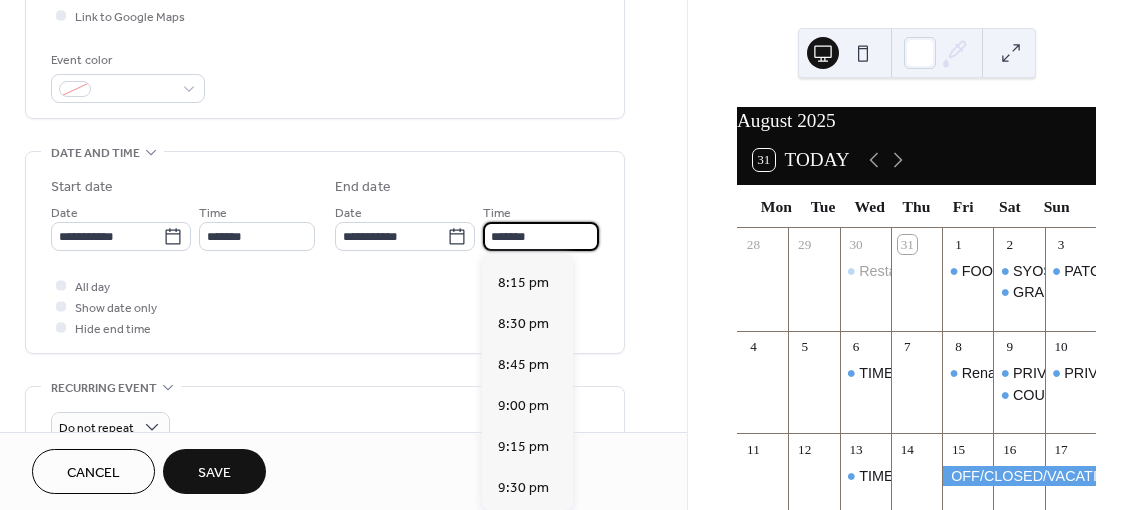 scroll, scrollTop: 500, scrollLeft: 0, axis: vertical 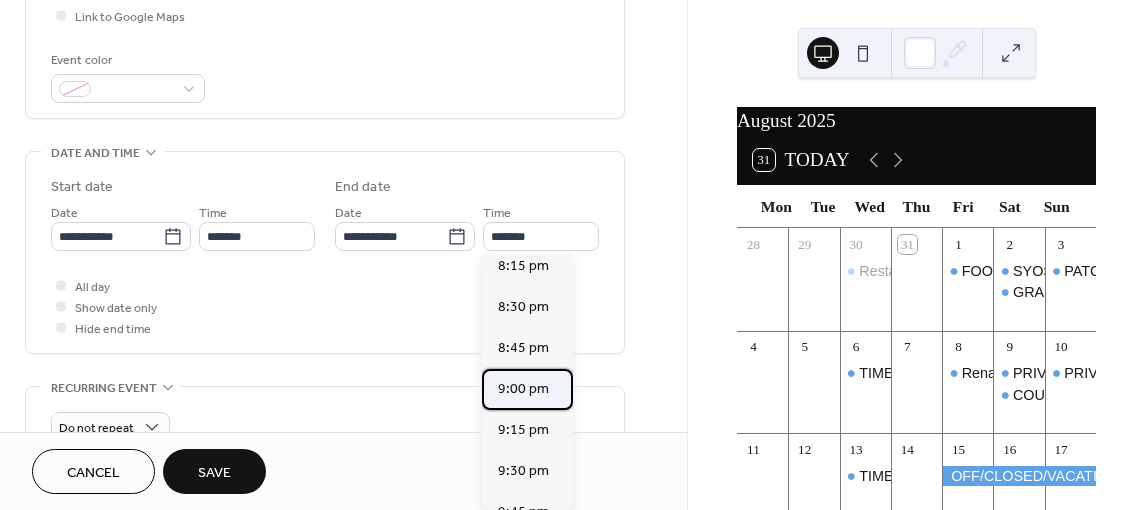 click on "9:00 pm" at bounding box center (523, 388) 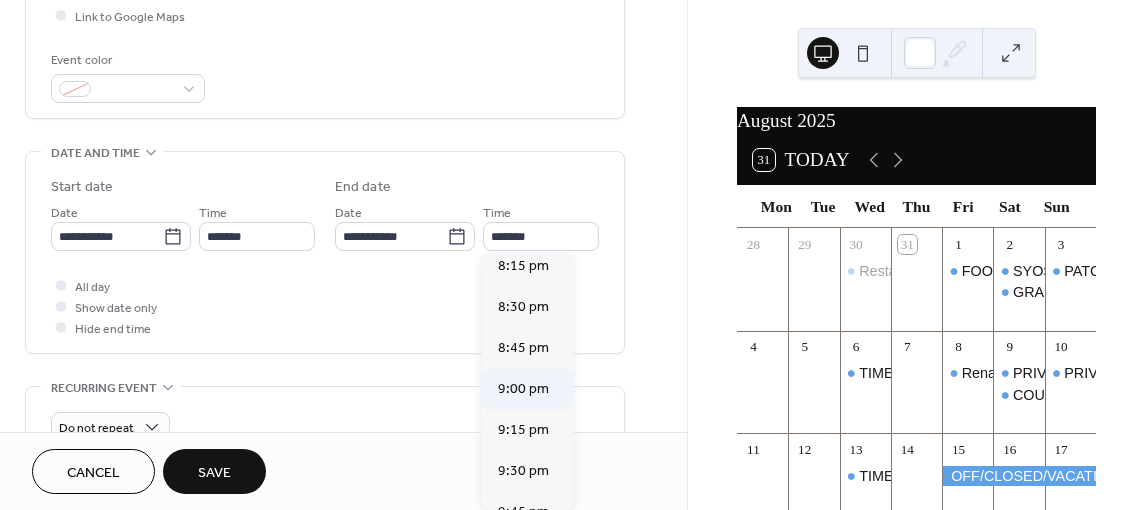 type on "*******" 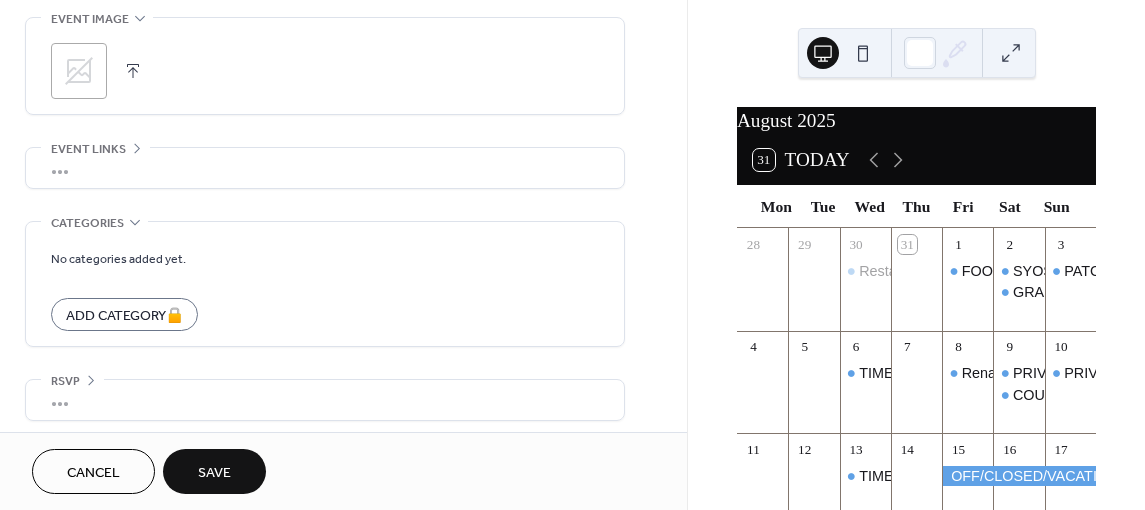 scroll, scrollTop: 975, scrollLeft: 0, axis: vertical 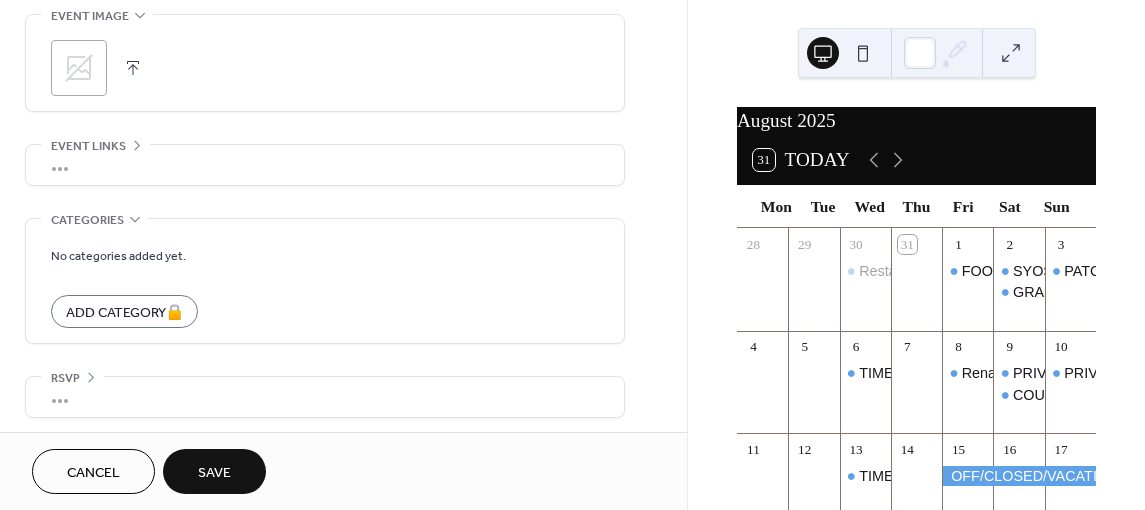 click on "Save" at bounding box center [214, 473] 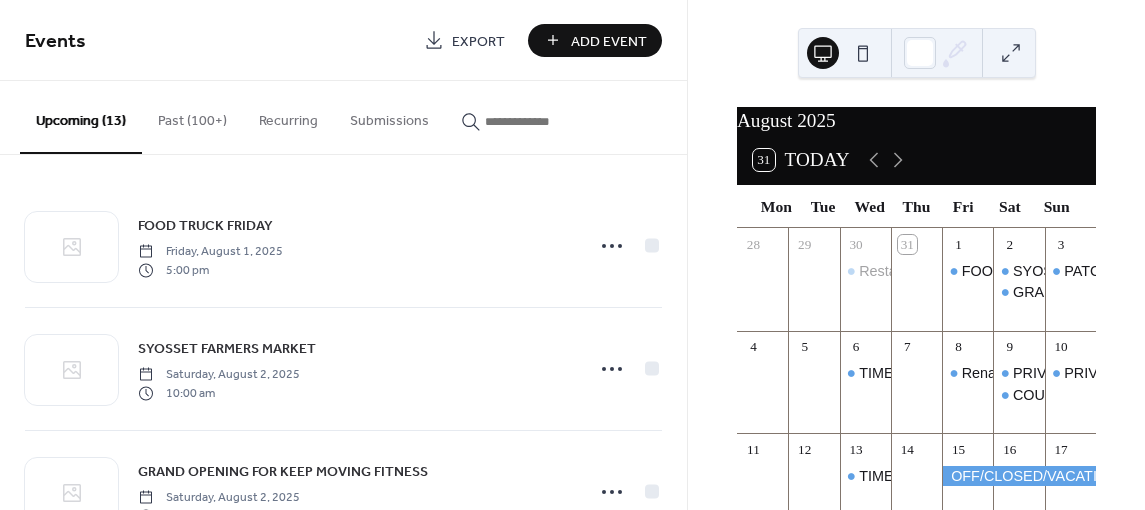 click on "Add Event" at bounding box center (609, 41) 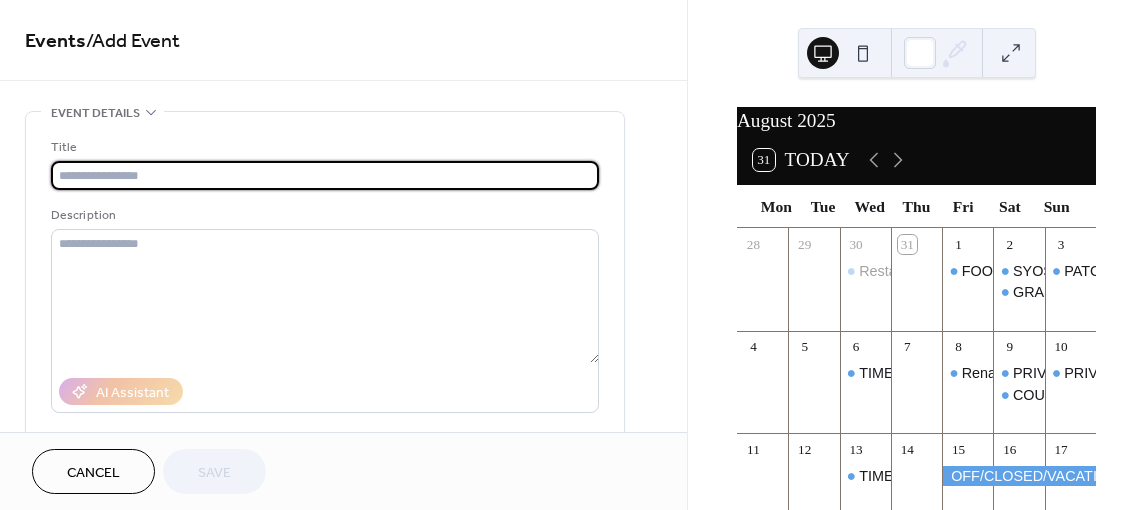 click at bounding box center (325, 175) 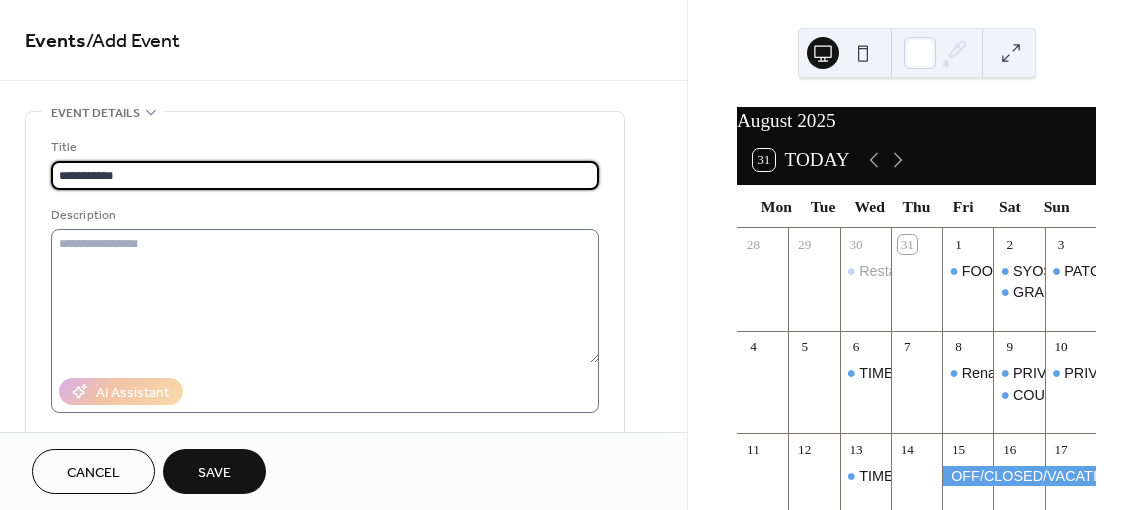 type on "**********" 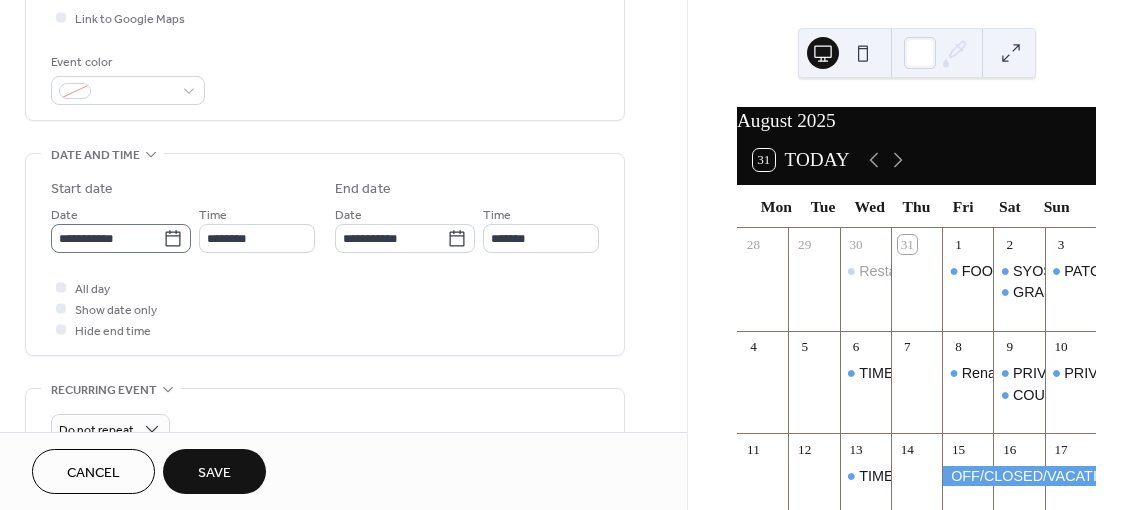 scroll, scrollTop: 500, scrollLeft: 0, axis: vertical 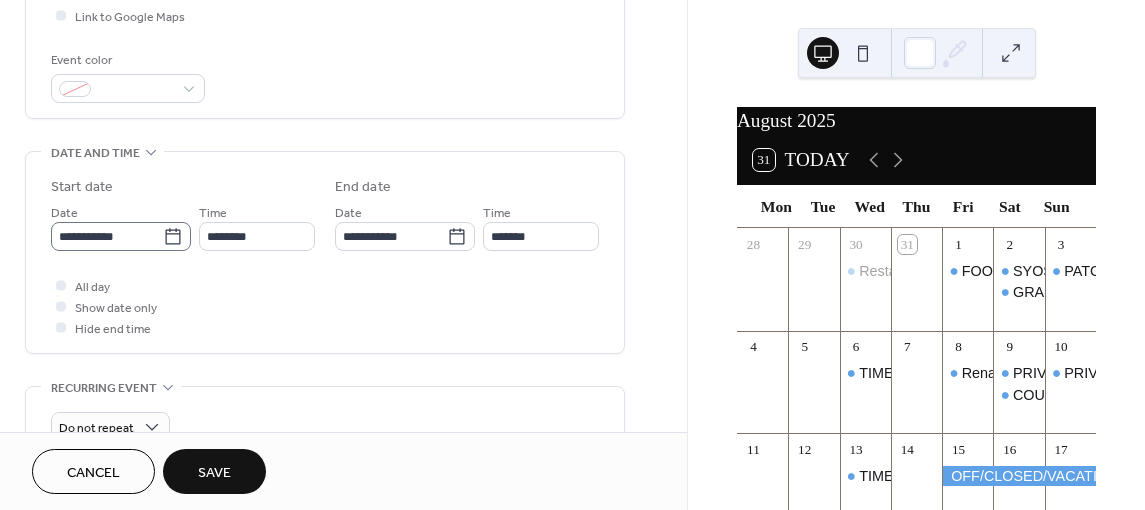 click 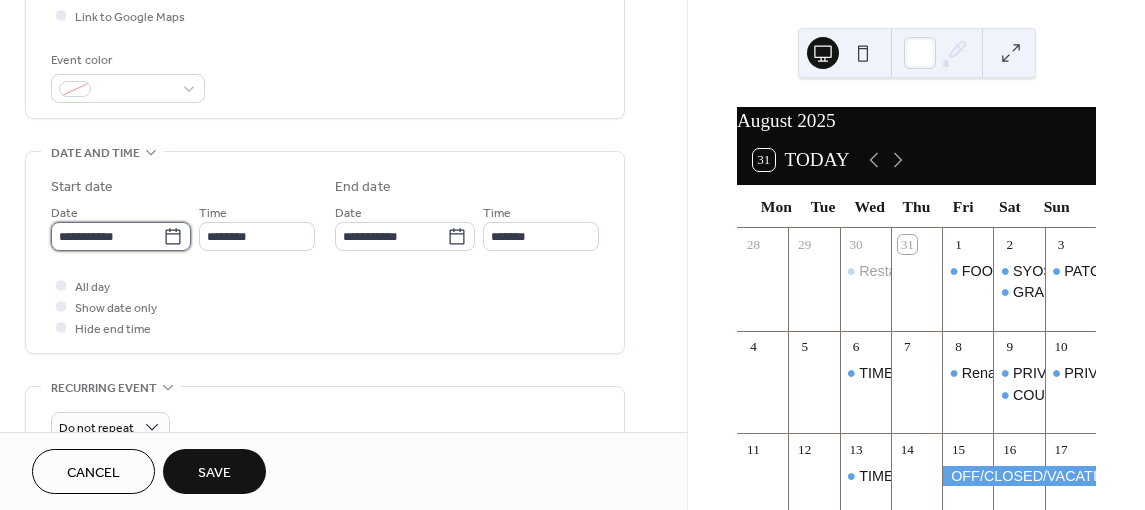 click on "**********" at bounding box center [107, 236] 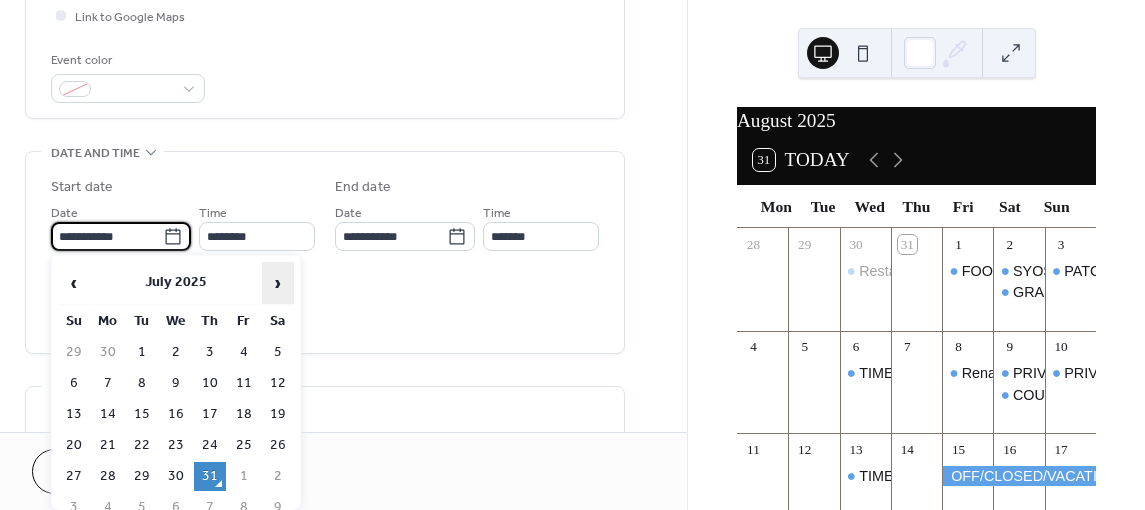 click on "›" at bounding box center (278, 283) 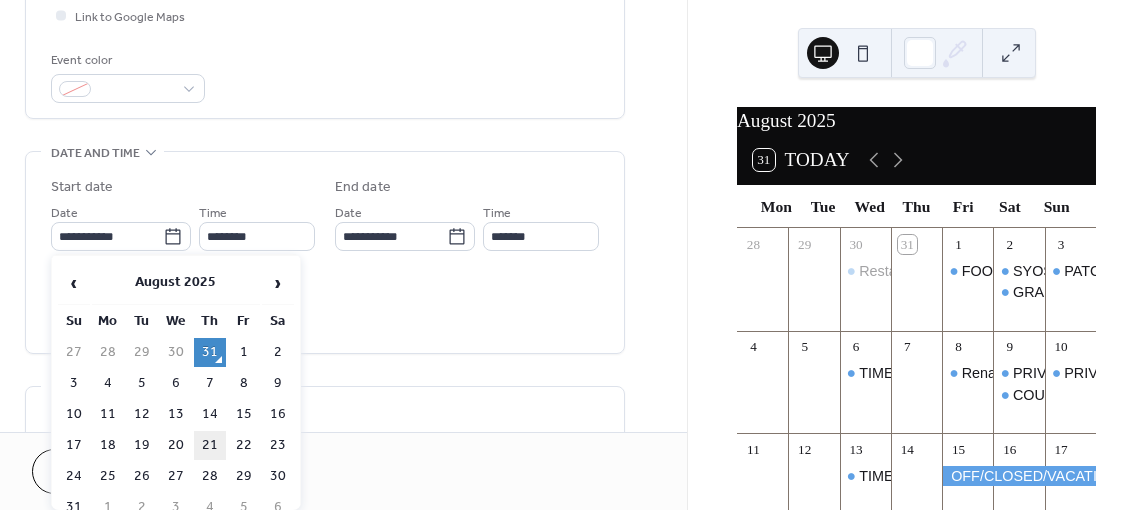 click on "21" at bounding box center (210, 445) 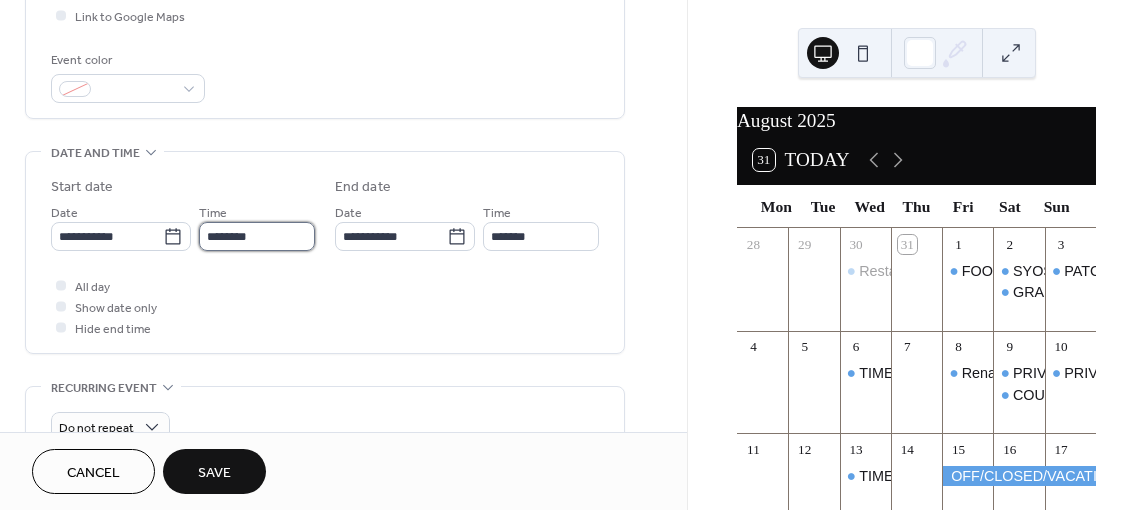 click on "********" at bounding box center [257, 236] 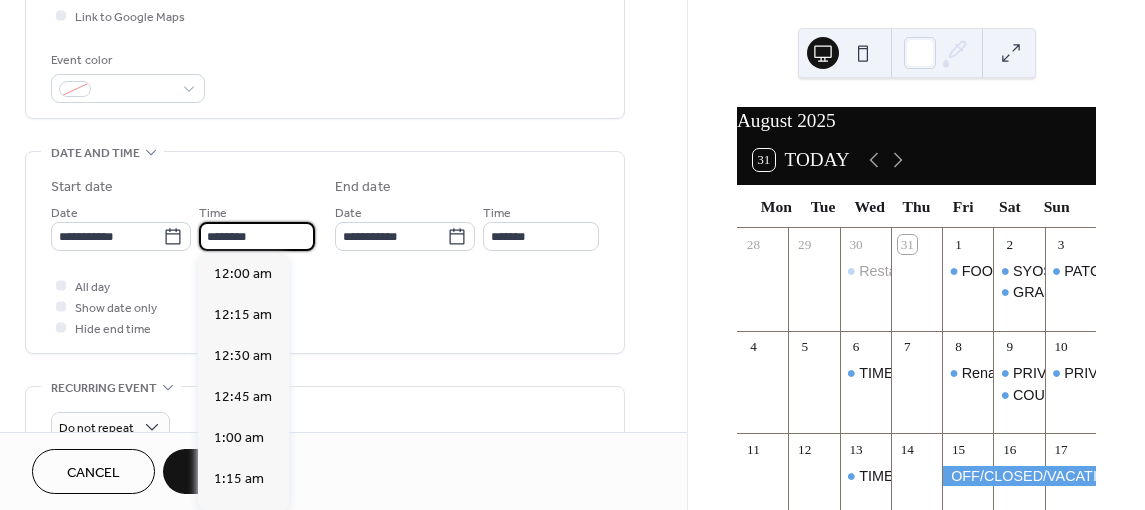 scroll, scrollTop: 1968, scrollLeft: 0, axis: vertical 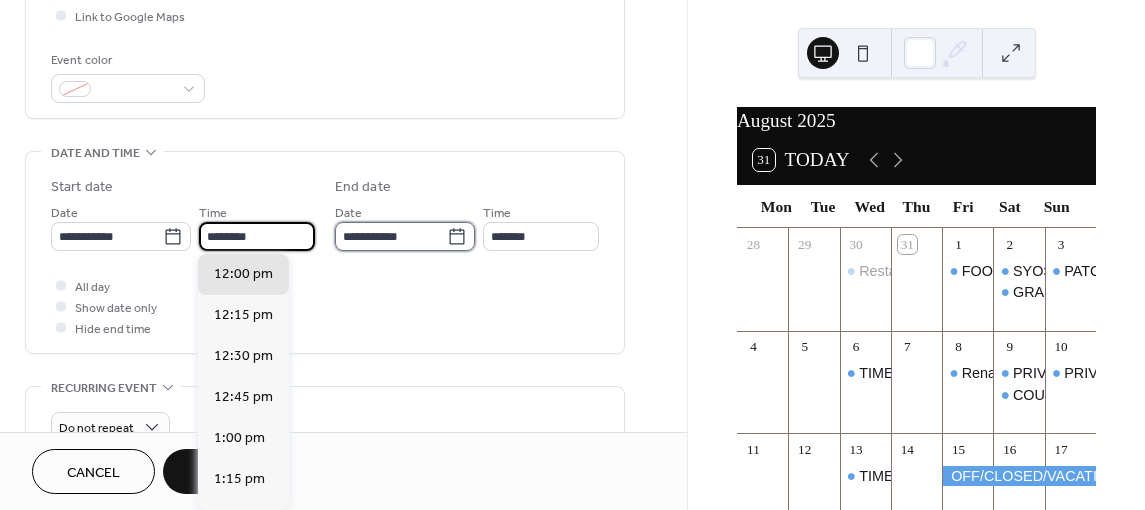 click on "**********" at bounding box center (391, 236) 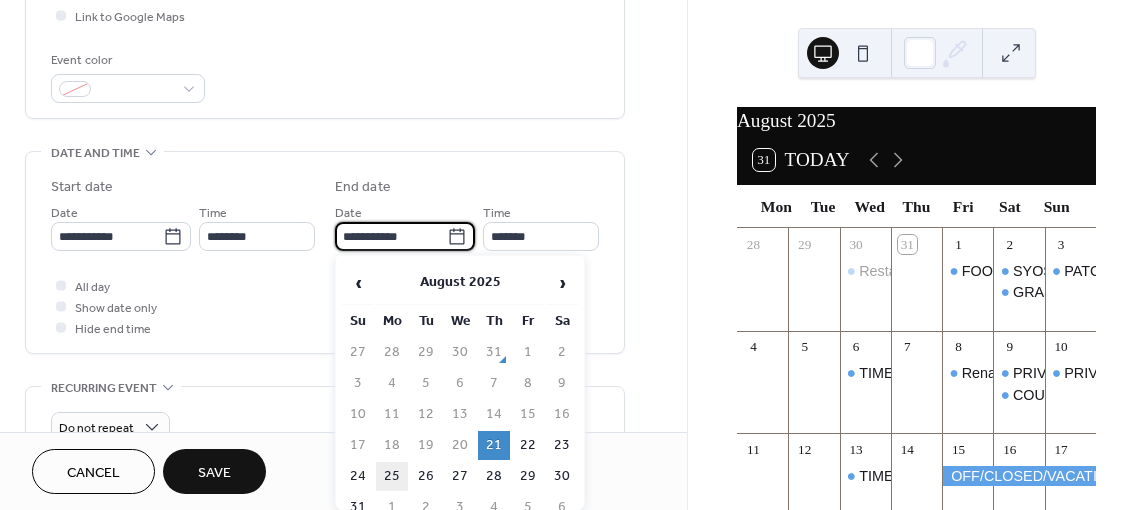 click on "25" at bounding box center [392, 476] 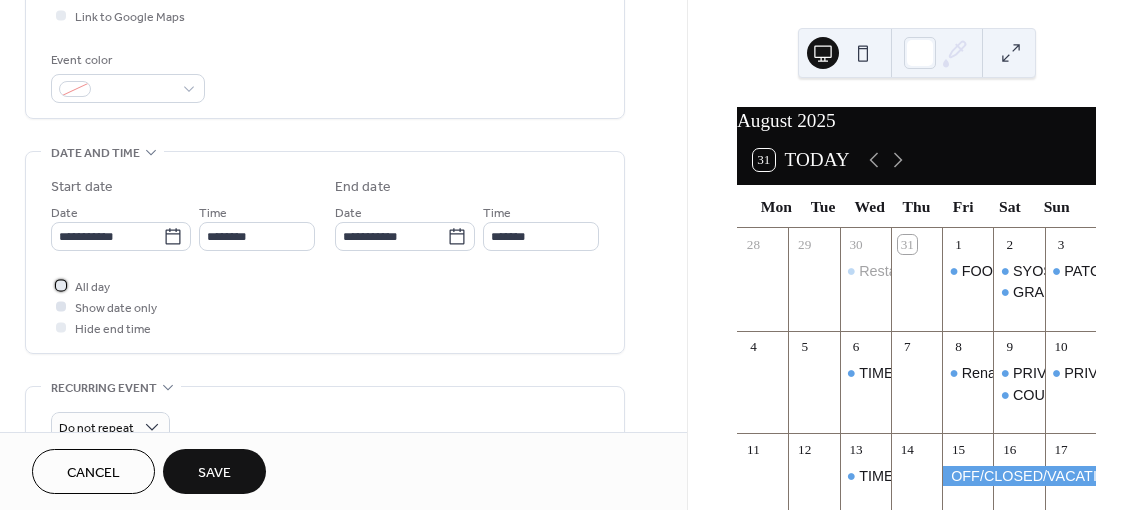 drag, startPoint x: 85, startPoint y: 279, endPoint x: 101, endPoint y: 294, distance: 21.931713 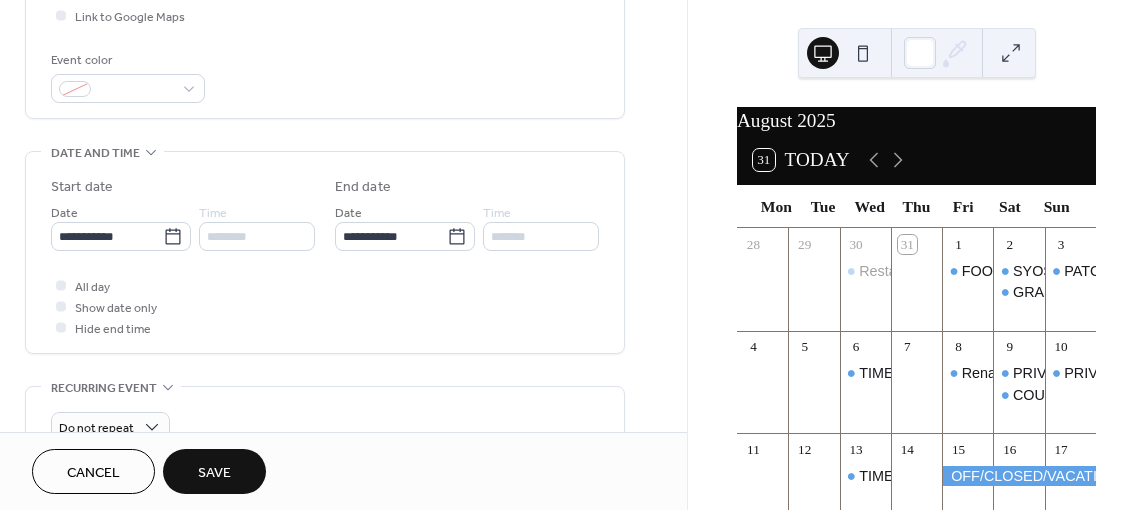 click on "Save" at bounding box center (214, 473) 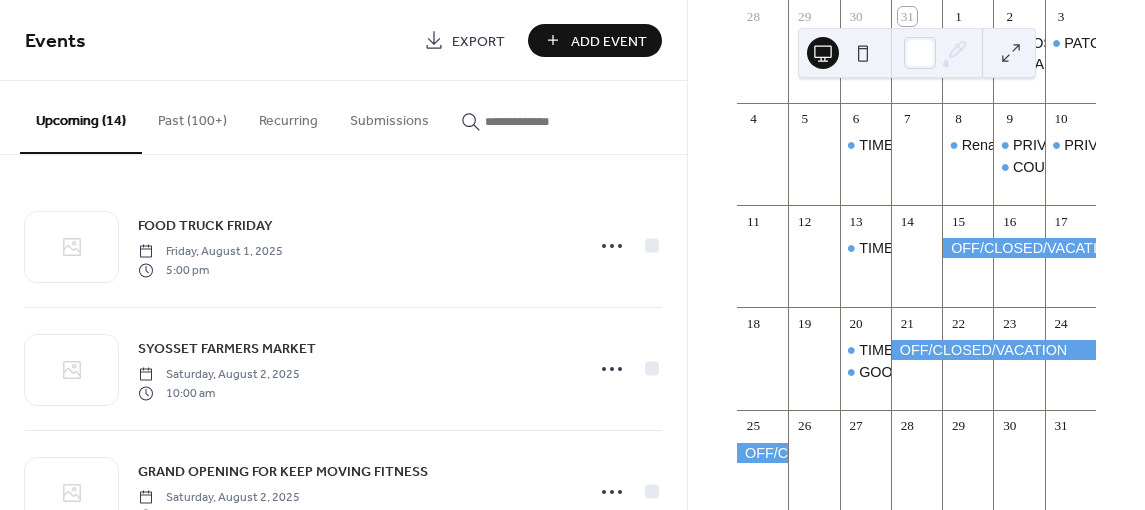 scroll, scrollTop: 392, scrollLeft: 0, axis: vertical 